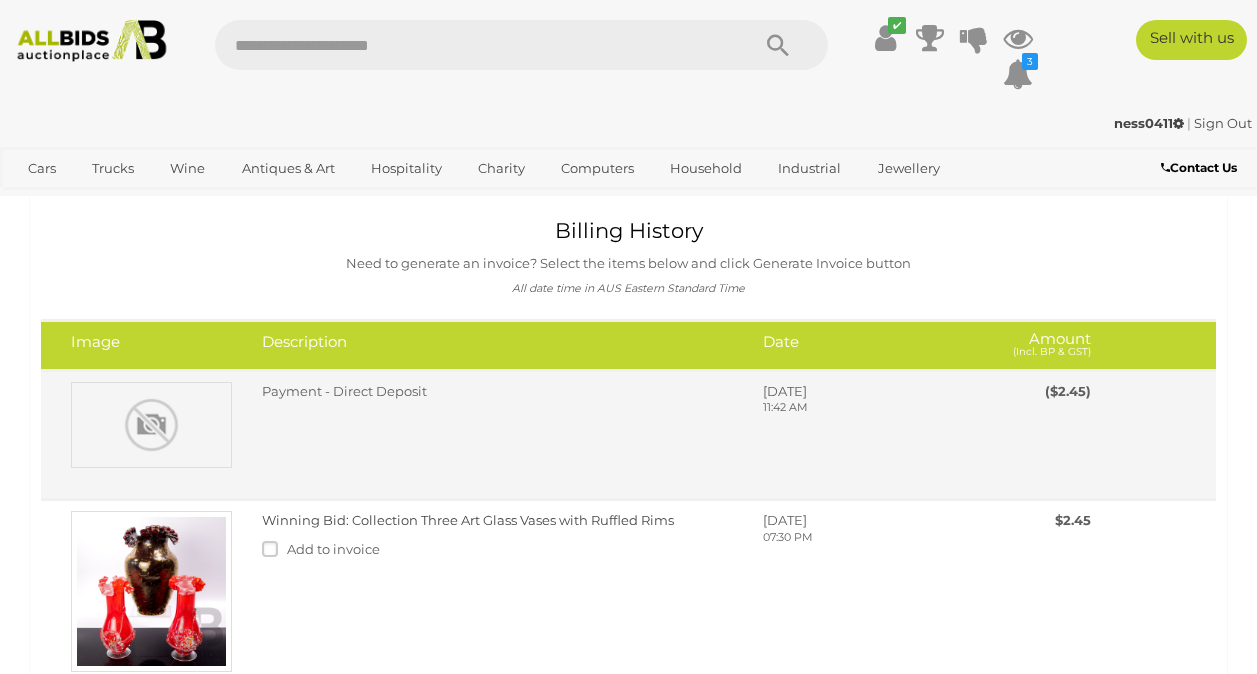 scroll, scrollTop: 0, scrollLeft: 0, axis: both 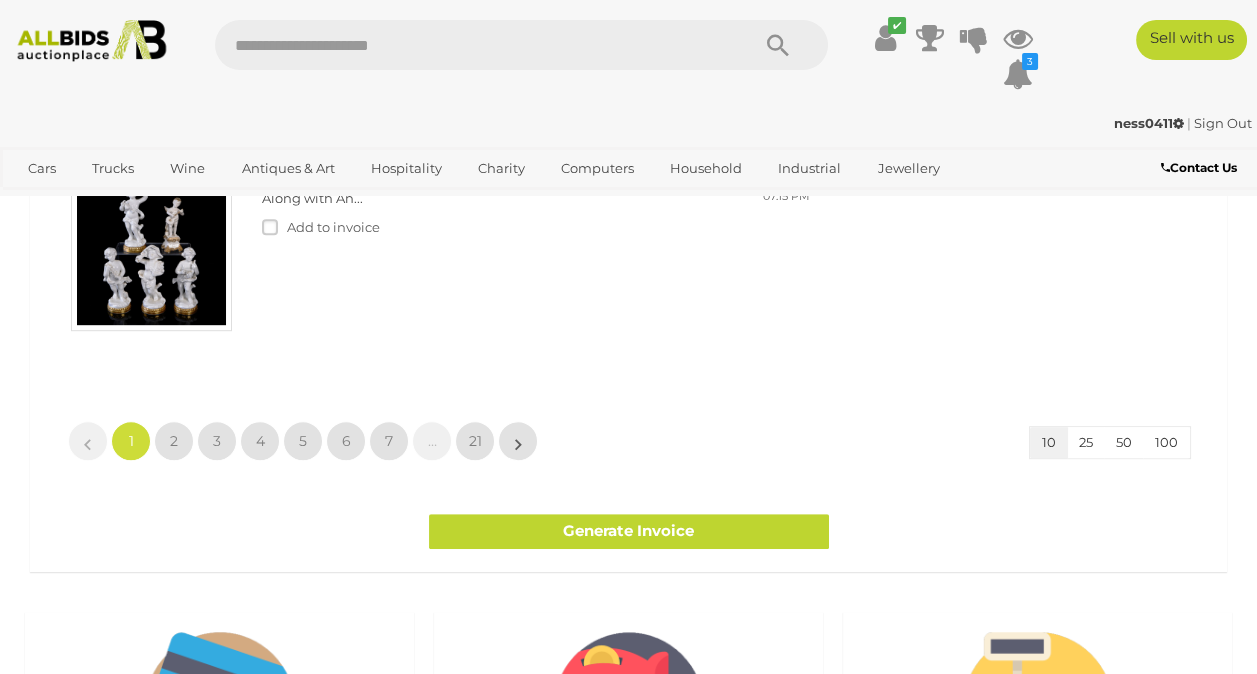 click on "100" at bounding box center (1166, 442) 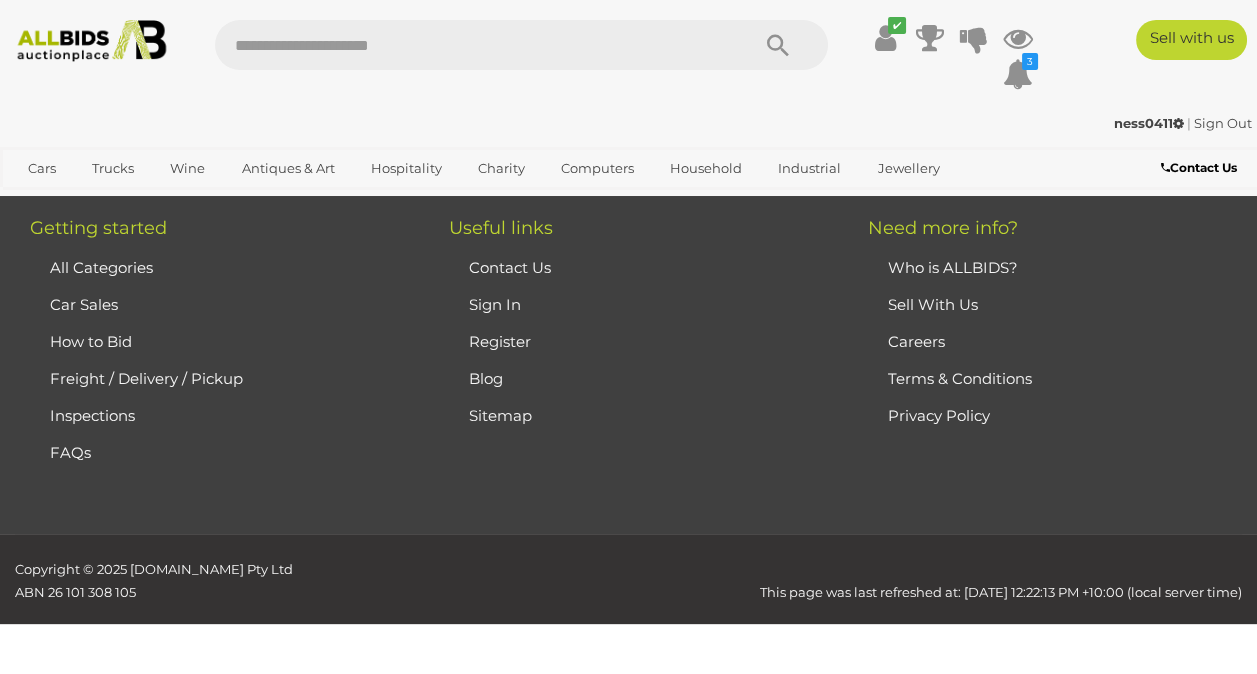scroll, scrollTop: 0, scrollLeft: 0, axis: both 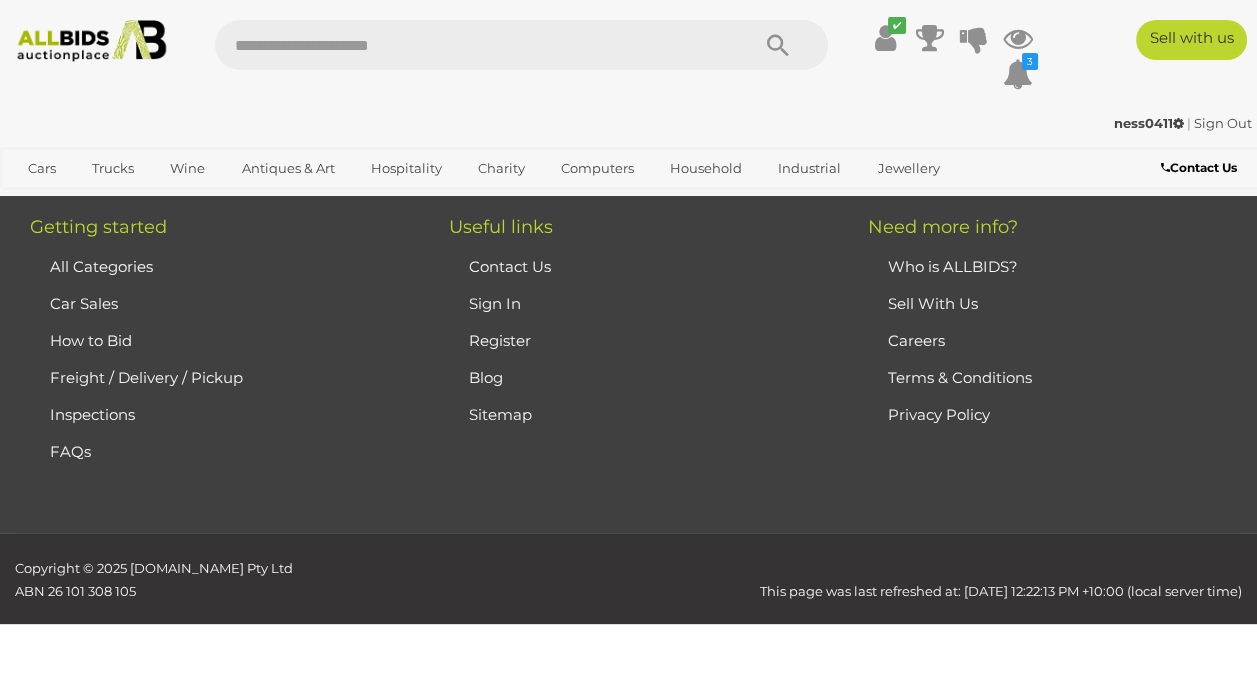 click on "2" at bounding box center (174, -834) 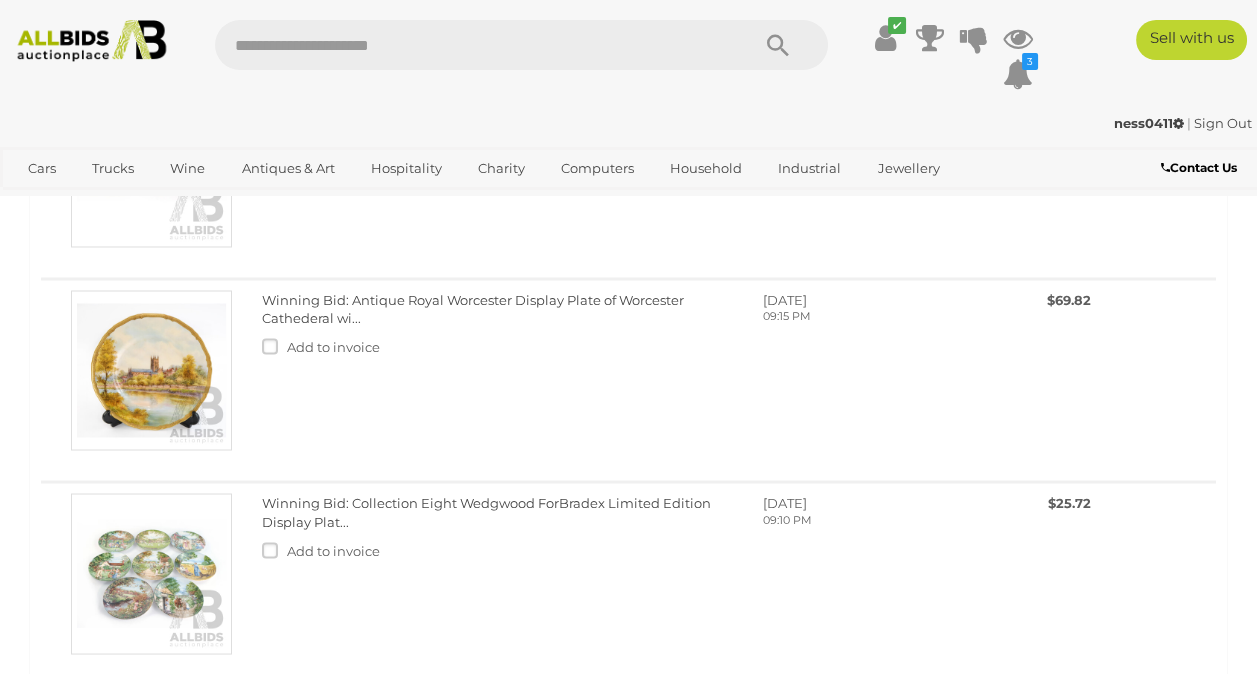 scroll, scrollTop: 6174, scrollLeft: 0, axis: vertical 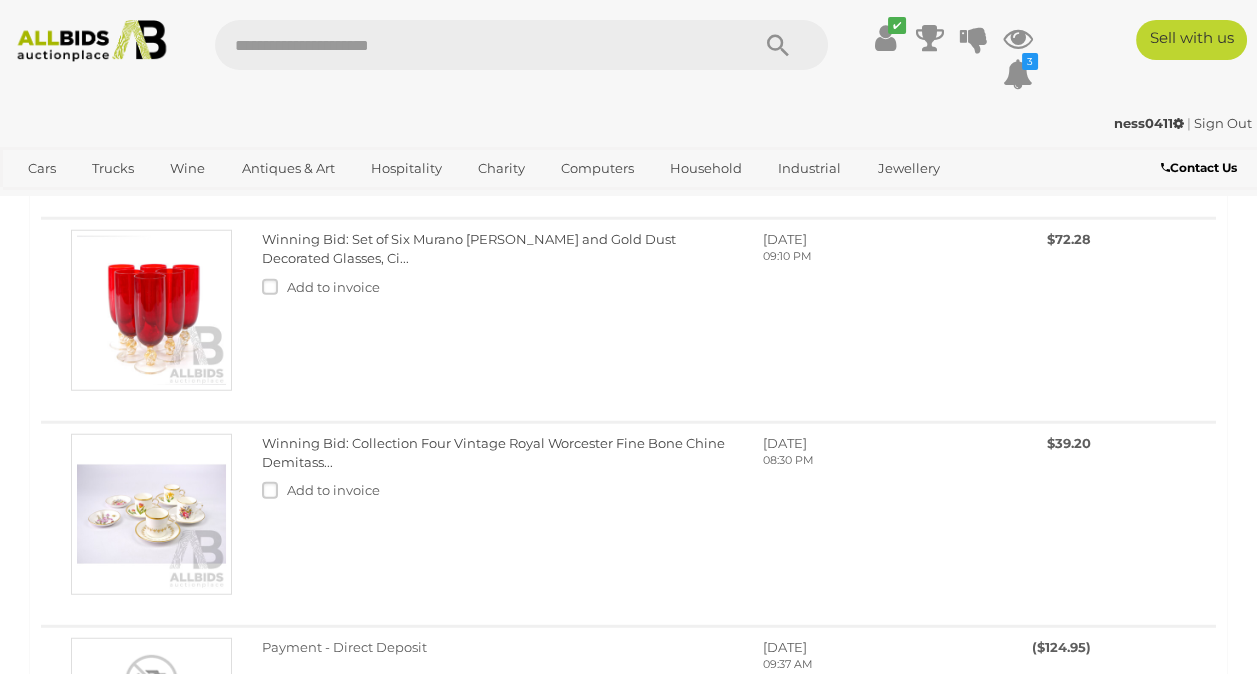 click on "Winning Bid: Hungarian Herend Hand Painted Tureen, Two Estude Demitasse Cup a...
Add to invoice" at bounding box center (497, -2854) 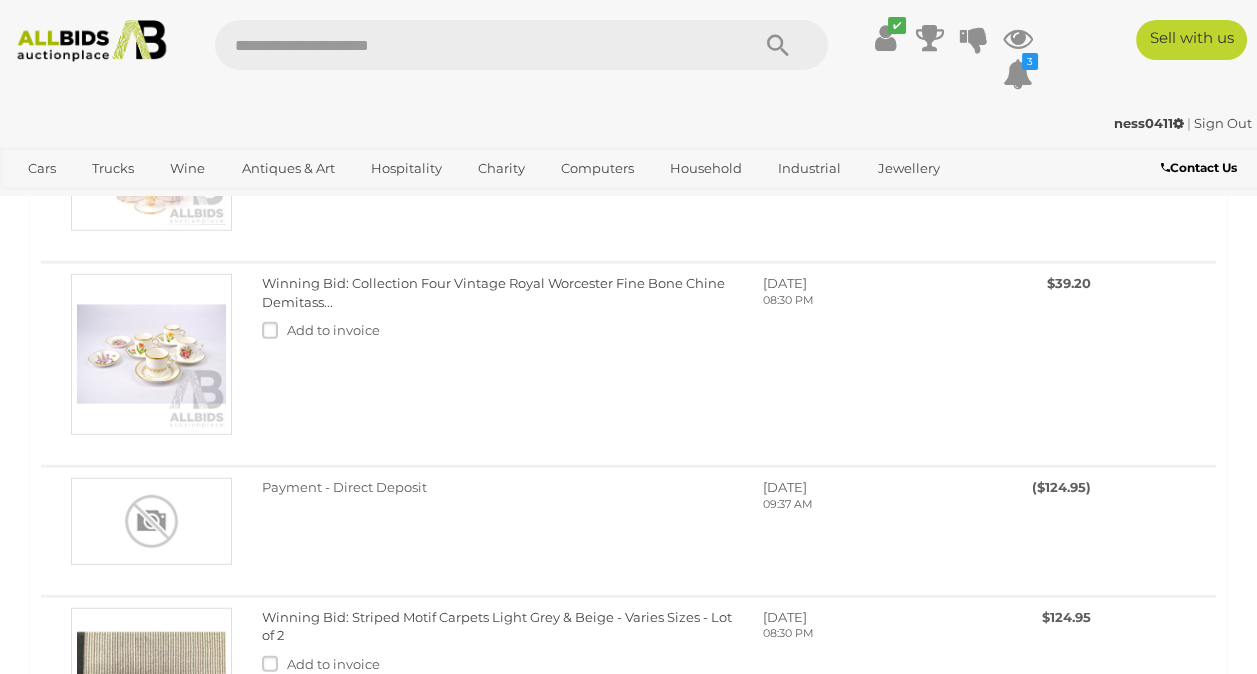 scroll, scrollTop: 8101, scrollLeft: 0, axis: vertical 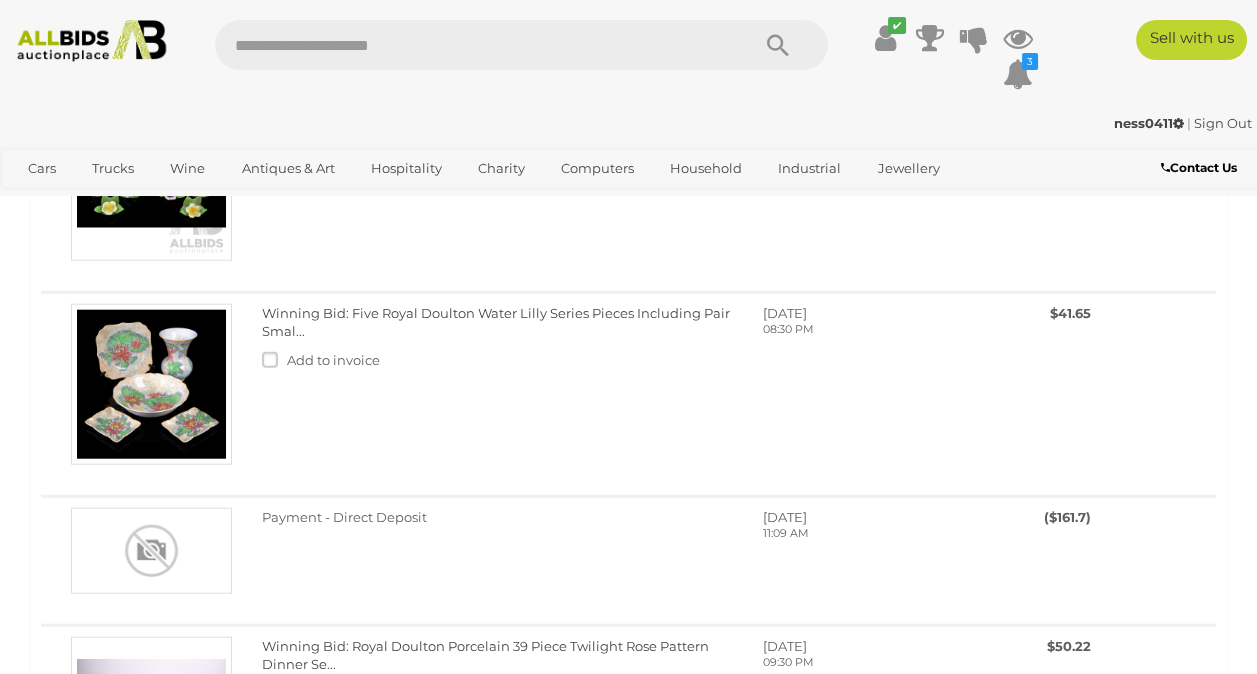 click on "Winning Bid: Collection of Vintage Hand Painted Ceramics, Including John Keme...
Add to invoice" at bounding box center (497, -2552) 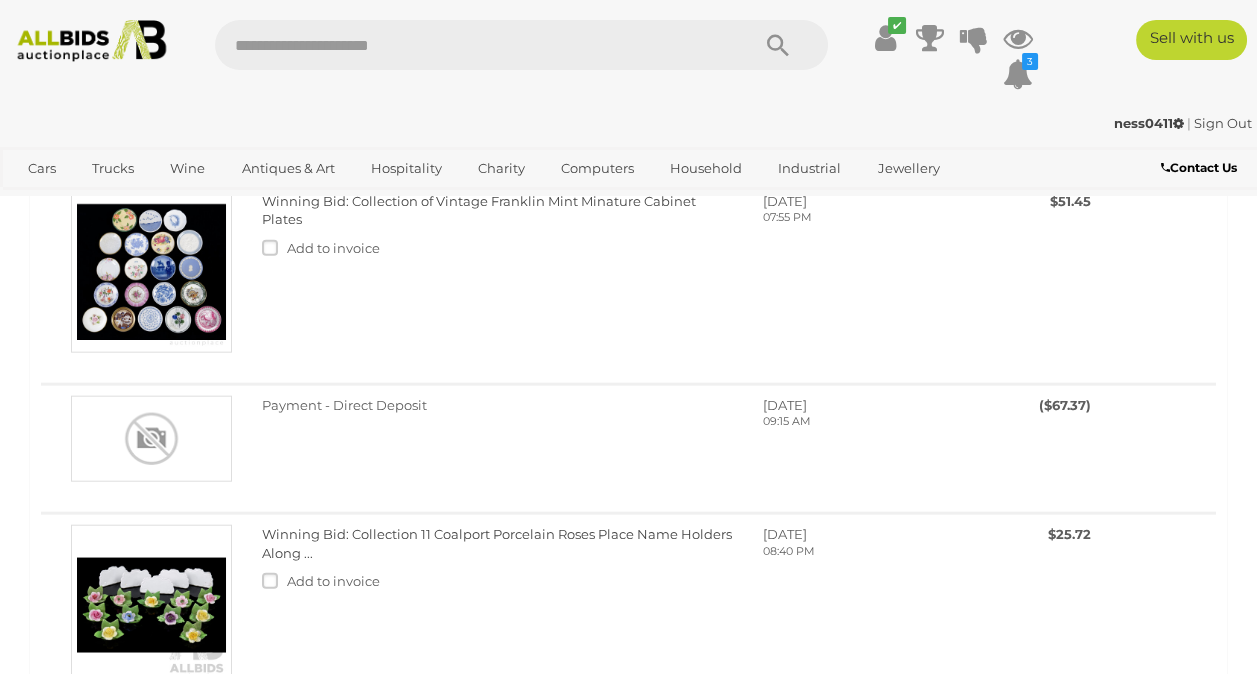 scroll, scrollTop: 7181, scrollLeft: 0, axis: vertical 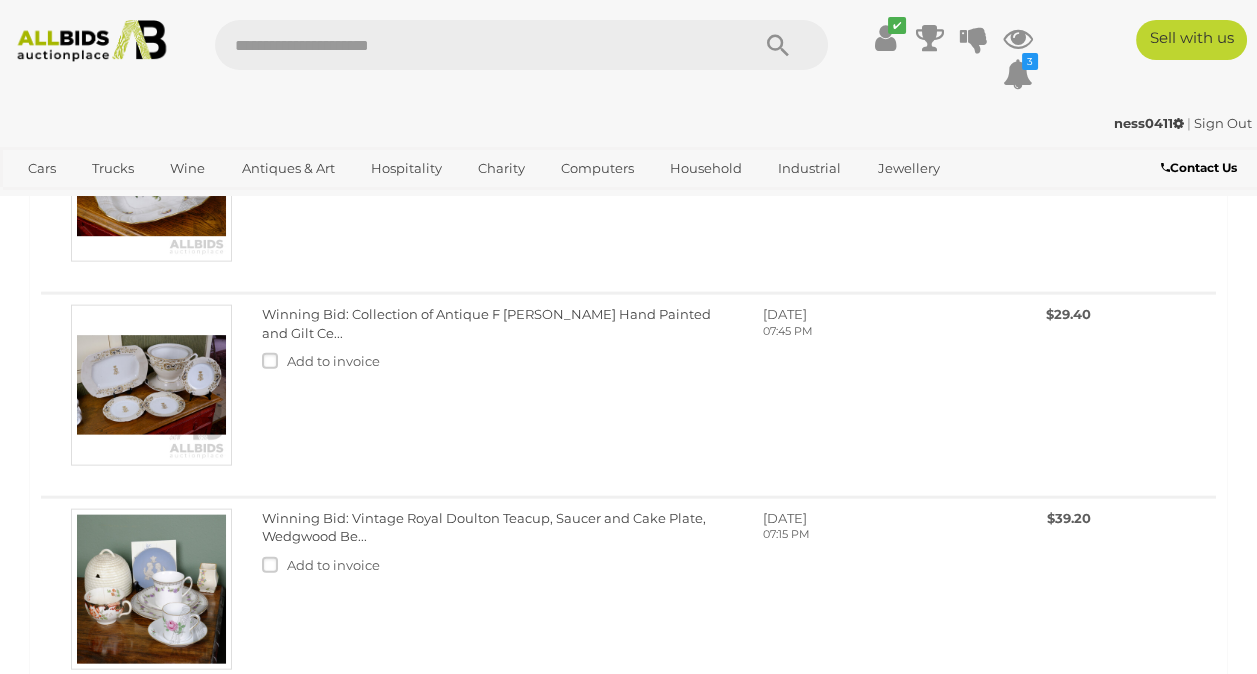 drag, startPoint x: 332, startPoint y: 466, endPoint x: 353, endPoint y: 441, distance: 32.649654 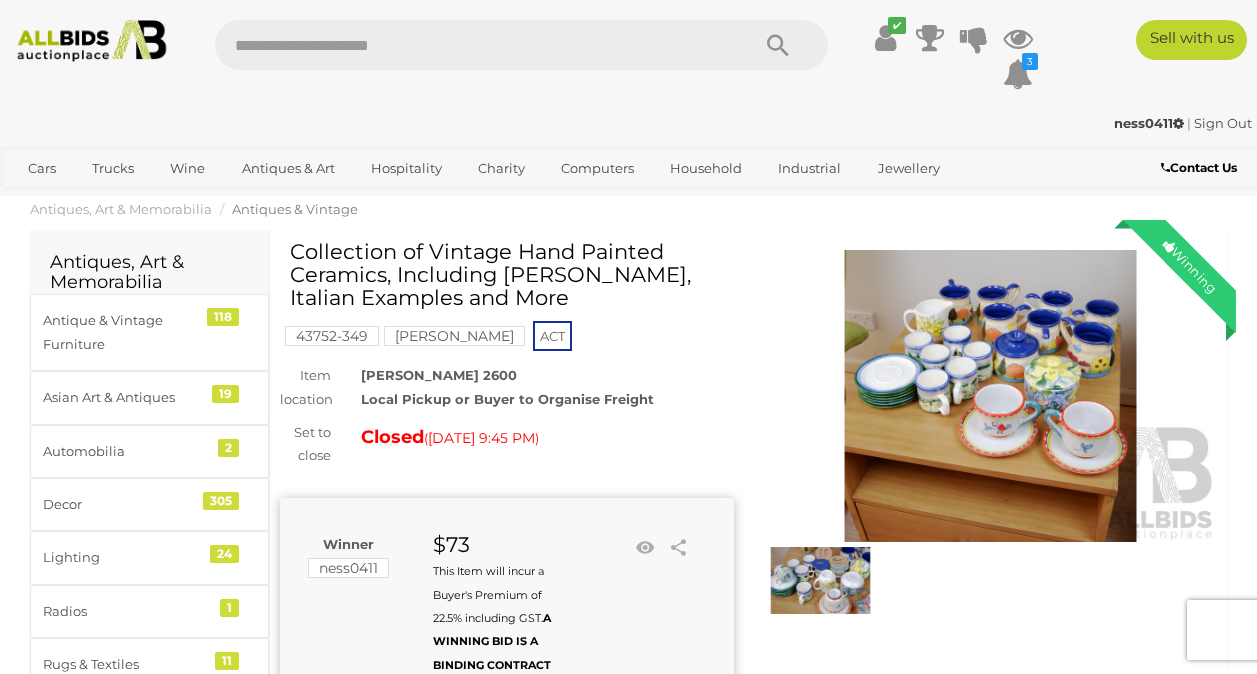 scroll, scrollTop: 0, scrollLeft: 0, axis: both 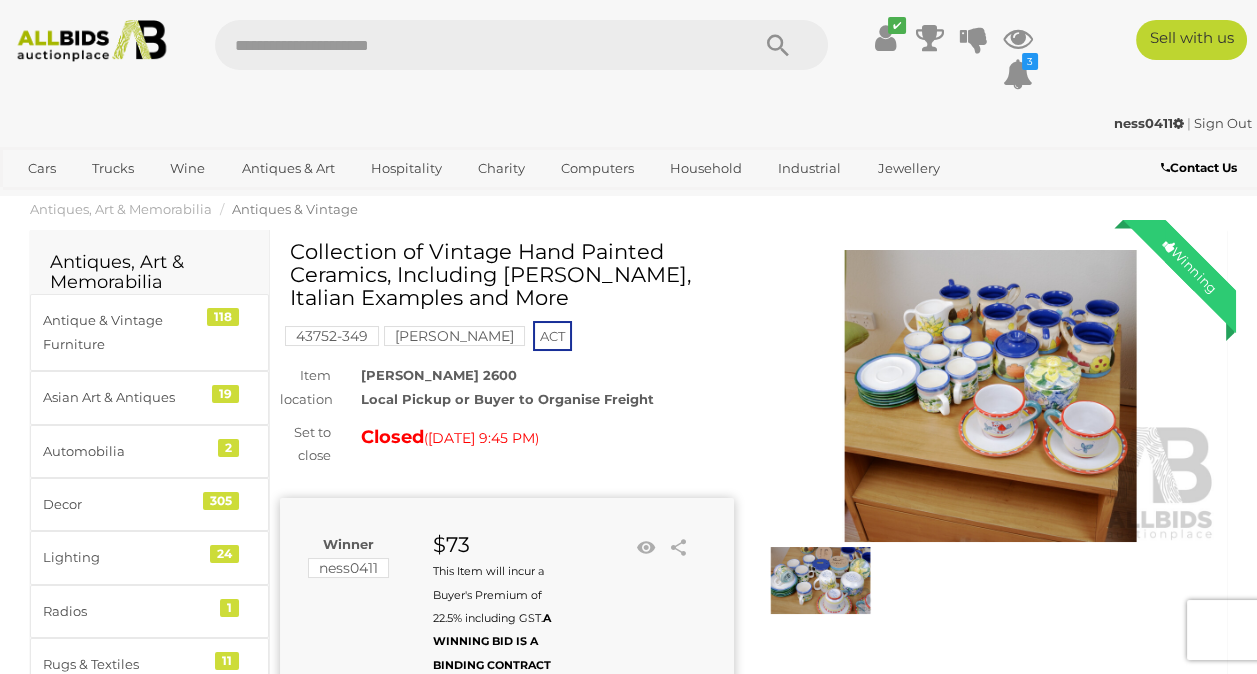 drag, startPoint x: 473, startPoint y: 305, endPoint x: 290, endPoint y: 255, distance: 189.70767 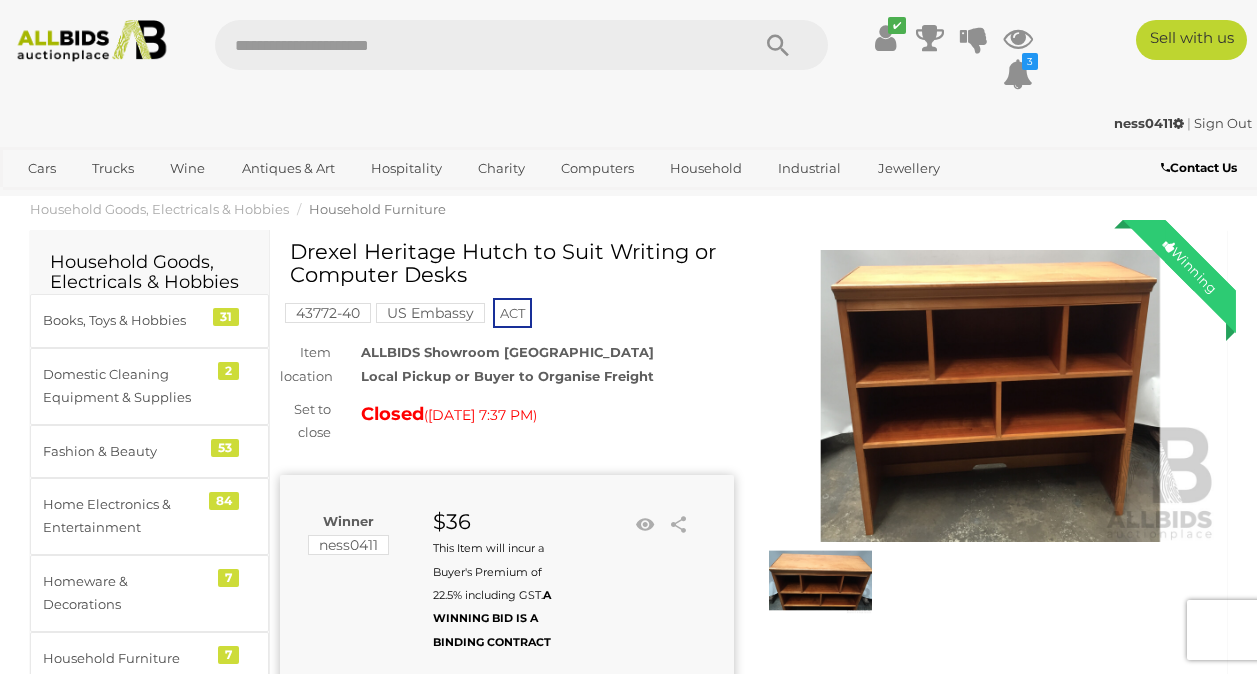 scroll, scrollTop: 0, scrollLeft: 0, axis: both 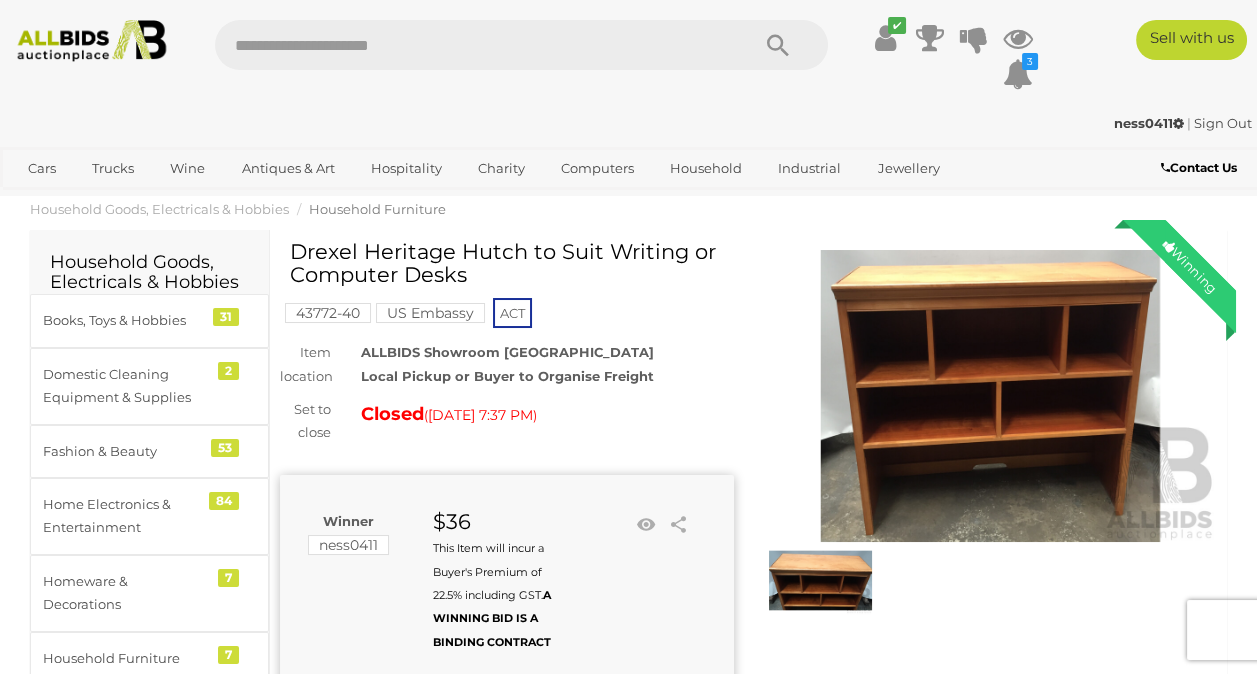 drag, startPoint x: 516, startPoint y: 282, endPoint x: 294, endPoint y: 253, distance: 223.88614 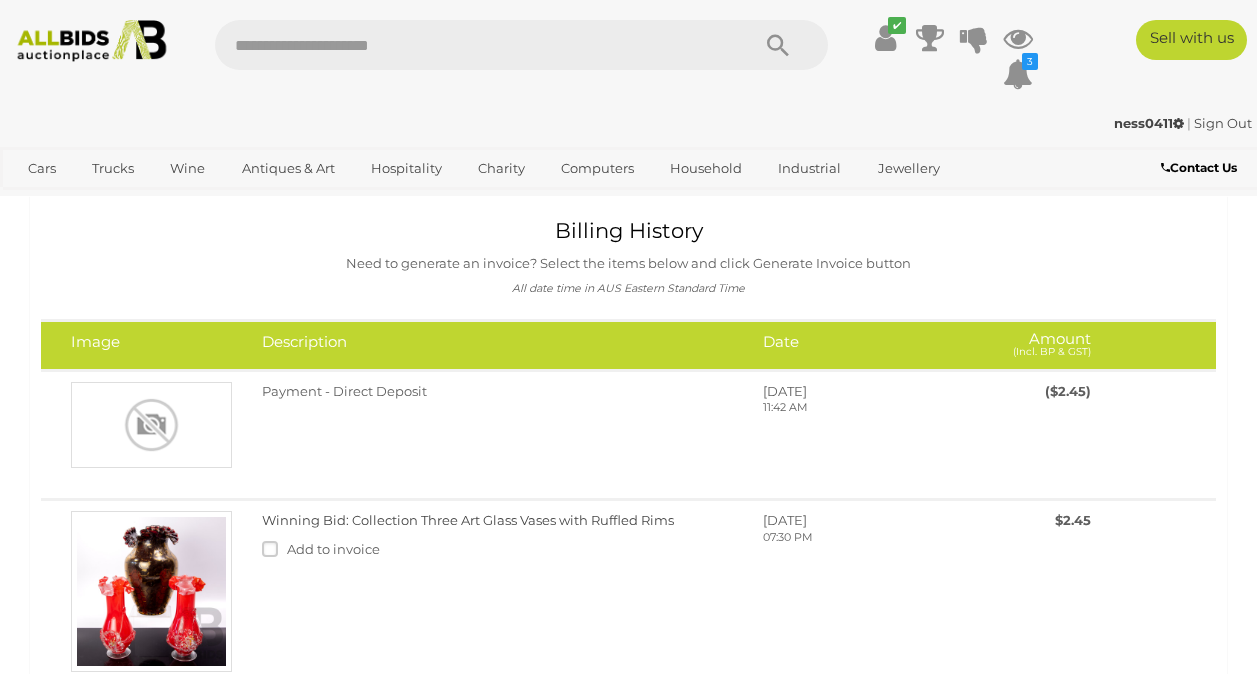 scroll, scrollTop: 3023, scrollLeft: 0, axis: vertical 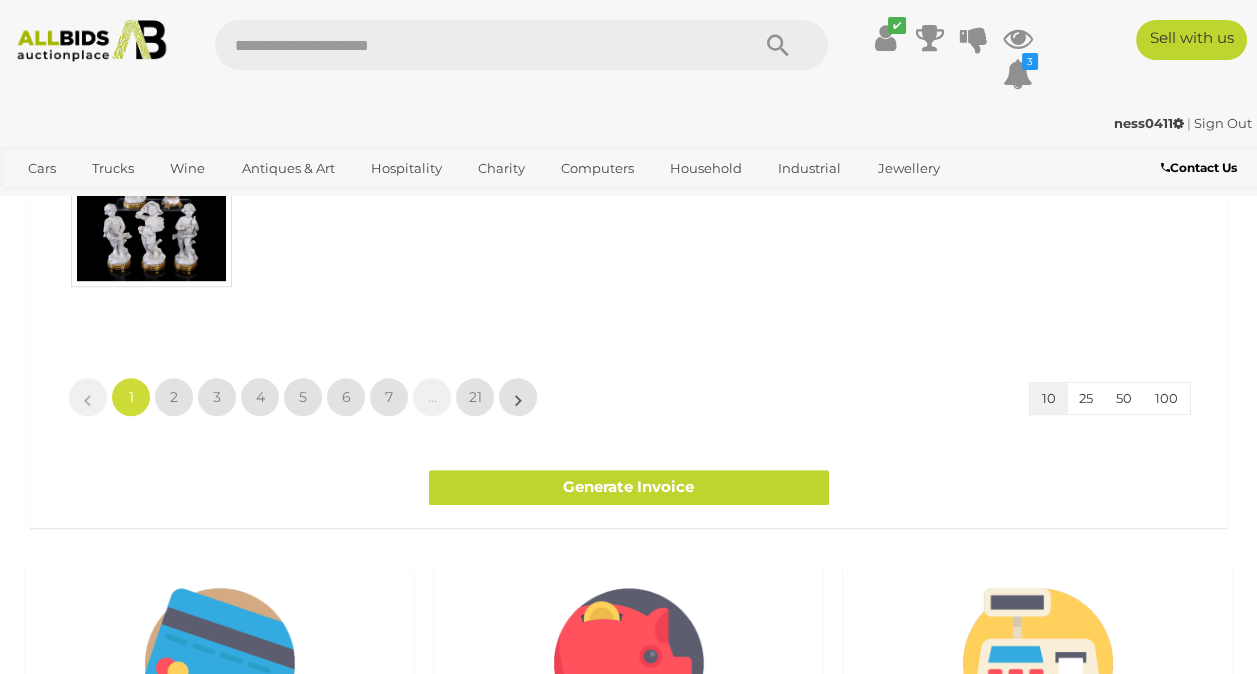 click on "100" at bounding box center [1166, 398] 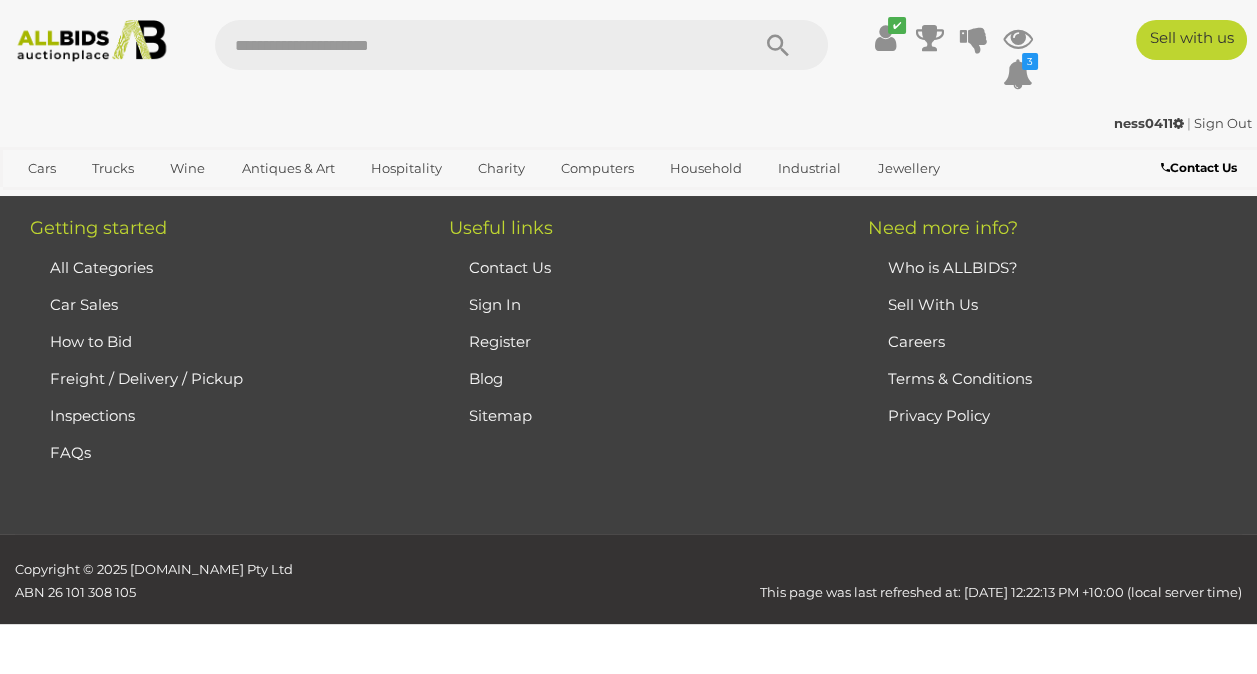 scroll, scrollTop: 0, scrollLeft: 0, axis: both 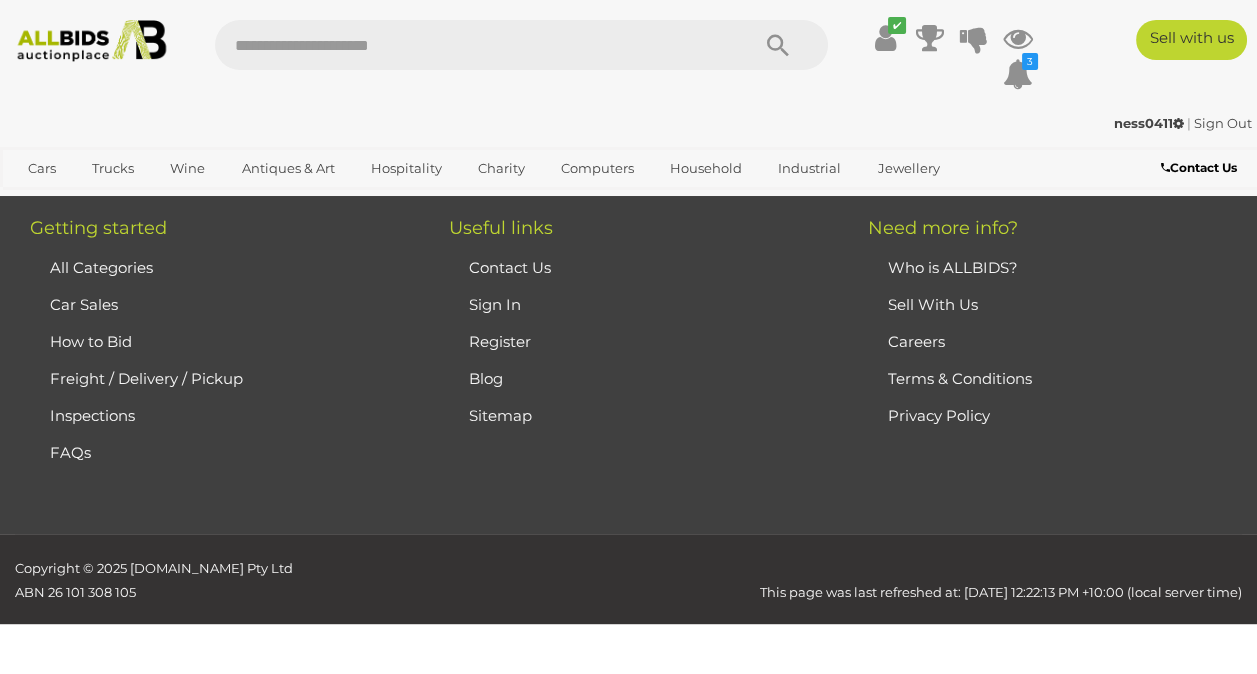 click on "2" at bounding box center (174, -833) 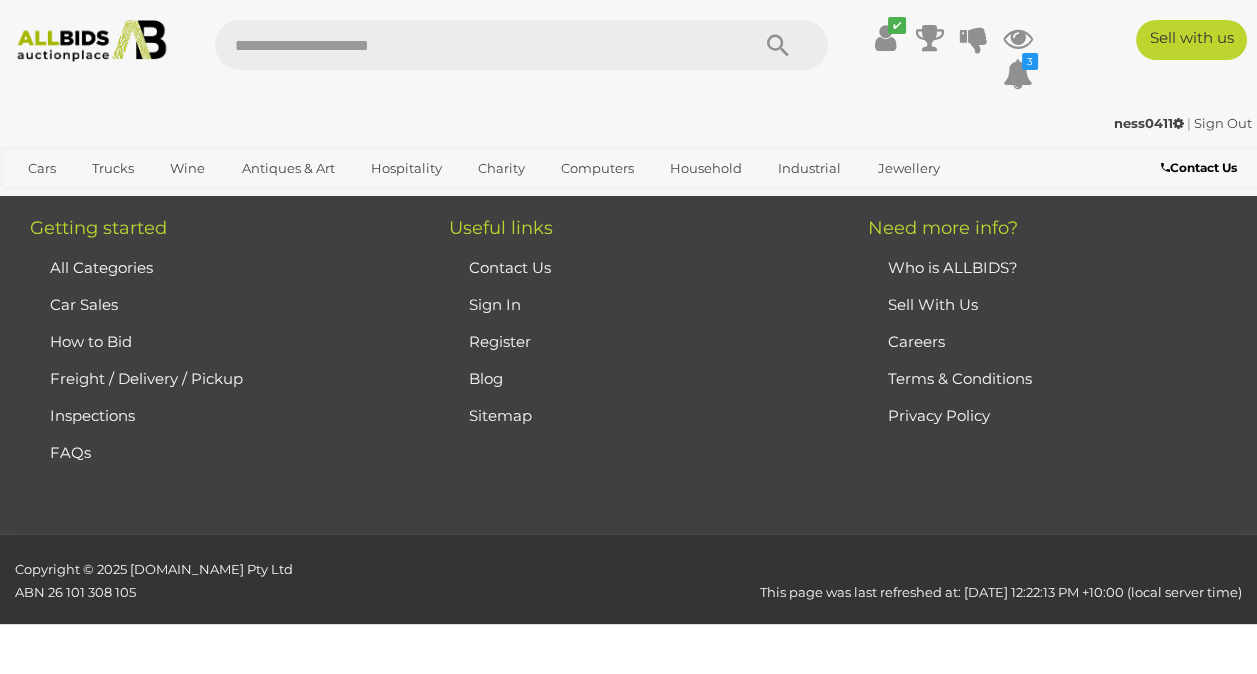 scroll, scrollTop: 0, scrollLeft: 0, axis: both 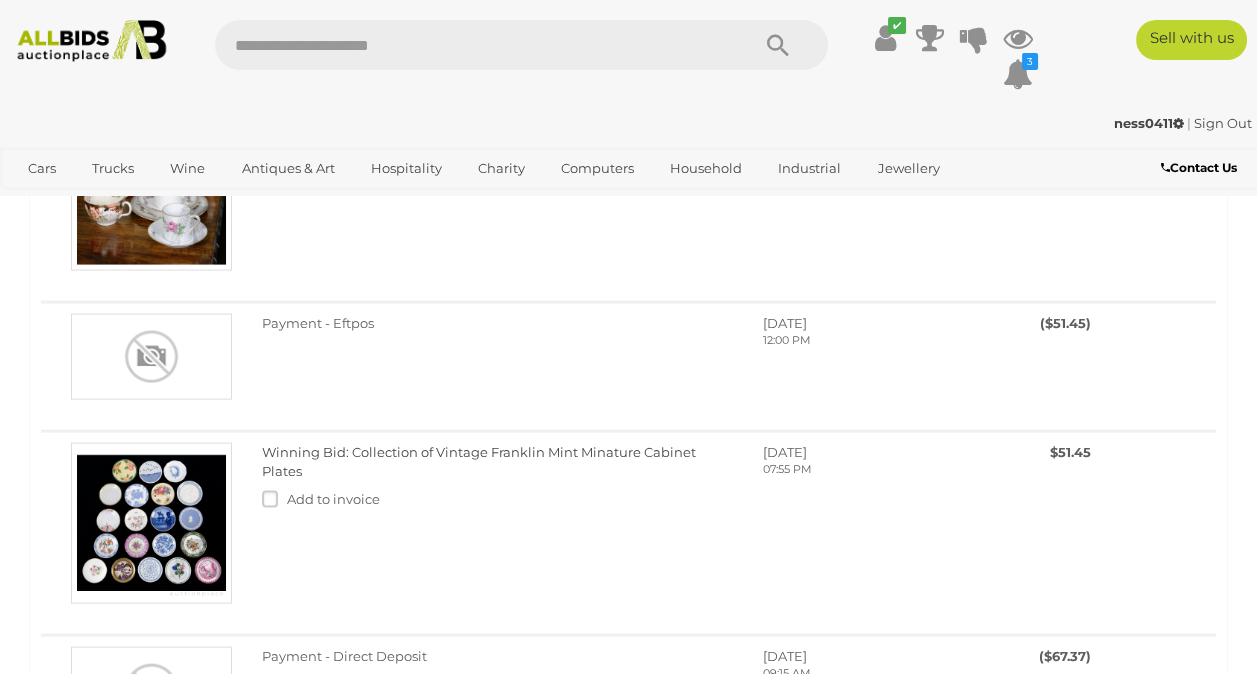 drag, startPoint x: 547, startPoint y: 502, endPoint x: 349, endPoint y: 511, distance: 198.20444 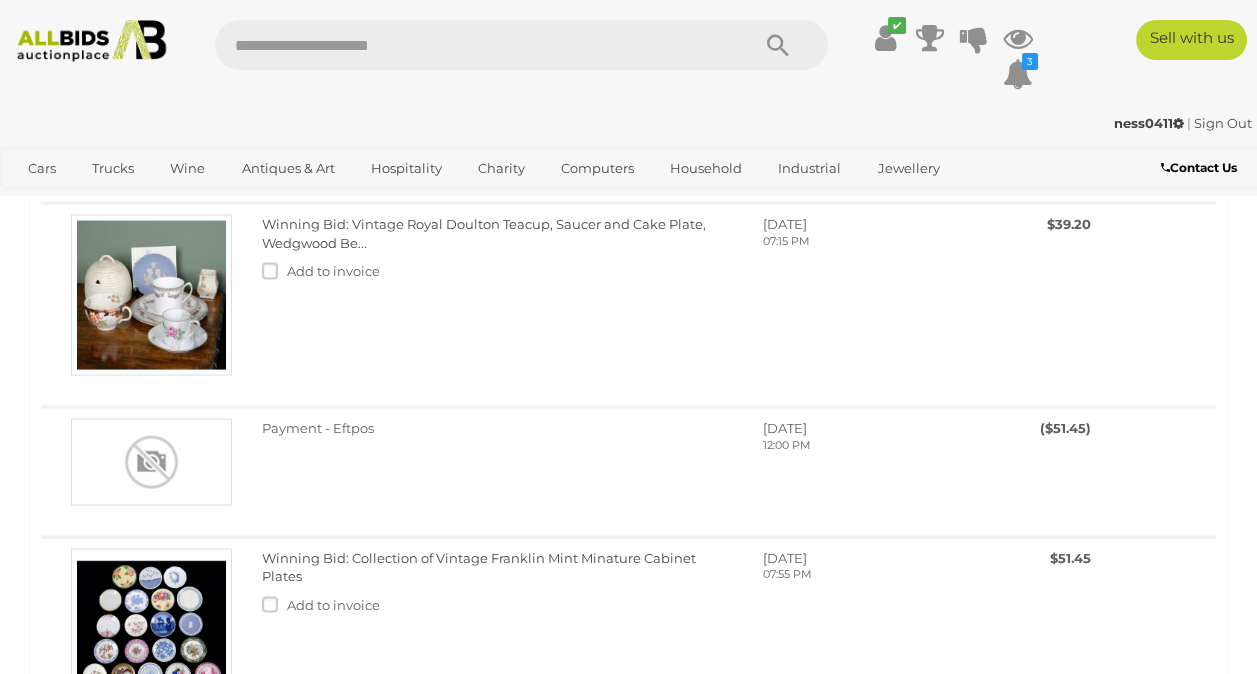 click on "Winning Bid: Drexel Heritage Wall Mirror
Add to invoice" at bounding box center [497, -1995] 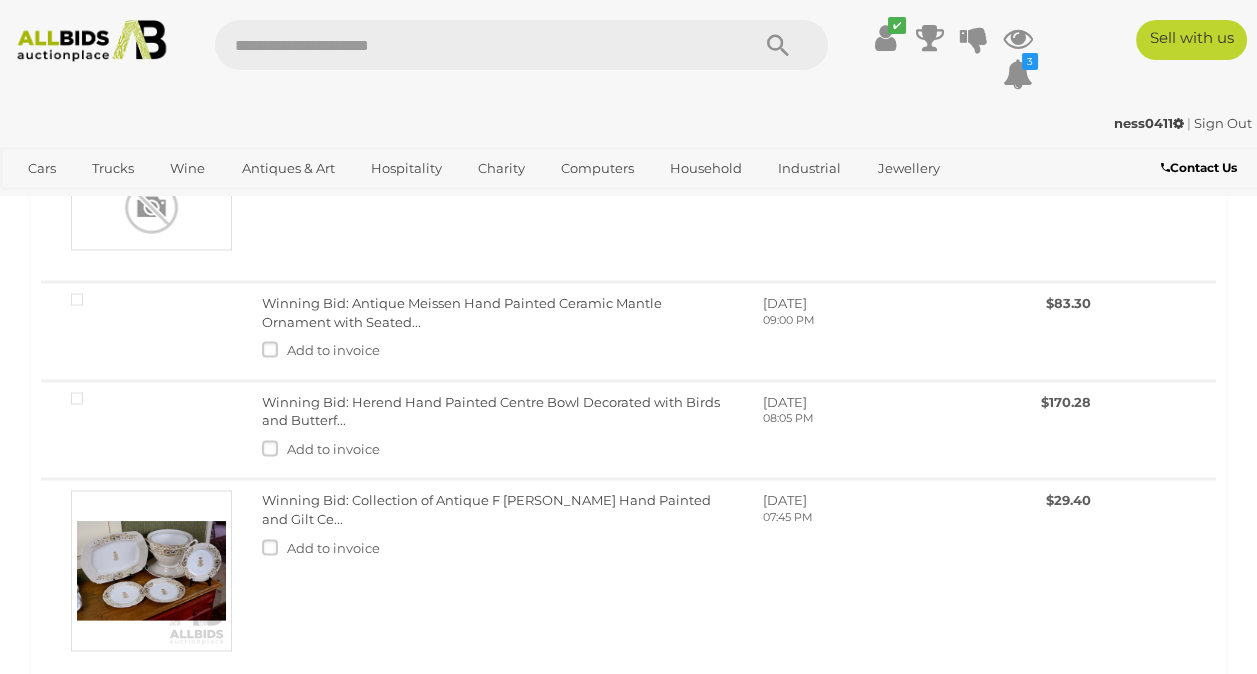 scroll, scrollTop: 5800, scrollLeft: 0, axis: vertical 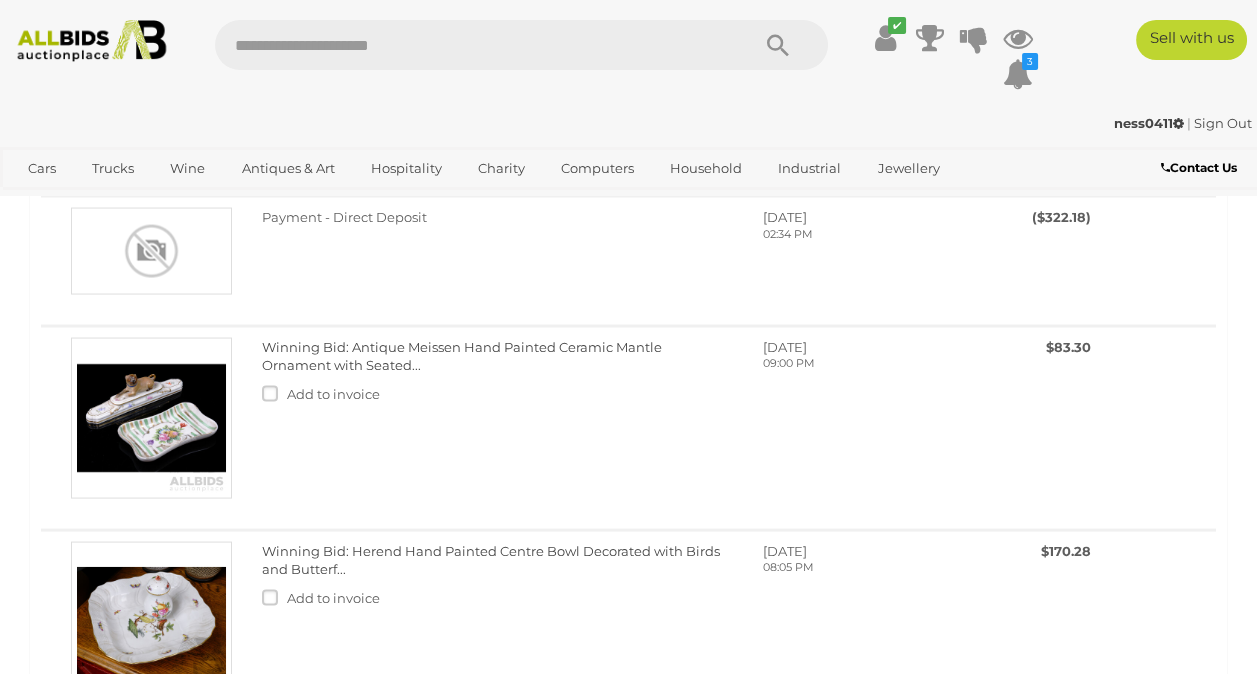 drag, startPoint x: 344, startPoint y: 392, endPoint x: 352, endPoint y: 374, distance: 19.697716 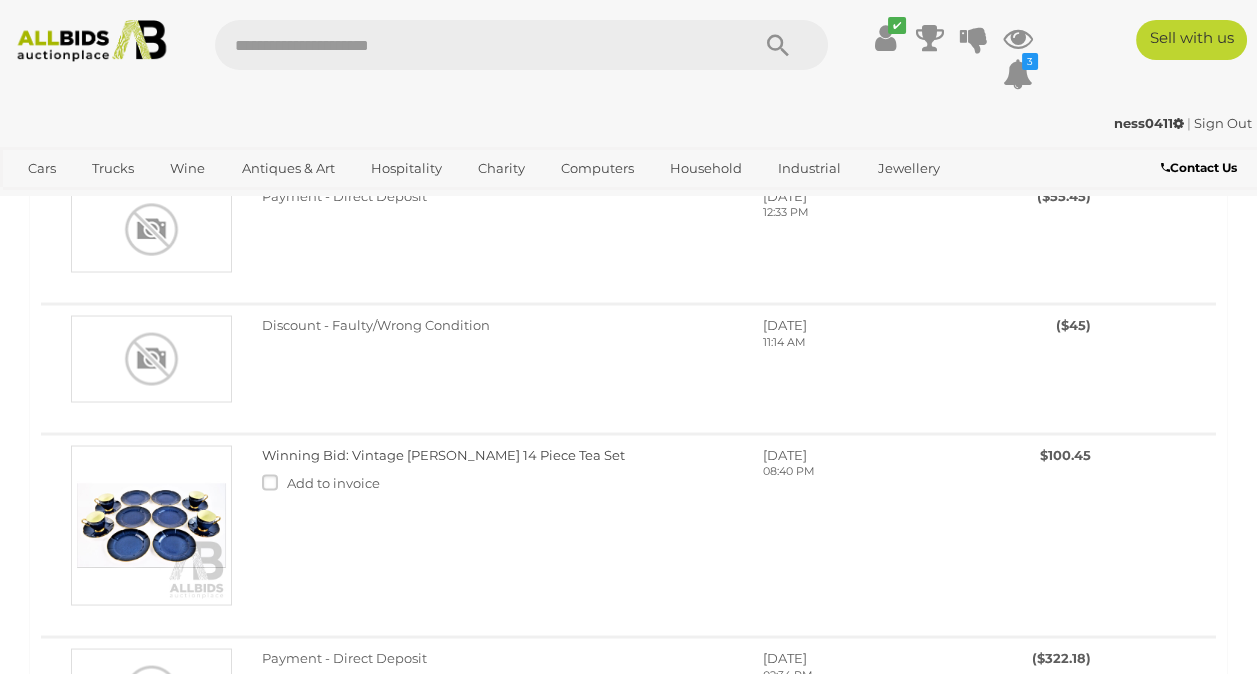 scroll, scrollTop: 5520, scrollLeft: 0, axis: vertical 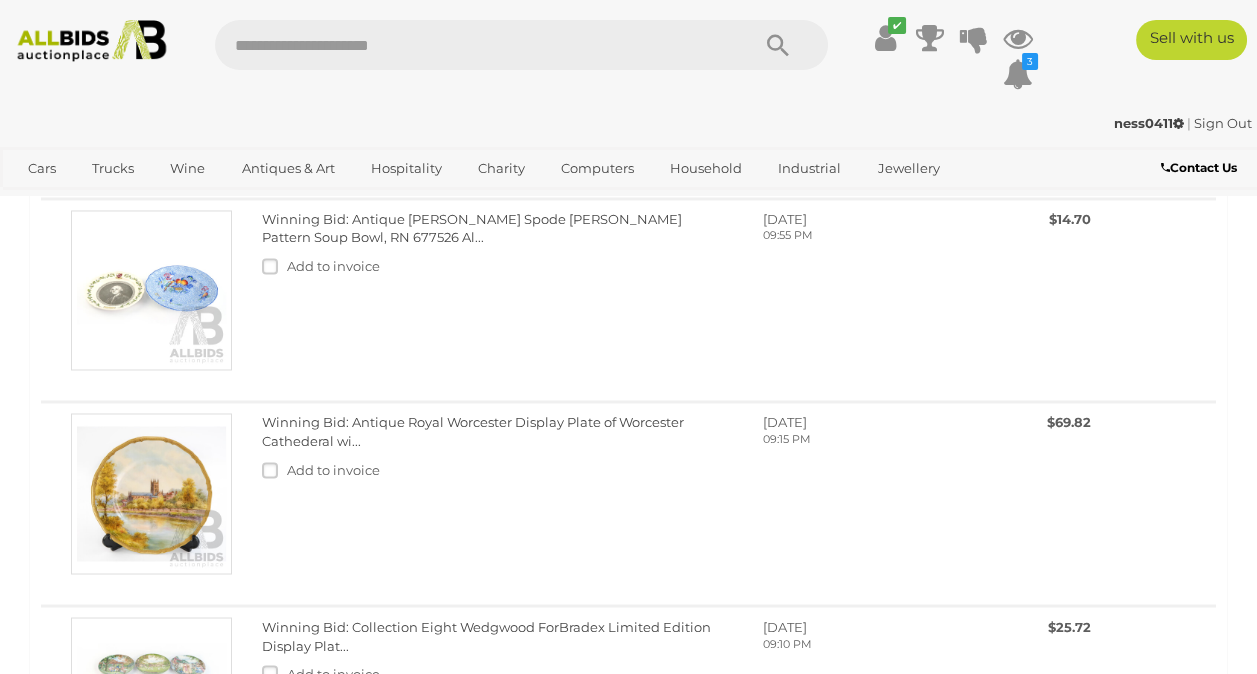 drag, startPoint x: 714, startPoint y: 462, endPoint x: 350, endPoint y: 465, distance: 364.01236 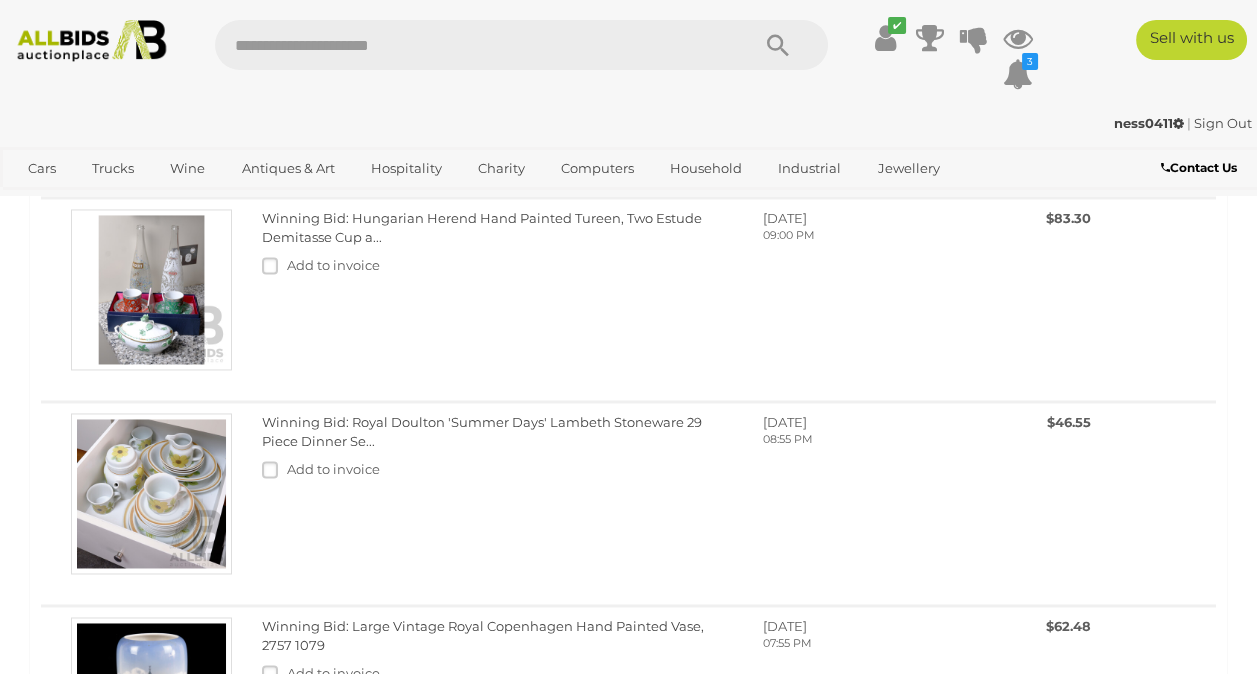 scroll, scrollTop: 4800, scrollLeft: 0, axis: vertical 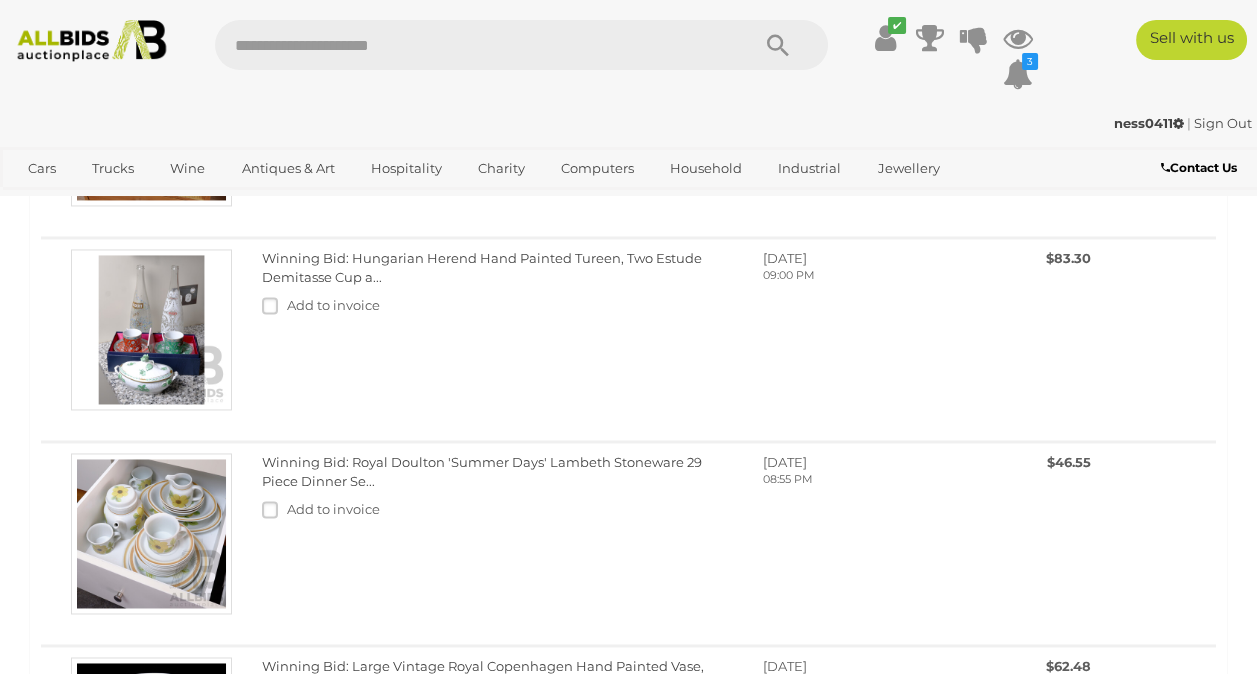 drag, startPoint x: 646, startPoint y: 489, endPoint x: 352, endPoint y: 476, distance: 294.28726 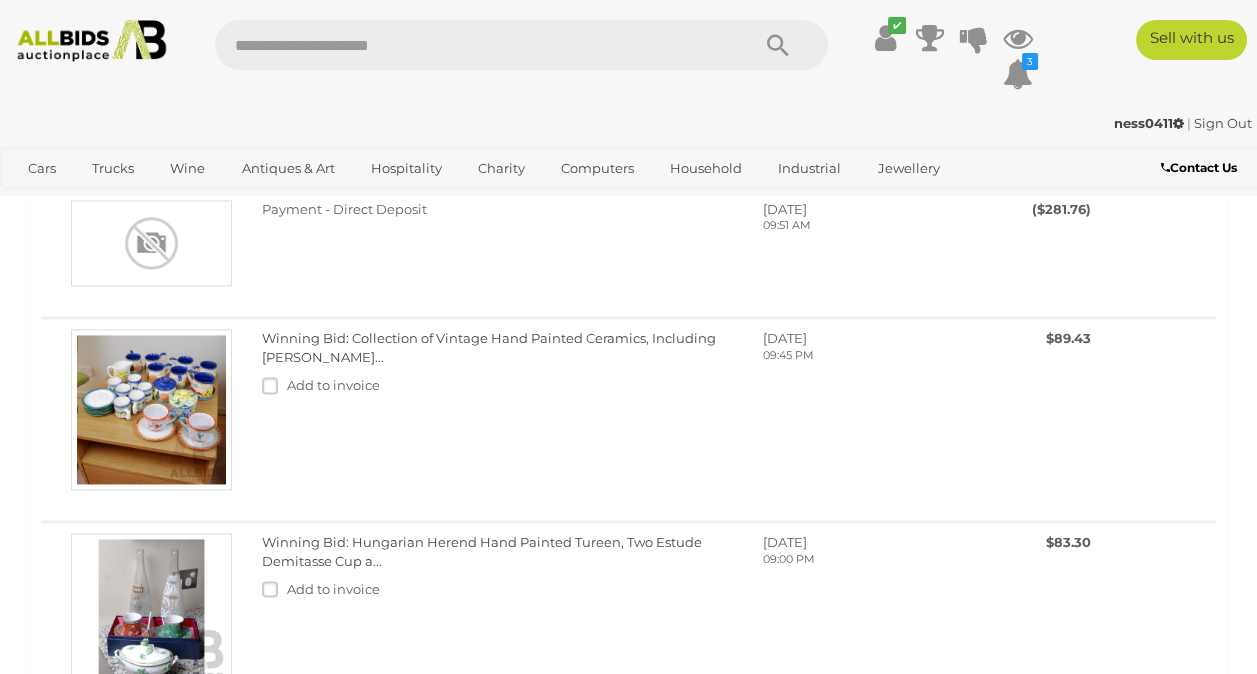 scroll, scrollTop: 4640, scrollLeft: 0, axis: vertical 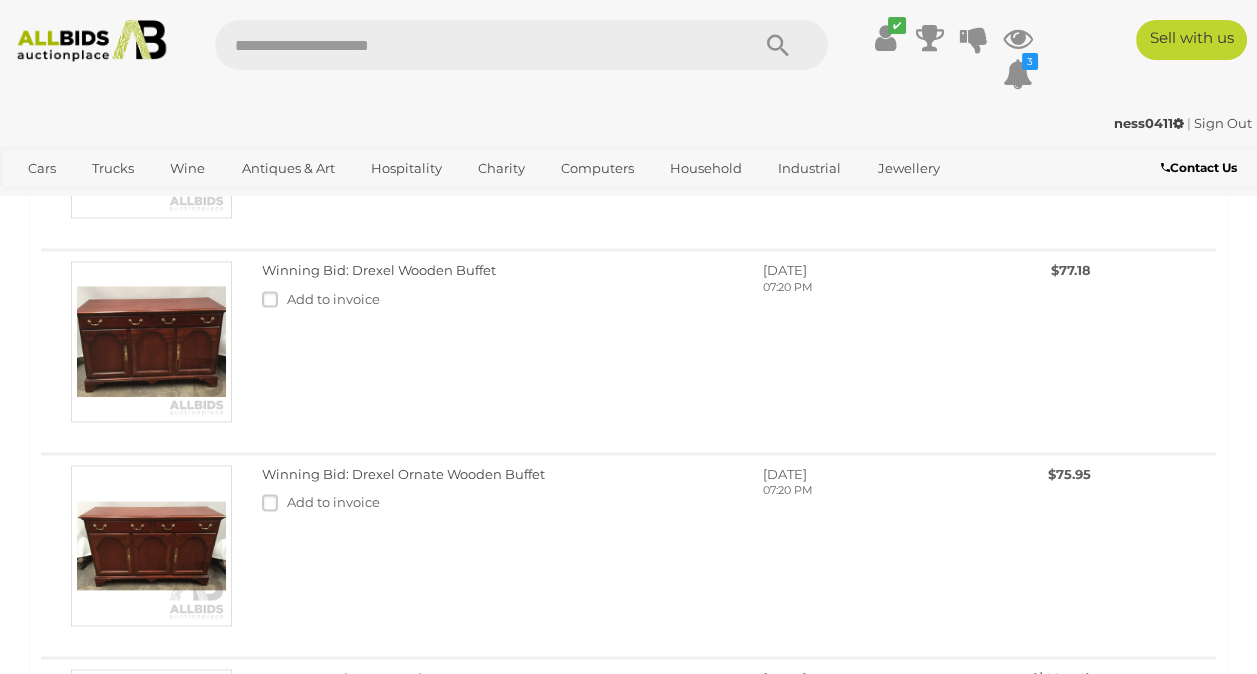 drag, startPoint x: 552, startPoint y: 481, endPoint x: 349, endPoint y: 484, distance: 203.02217 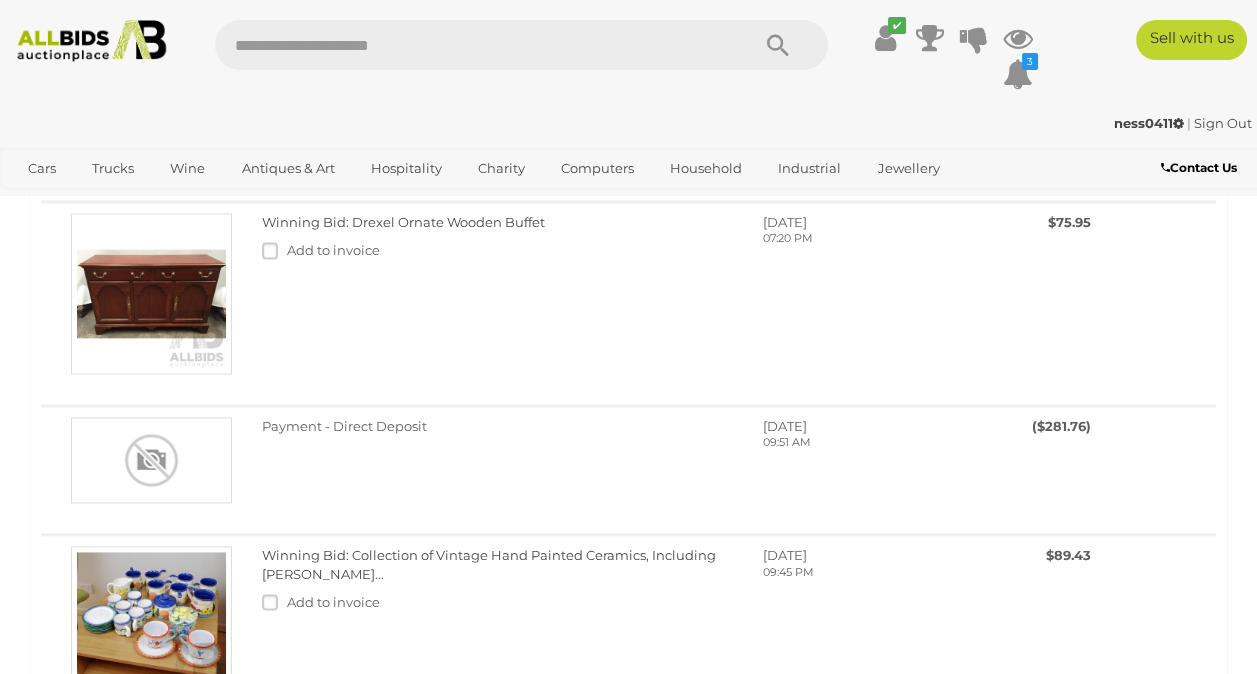 scroll, scrollTop: 4760, scrollLeft: 0, axis: vertical 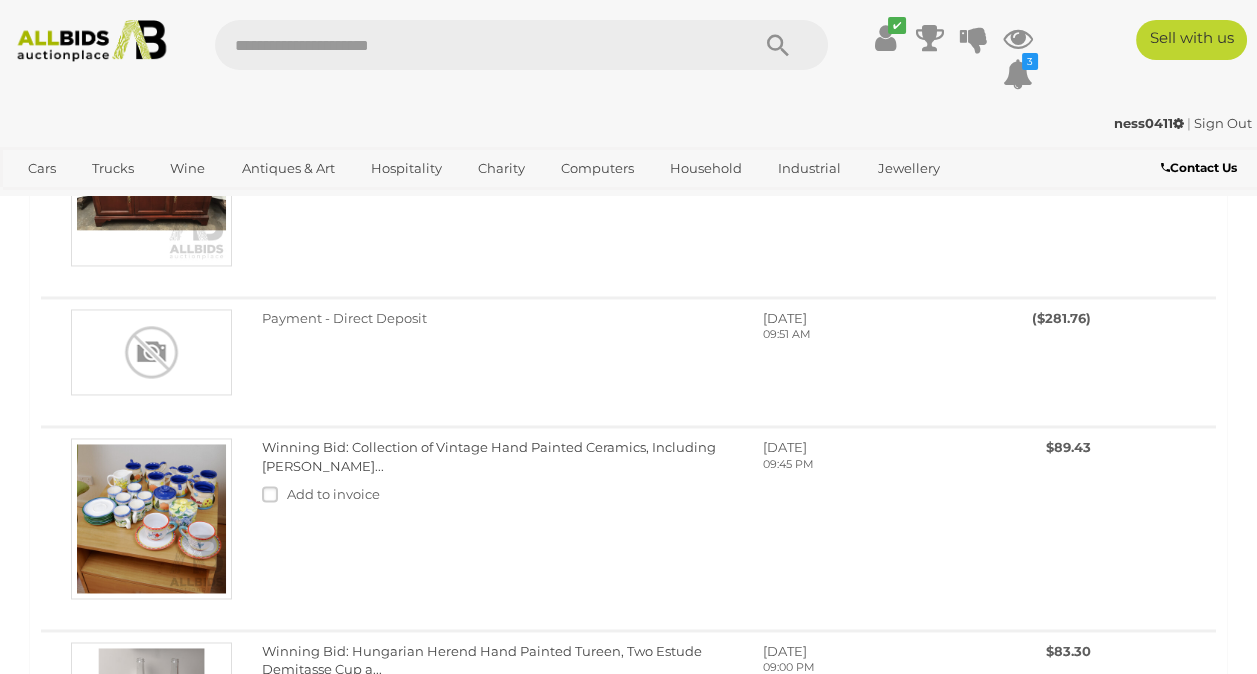 drag, startPoint x: 503, startPoint y: 322, endPoint x: 352, endPoint y: 328, distance: 151.11916 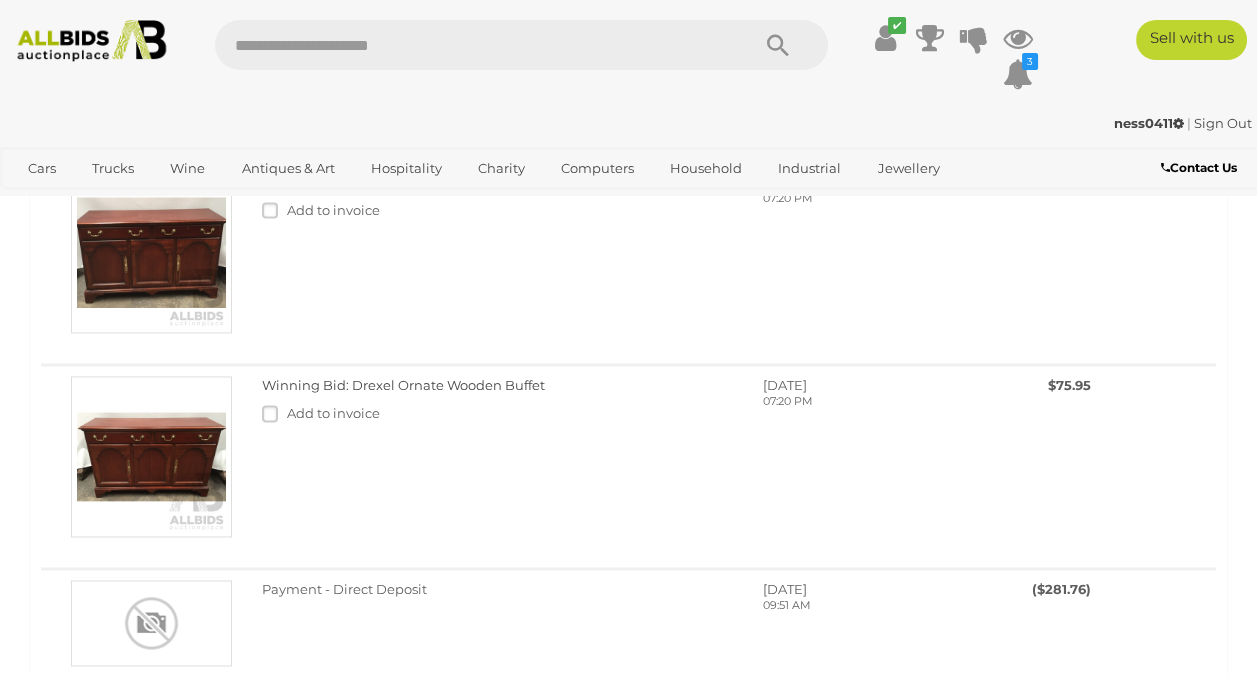 scroll, scrollTop: 4480, scrollLeft: 0, axis: vertical 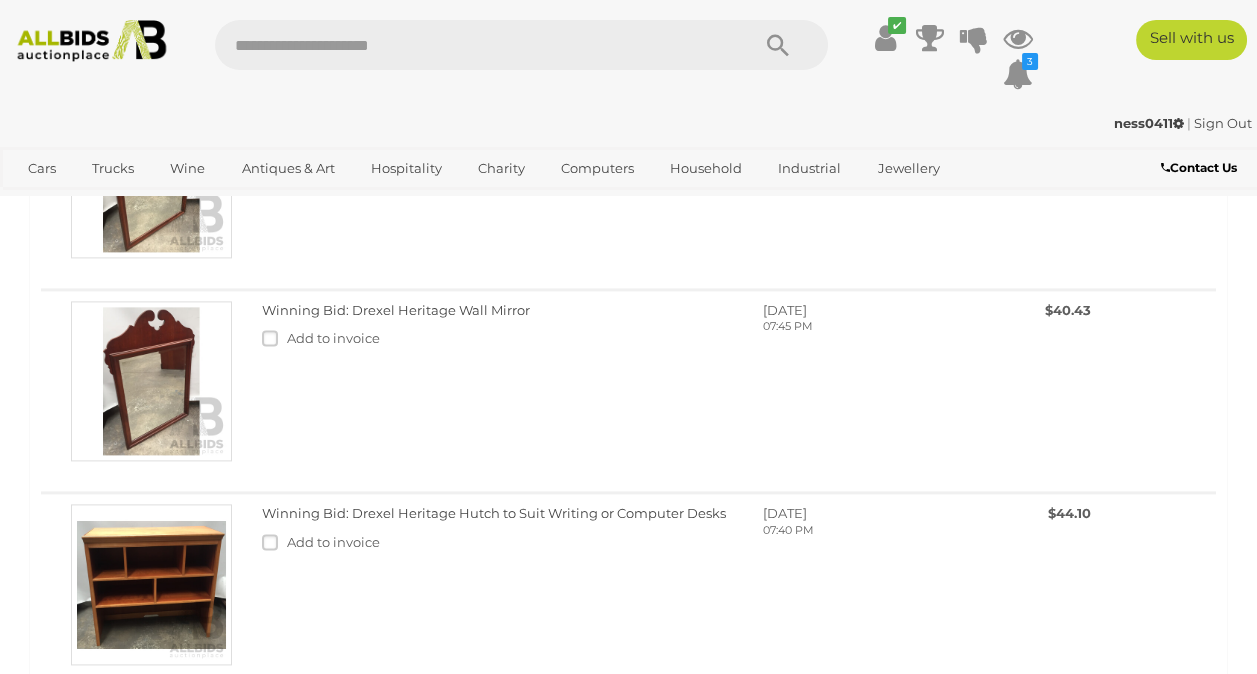 drag, startPoint x: 380, startPoint y: 454, endPoint x: 350, endPoint y: 428, distance: 39.698868 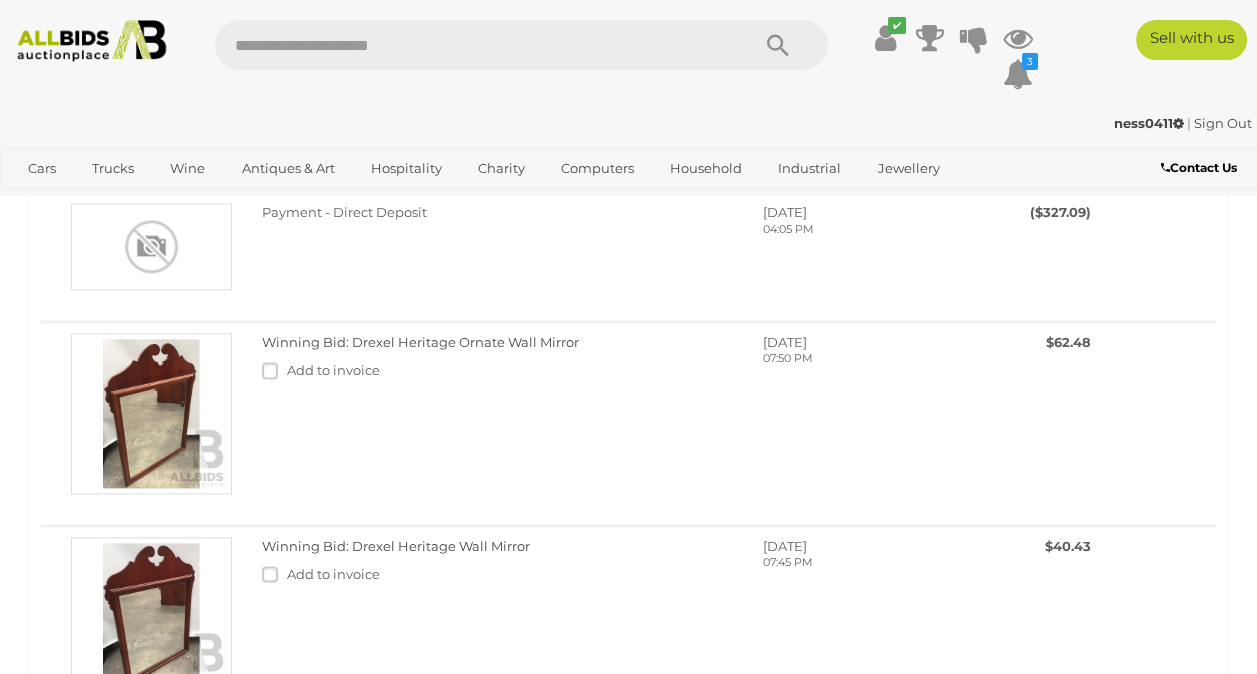 scroll, scrollTop: 3804, scrollLeft: 0, axis: vertical 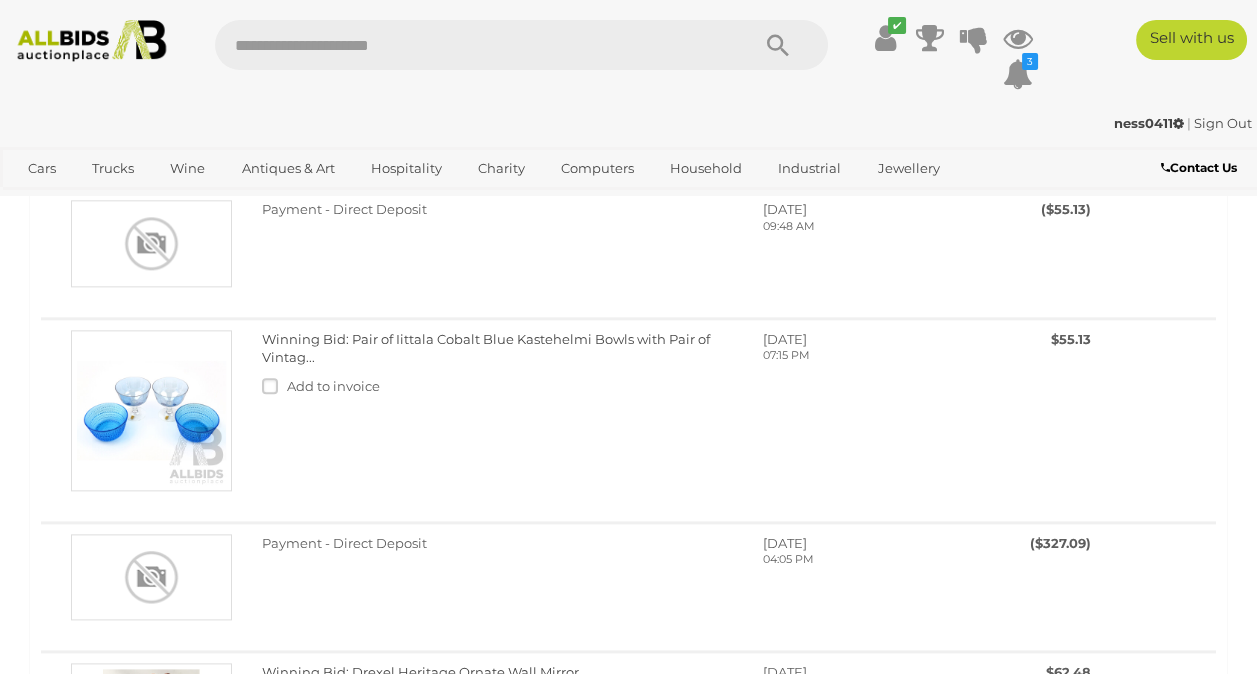 drag, startPoint x: 339, startPoint y: 475, endPoint x: 352, endPoint y: 456, distance: 23.021729 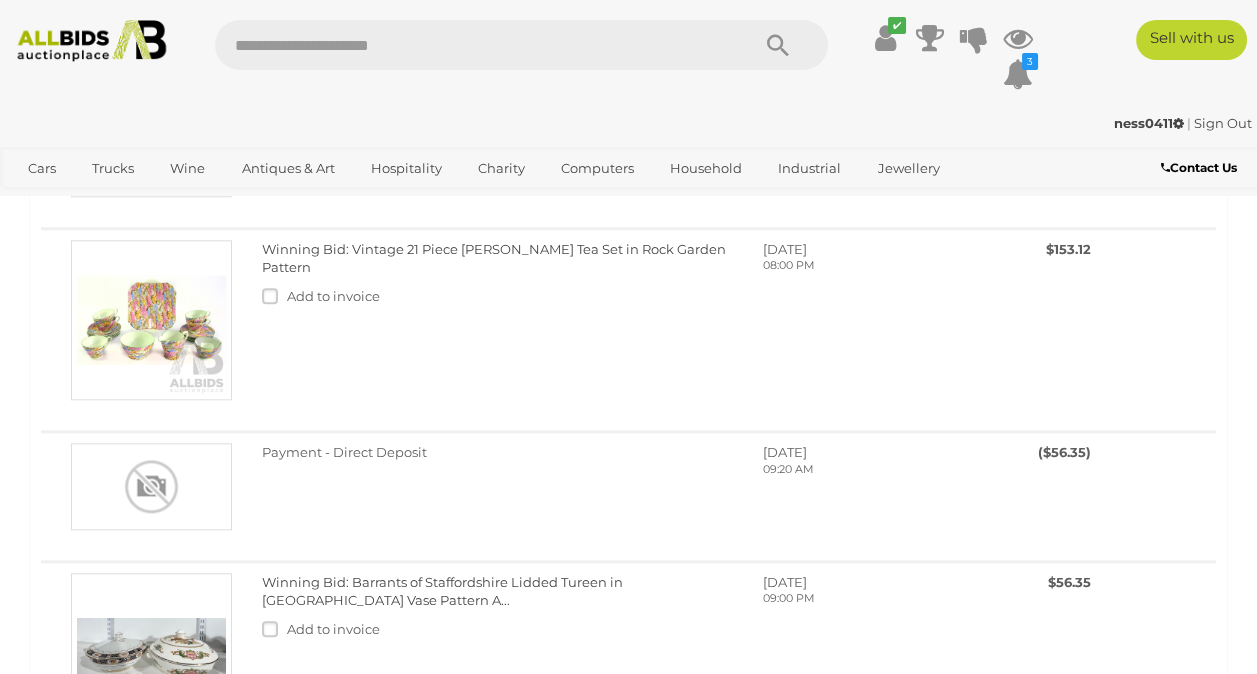 scroll, scrollTop: 3284, scrollLeft: 0, axis: vertical 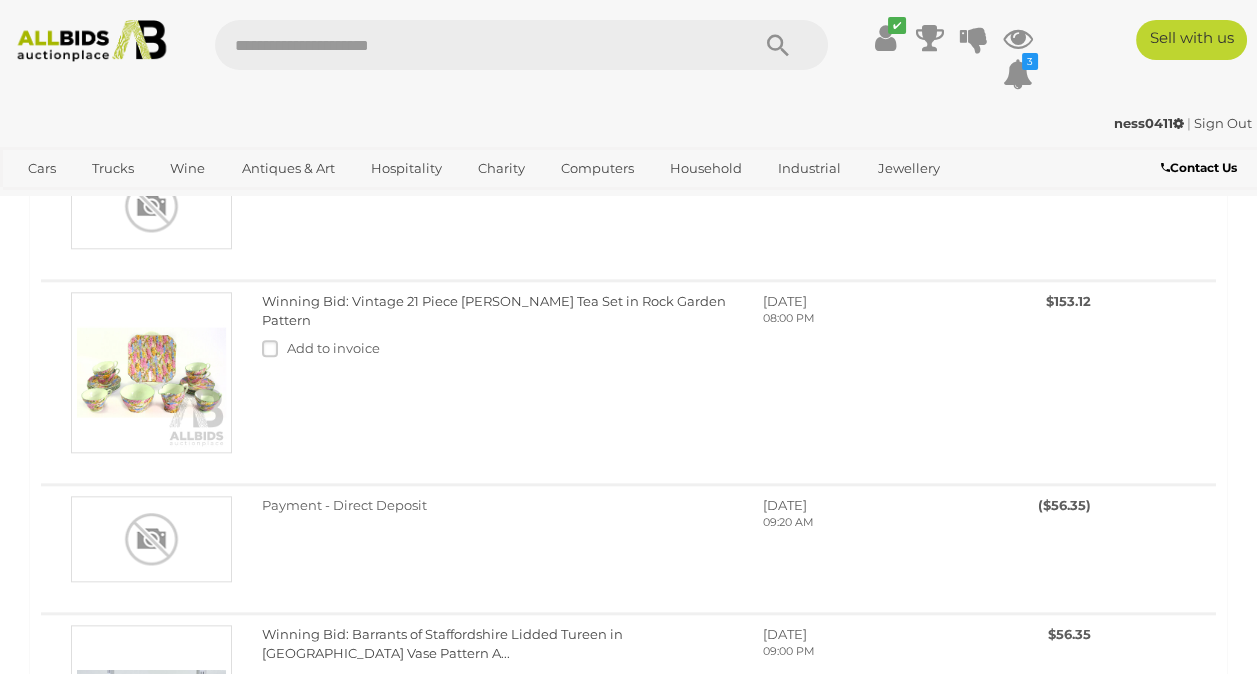 drag, startPoint x: 417, startPoint y: 262, endPoint x: 351, endPoint y: 246, distance: 67.911705 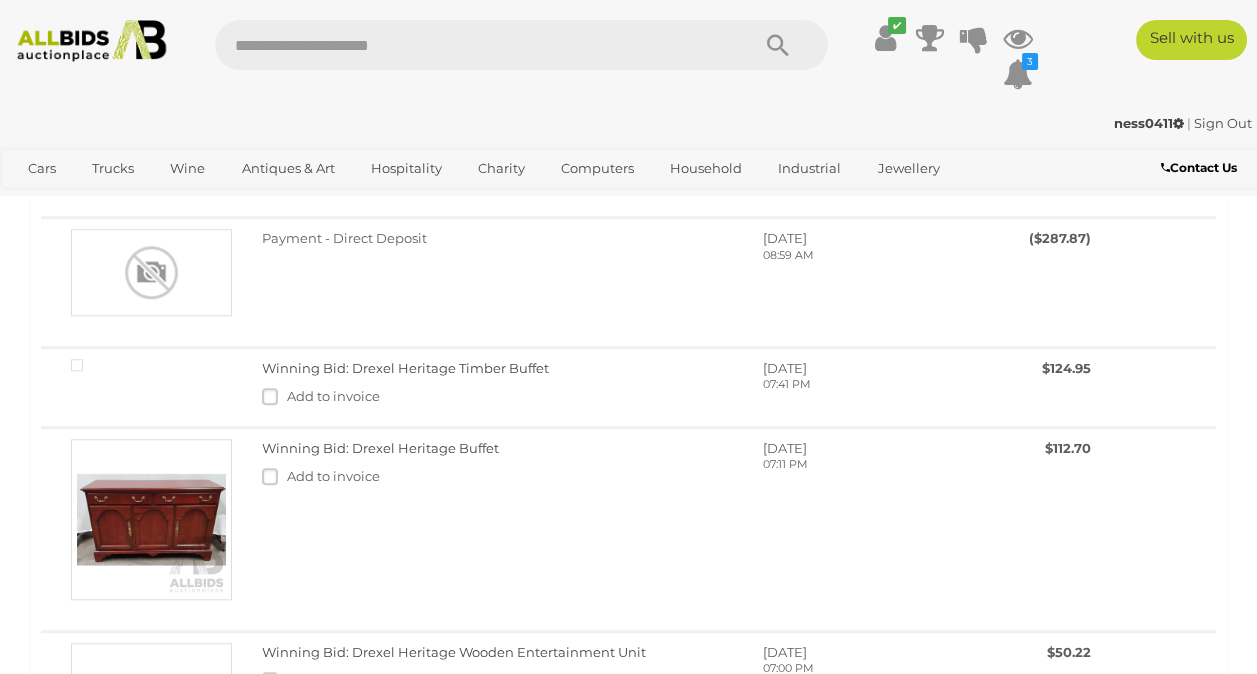 scroll, scrollTop: 2844, scrollLeft: 0, axis: vertical 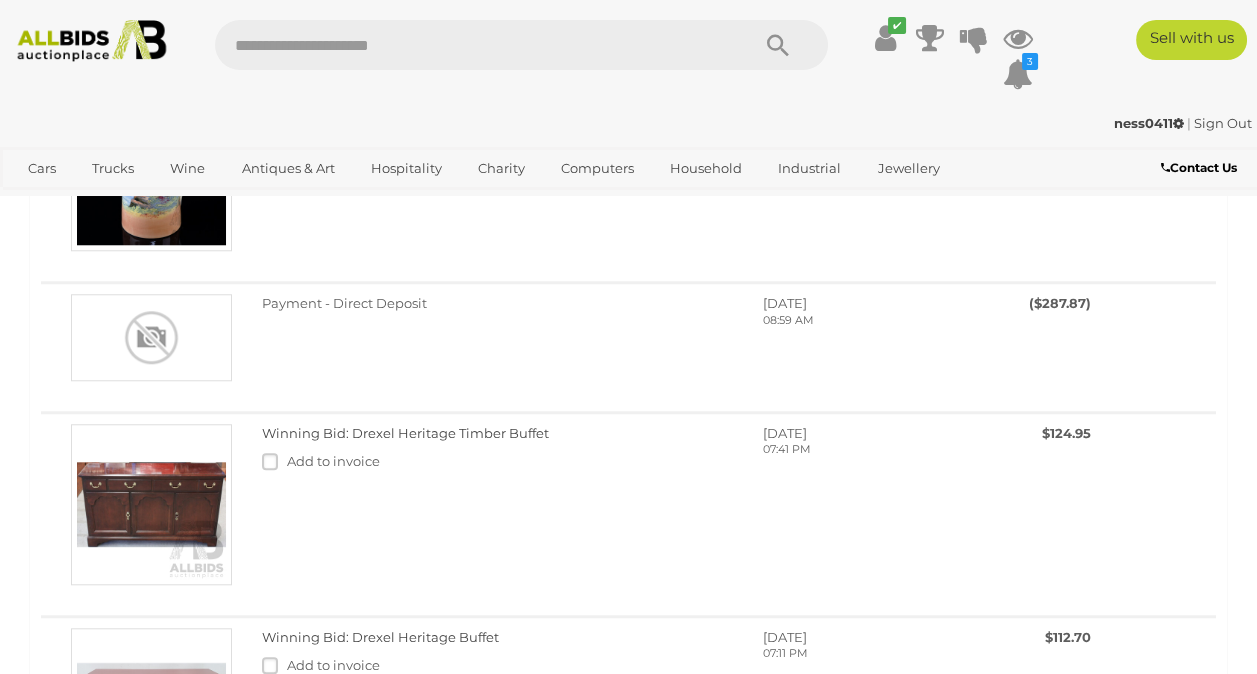 drag, startPoint x: 718, startPoint y: 232, endPoint x: 349, endPoint y: 231, distance: 369.00134 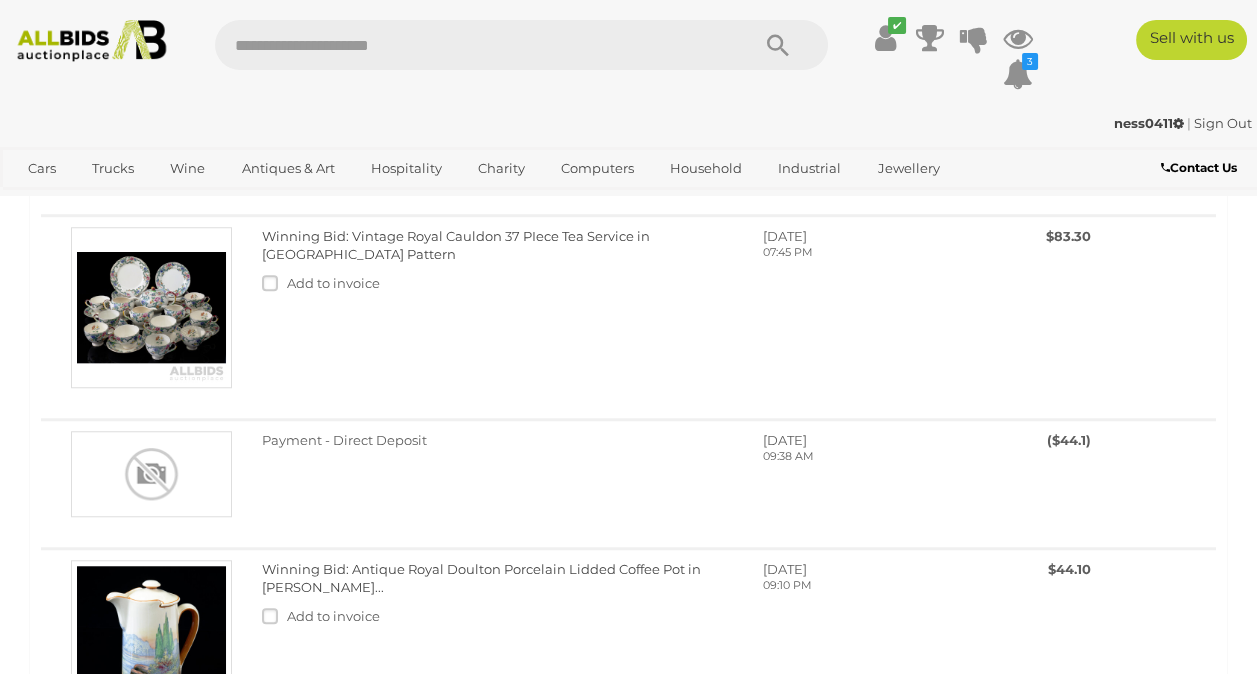 scroll, scrollTop: 2546, scrollLeft: 0, axis: vertical 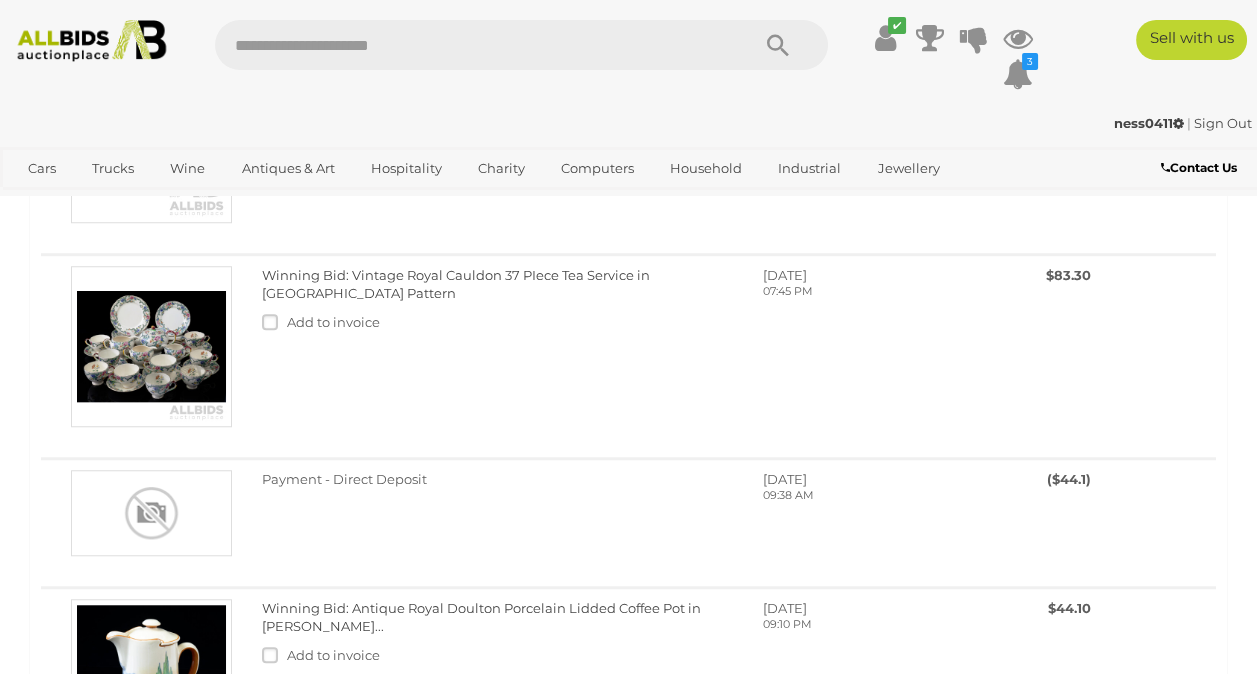 drag, startPoint x: 693, startPoint y: 321, endPoint x: 350, endPoint y: 315, distance: 343.05246 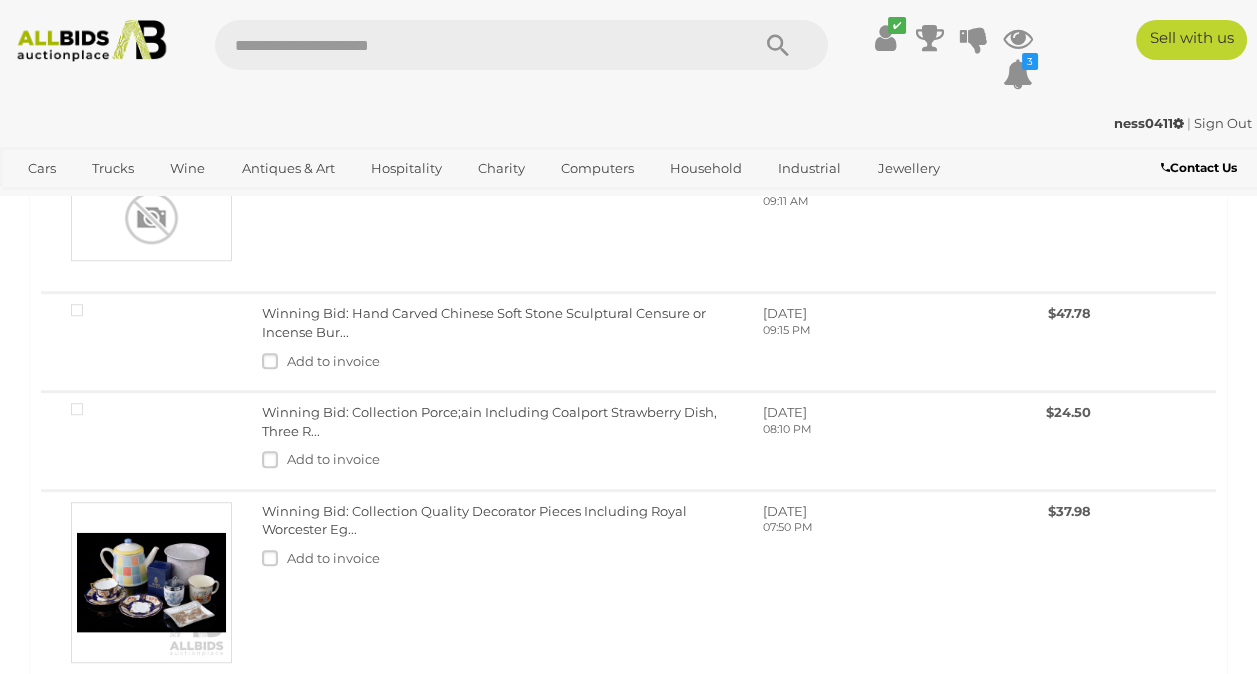 scroll, scrollTop: 2066, scrollLeft: 0, axis: vertical 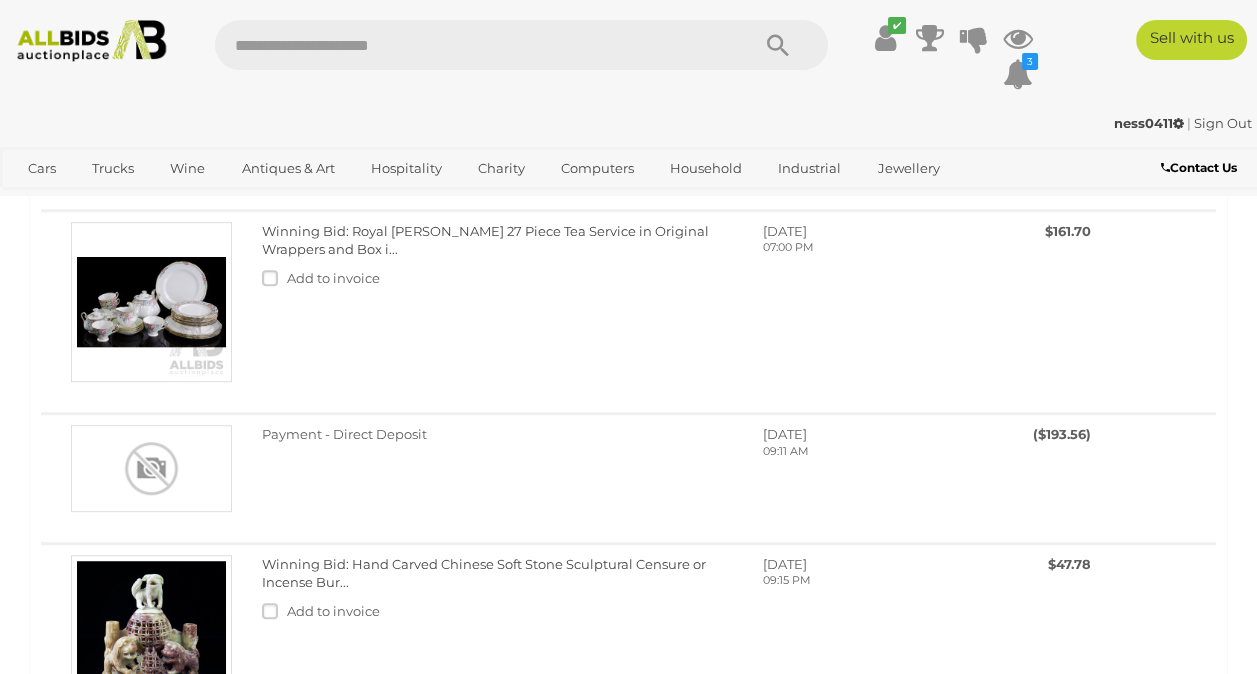 drag, startPoint x: 677, startPoint y: 470, endPoint x: 352, endPoint y: 472, distance: 325.00616 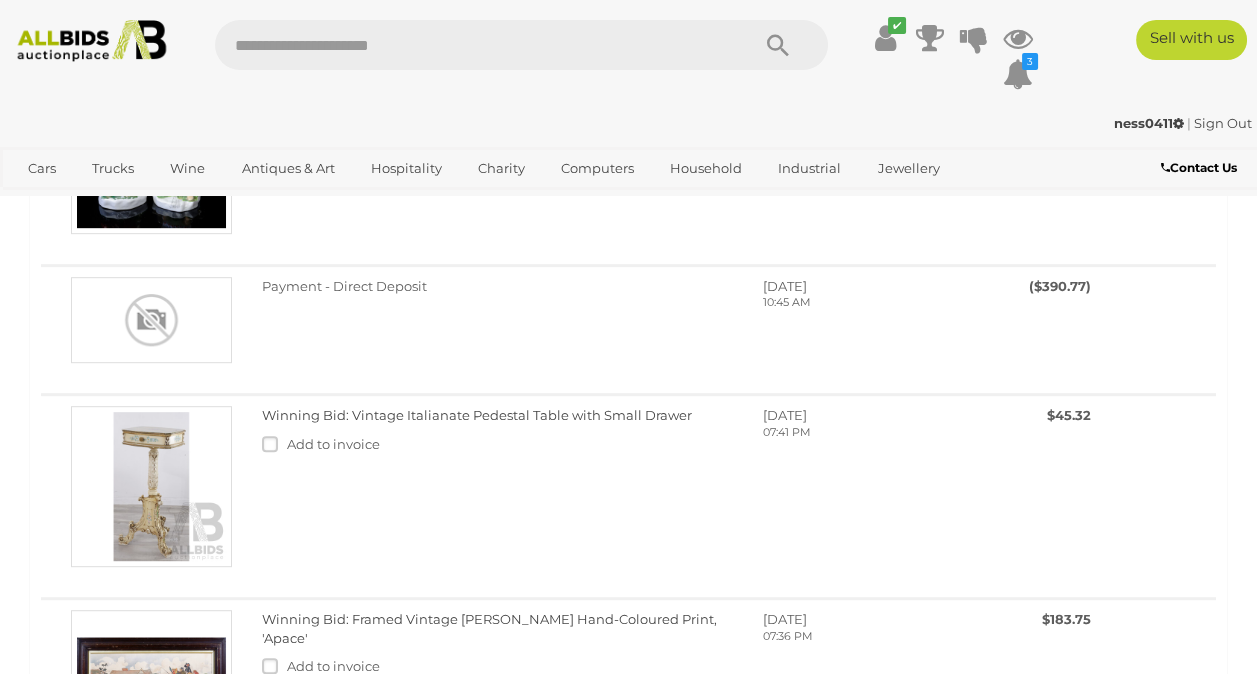 scroll, scrollTop: 1706, scrollLeft: 0, axis: vertical 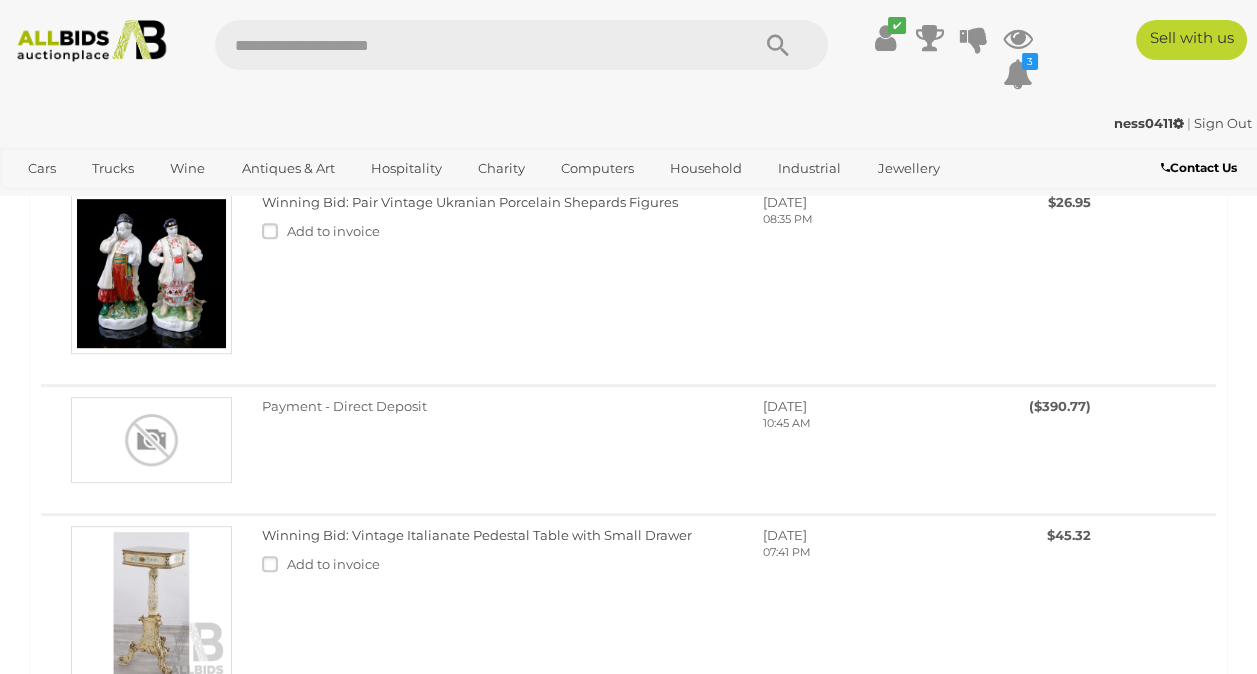 drag, startPoint x: 352, startPoint y: 446, endPoint x: 351, endPoint y: 424, distance: 22.022715 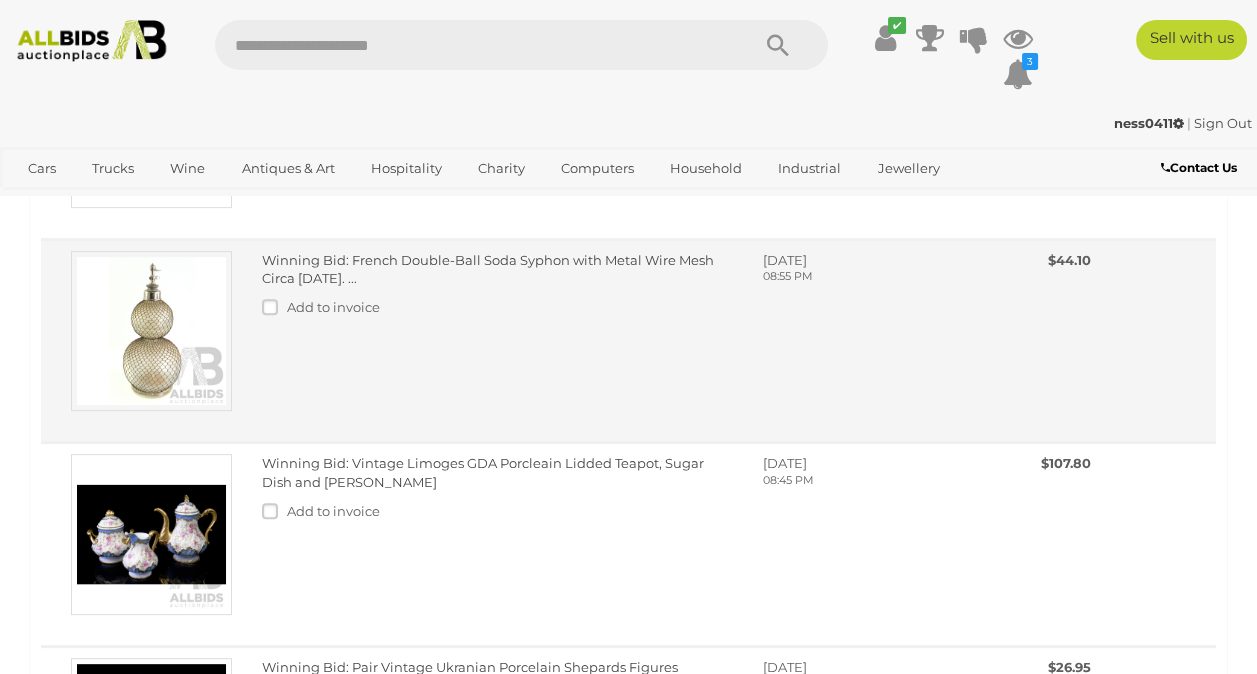 scroll, scrollTop: 1306, scrollLeft: 0, axis: vertical 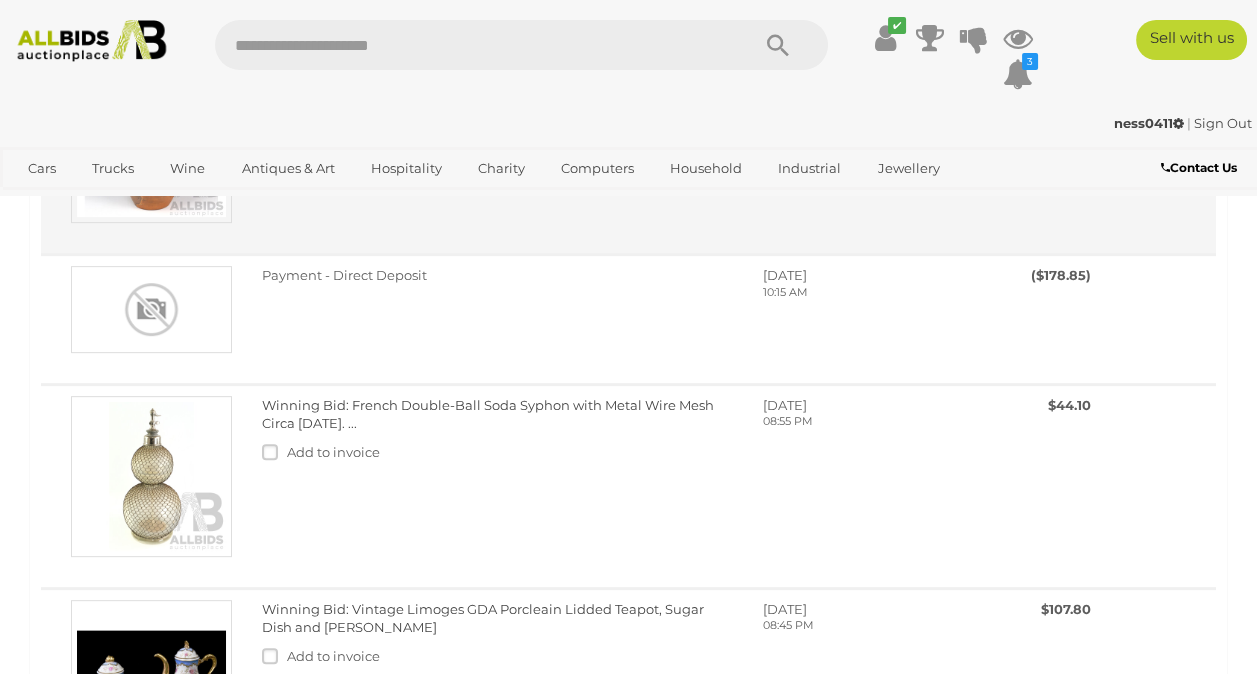 drag, startPoint x: 318, startPoint y: 518, endPoint x: 346, endPoint y: 486, distance: 42.520584 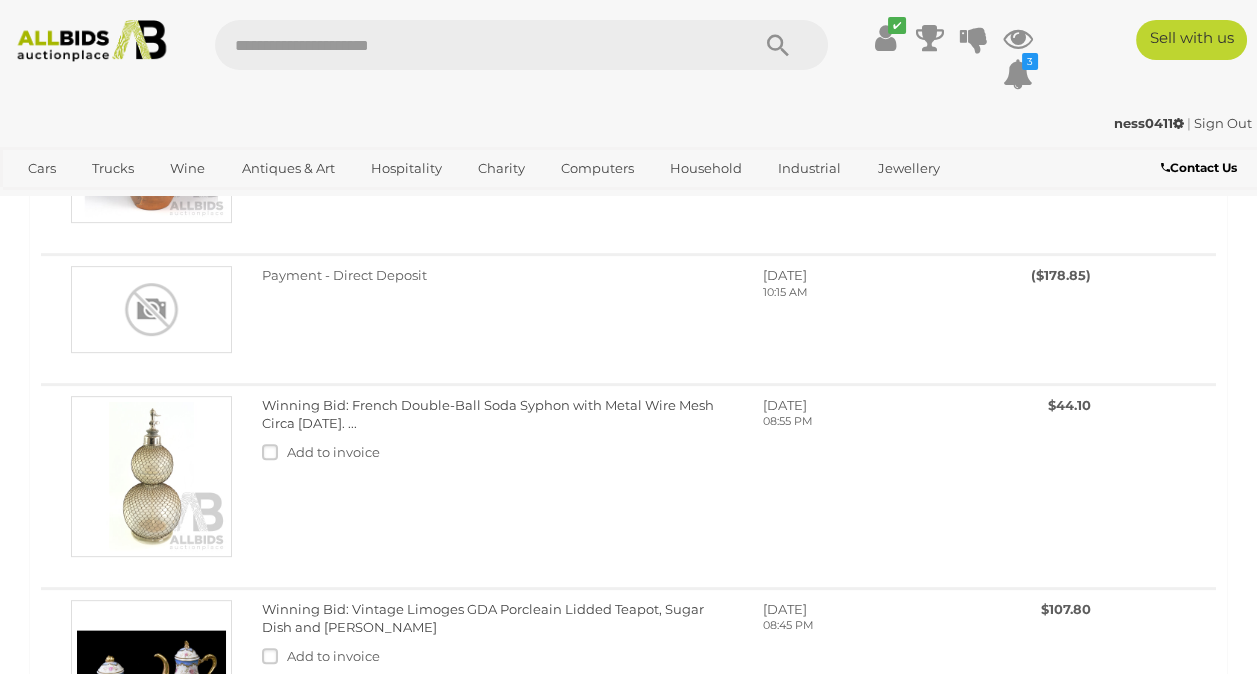 click on "Add to invoice" at bounding box center (333, 20) 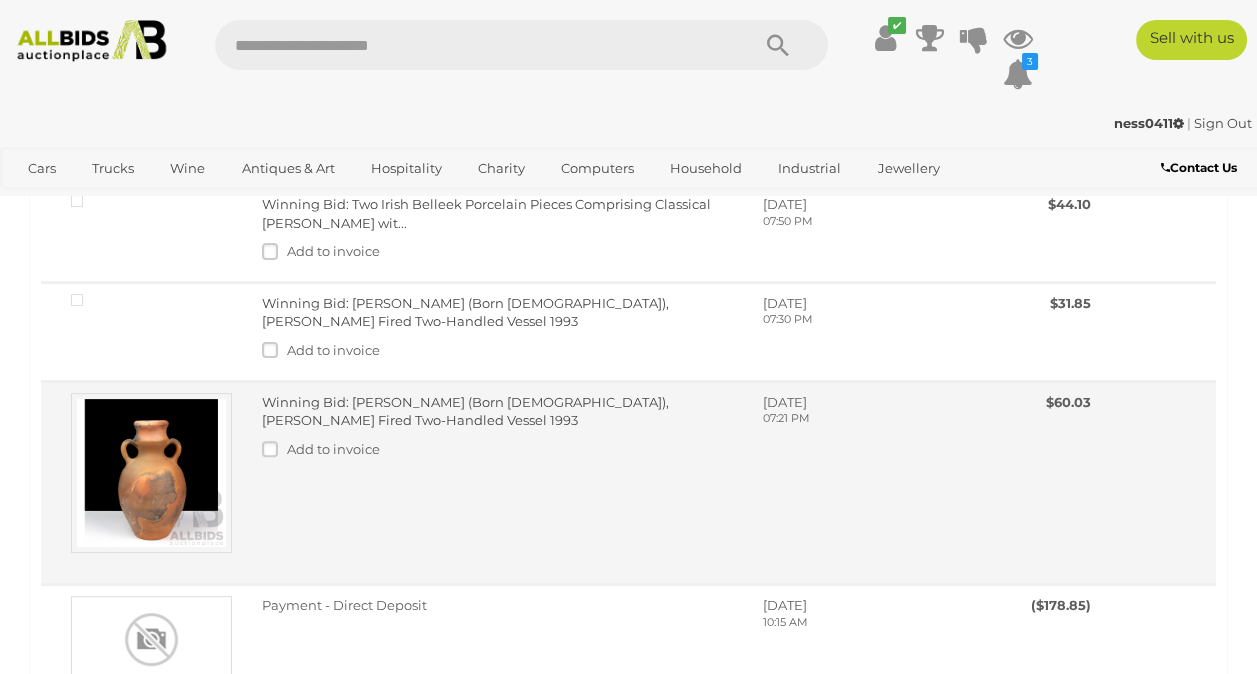 scroll, scrollTop: 986, scrollLeft: 0, axis: vertical 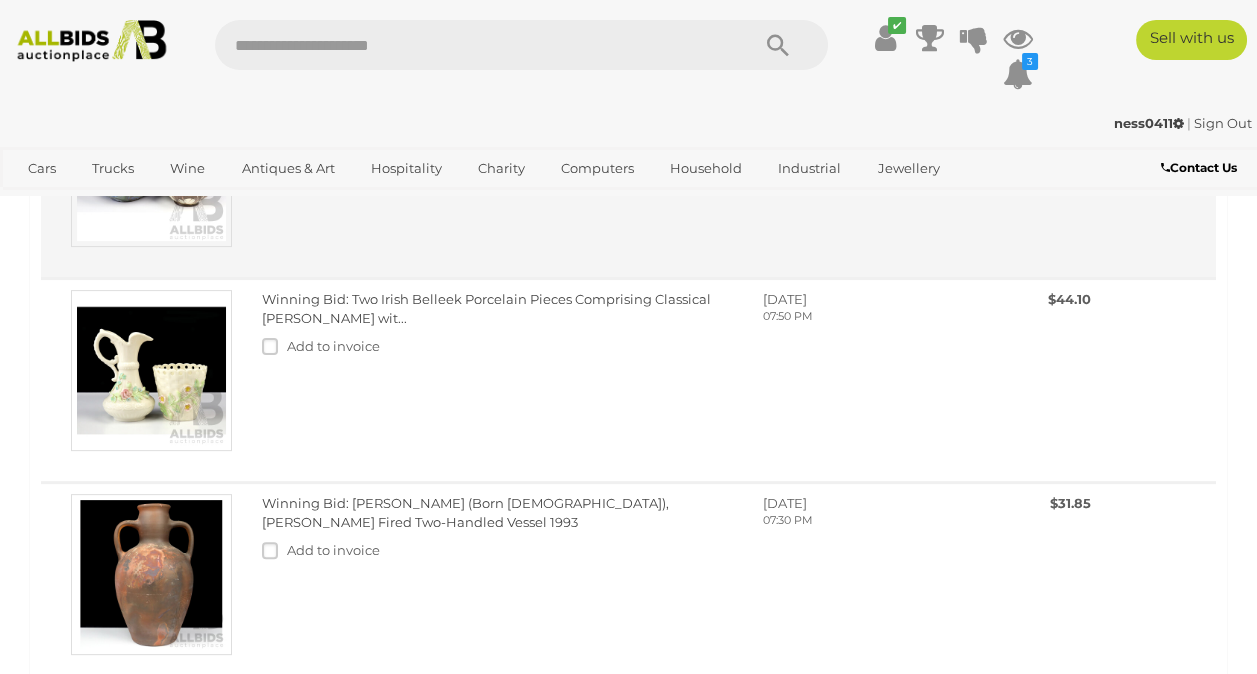 drag, startPoint x: 421, startPoint y: 220, endPoint x: 351, endPoint y: 205, distance: 71.5891 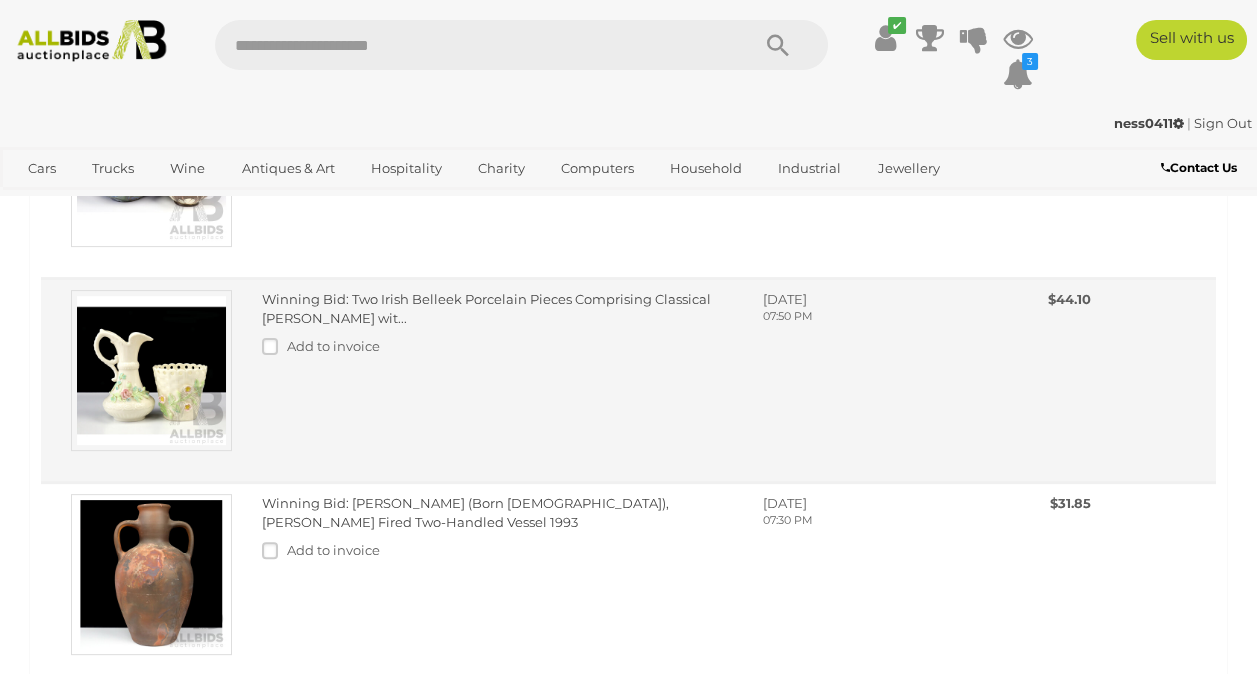 drag, startPoint x: 378, startPoint y: 427, endPoint x: 347, endPoint y: 404, distance: 38.600517 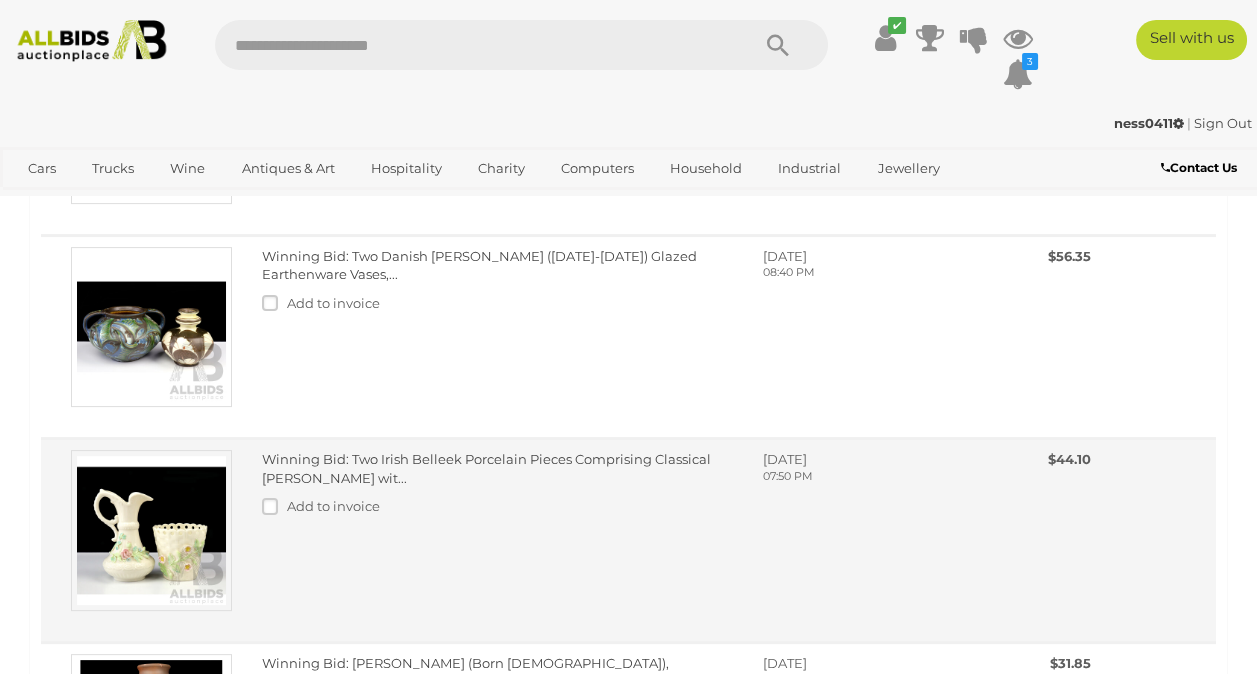 scroll, scrollTop: 786, scrollLeft: 0, axis: vertical 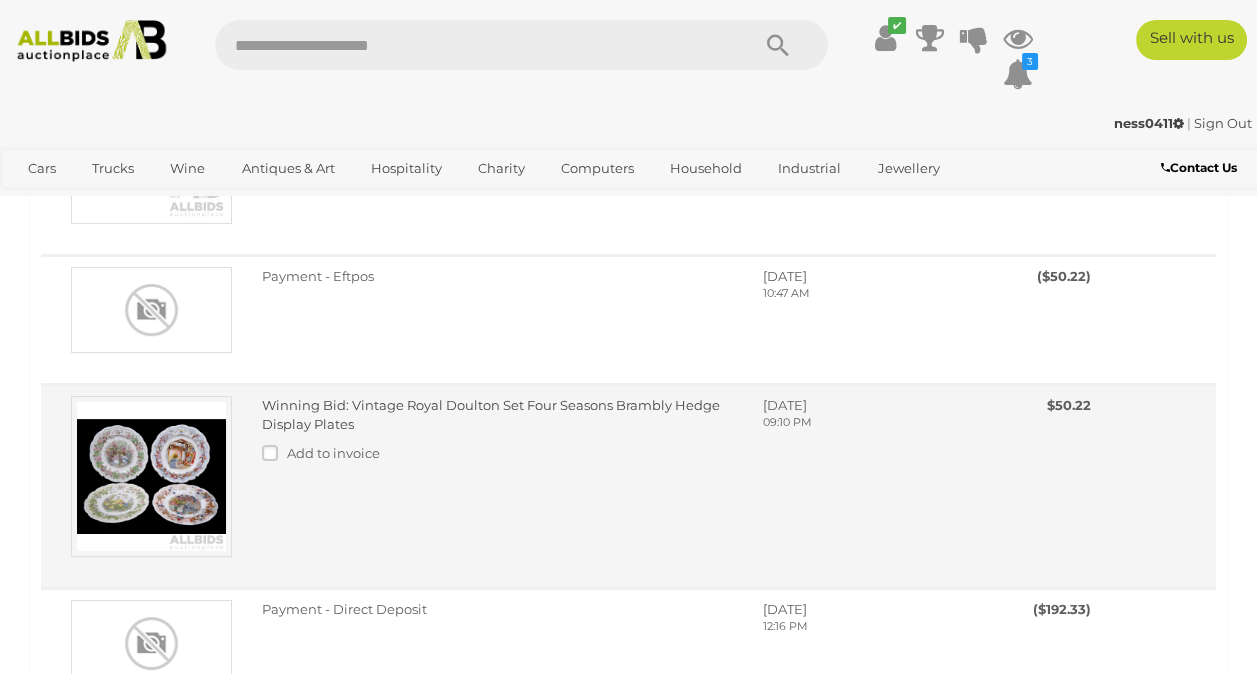 drag, startPoint x: 383, startPoint y: 426, endPoint x: 352, endPoint y: 413, distance: 33.61547 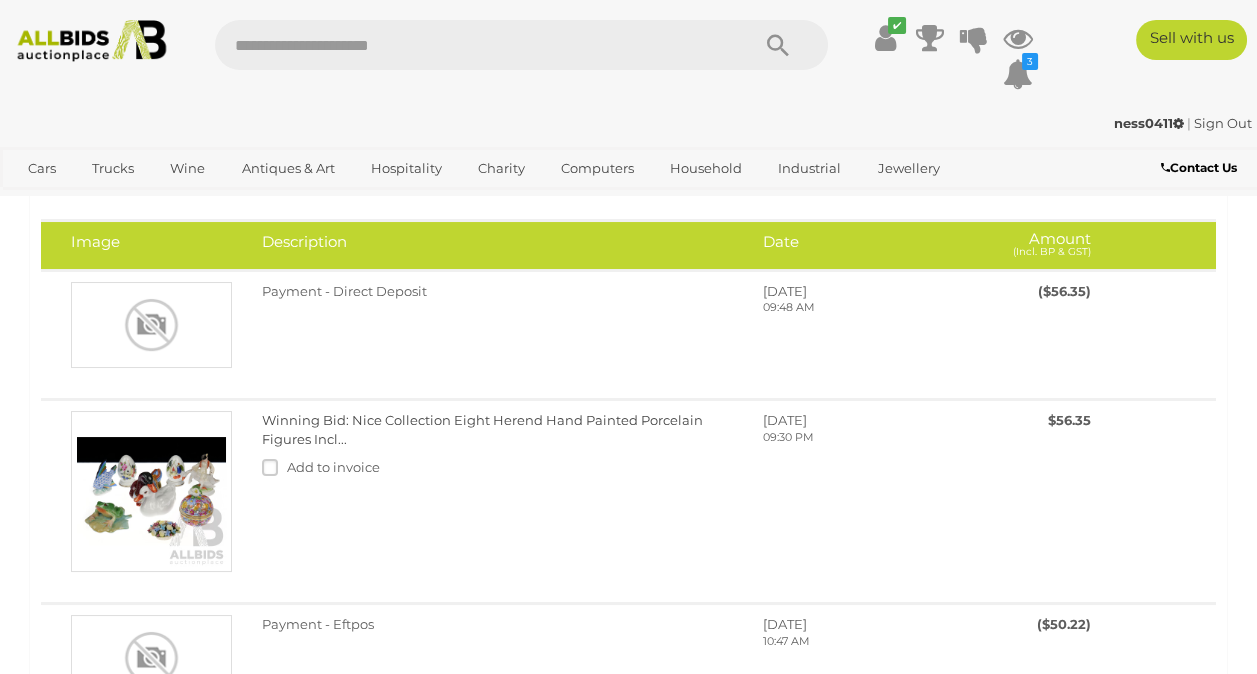 scroll, scrollTop: 88, scrollLeft: 0, axis: vertical 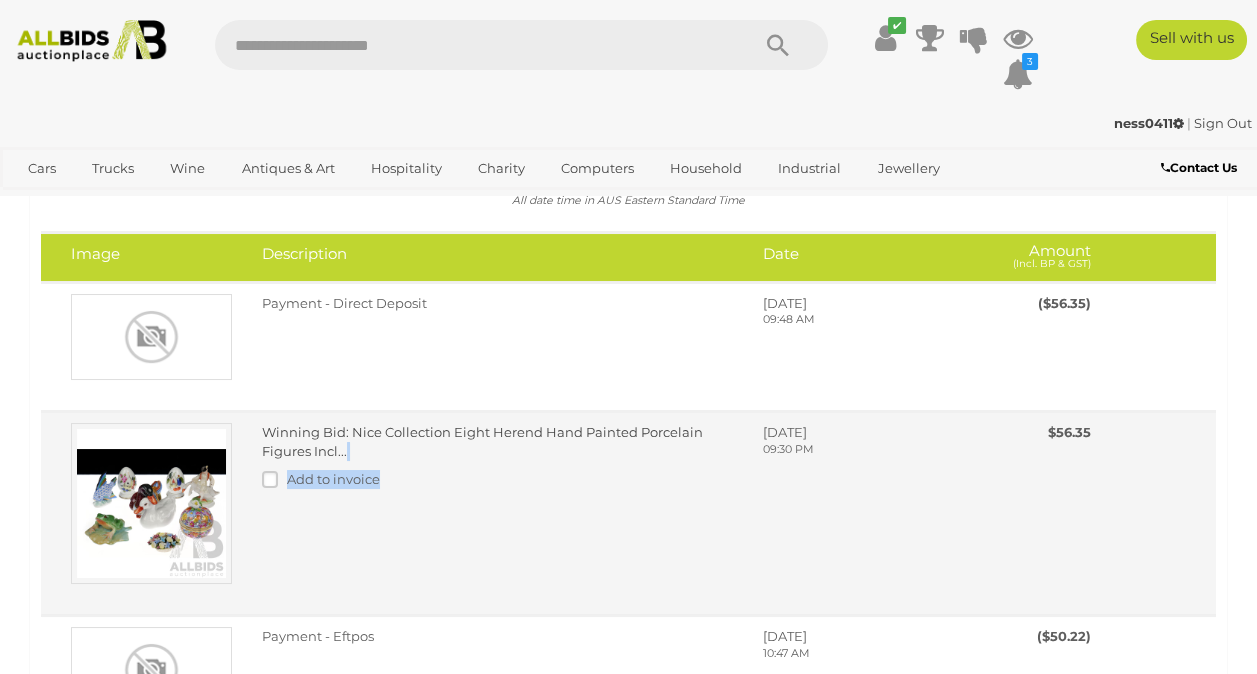 drag, startPoint x: 374, startPoint y: 450, endPoint x: 411, endPoint y: 471, distance: 42.544094 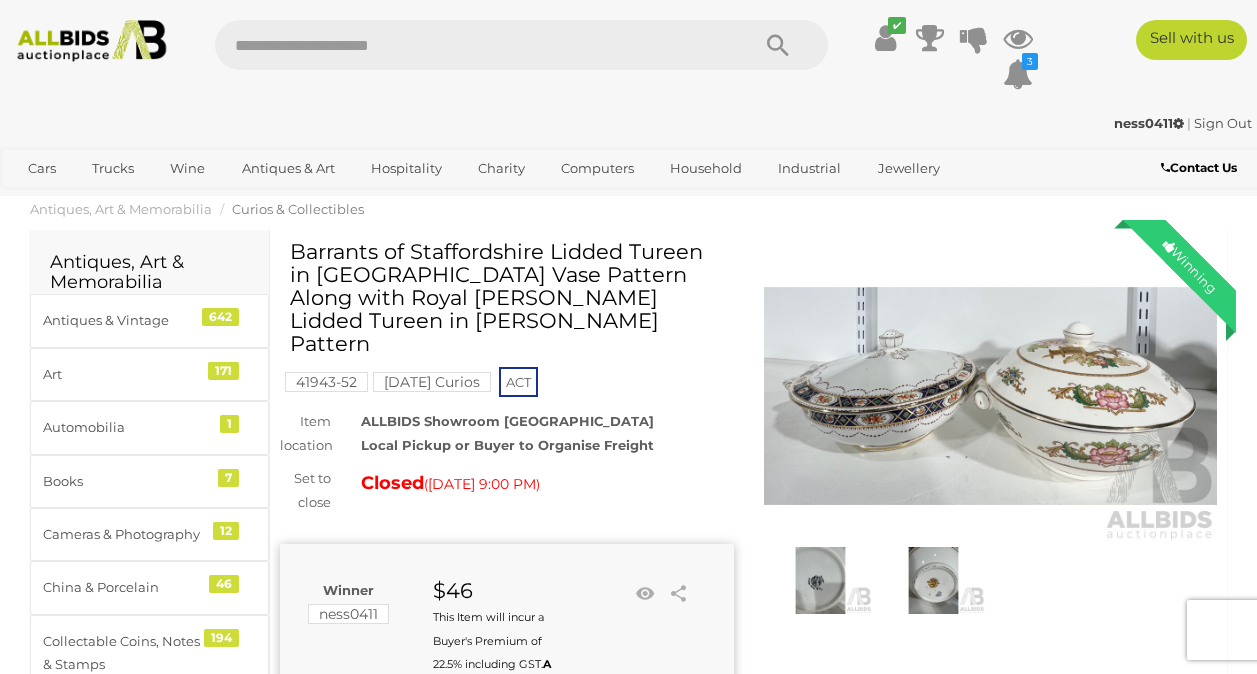 scroll, scrollTop: 0, scrollLeft: 0, axis: both 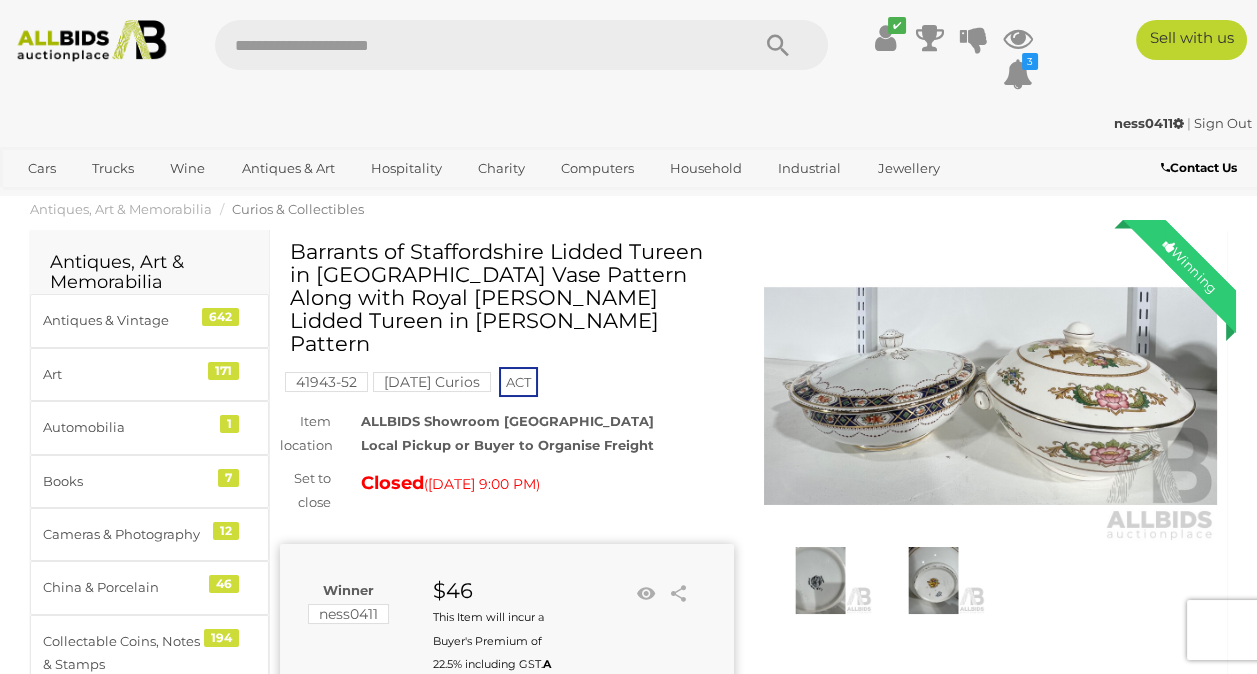 drag, startPoint x: 476, startPoint y: 325, endPoint x: 296, endPoint y: 251, distance: 194.61757 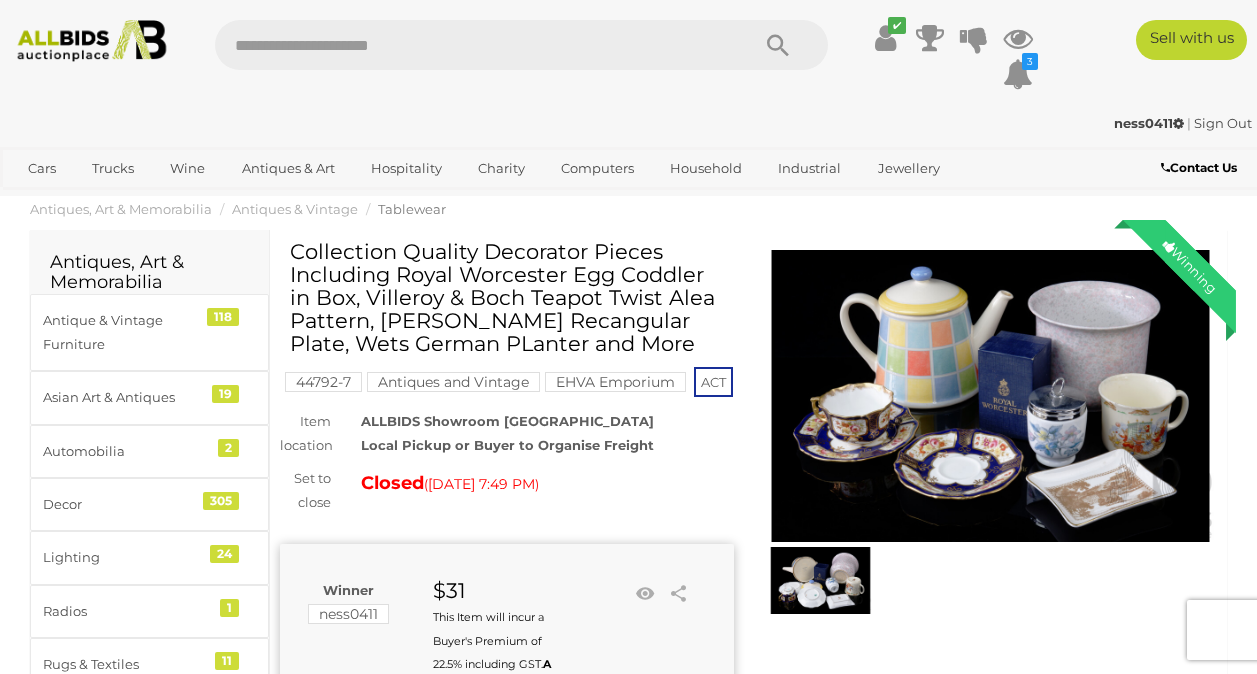 scroll, scrollTop: 0, scrollLeft: 0, axis: both 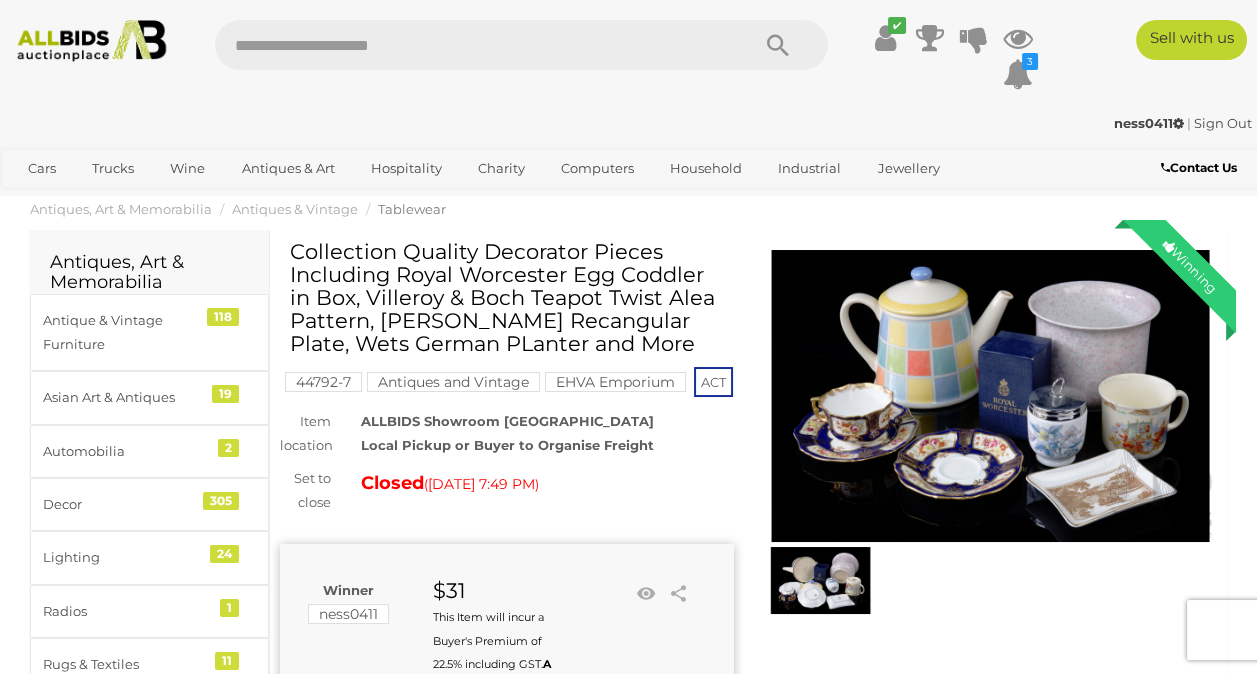 drag, startPoint x: 500, startPoint y: 381, endPoint x: 293, endPoint y: 254, distance: 242.85387 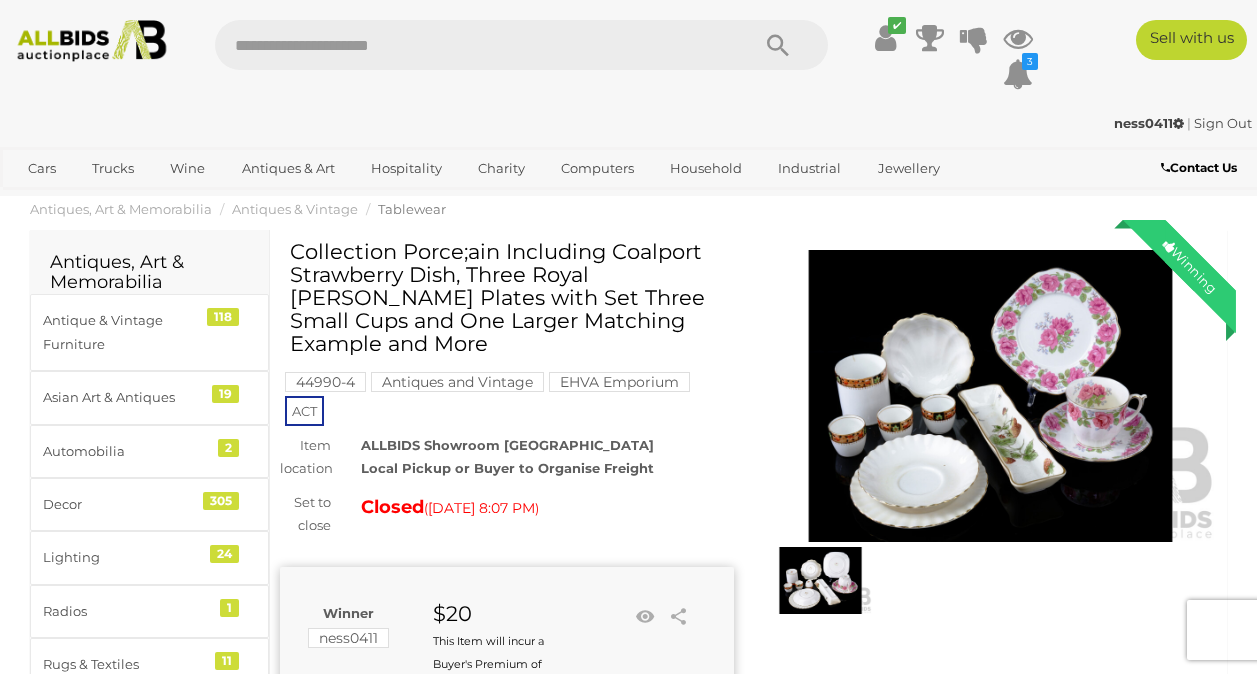 scroll, scrollTop: 0, scrollLeft: 0, axis: both 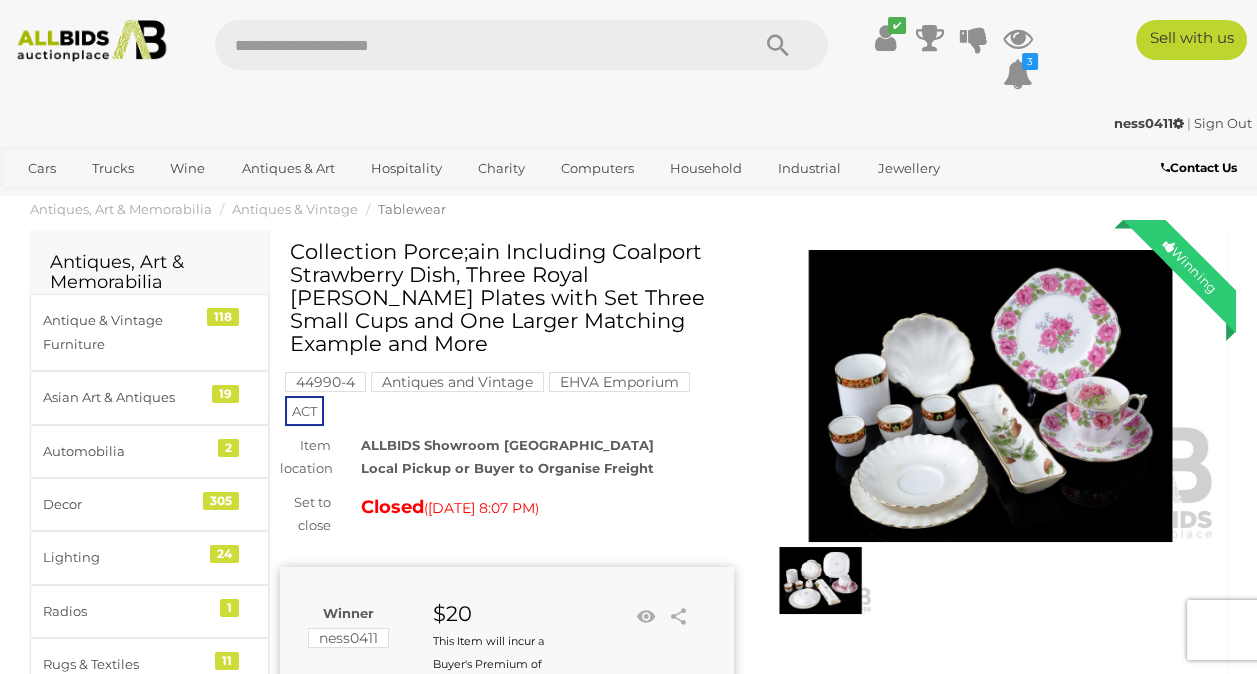 drag, startPoint x: 505, startPoint y: 358, endPoint x: 475, endPoint y: 349, distance: 31.320919 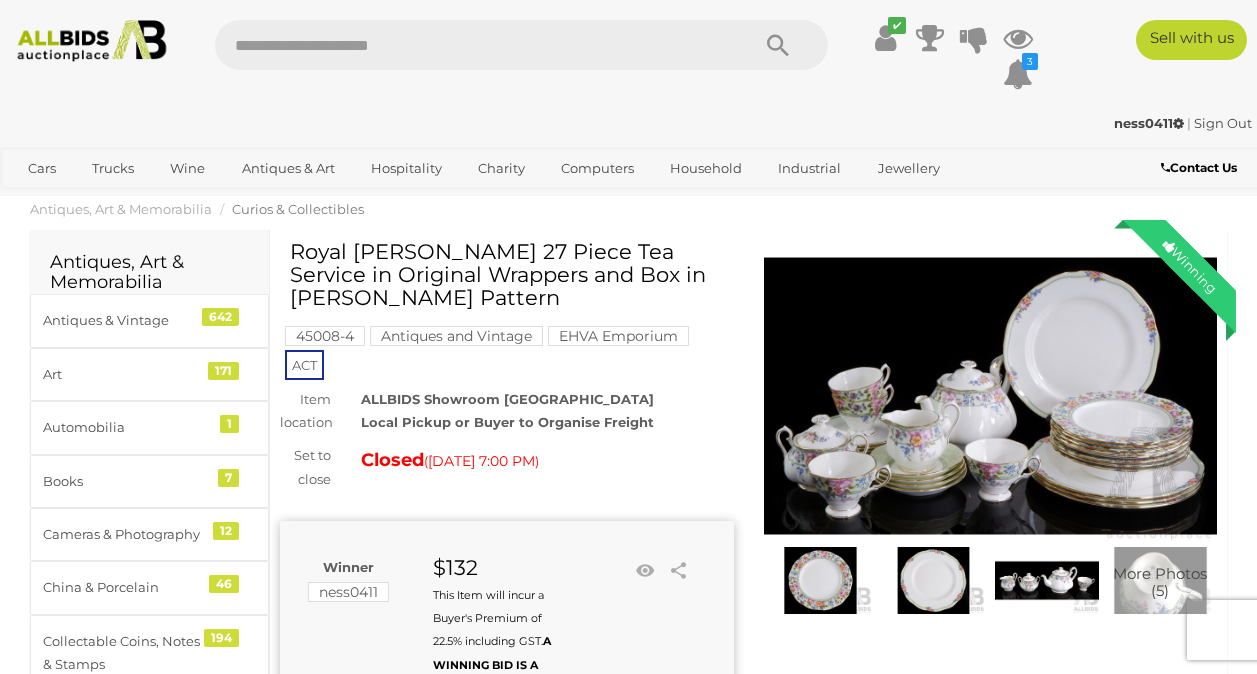scroll, scrollTop: 0, scrollLeft: 0, axis: both 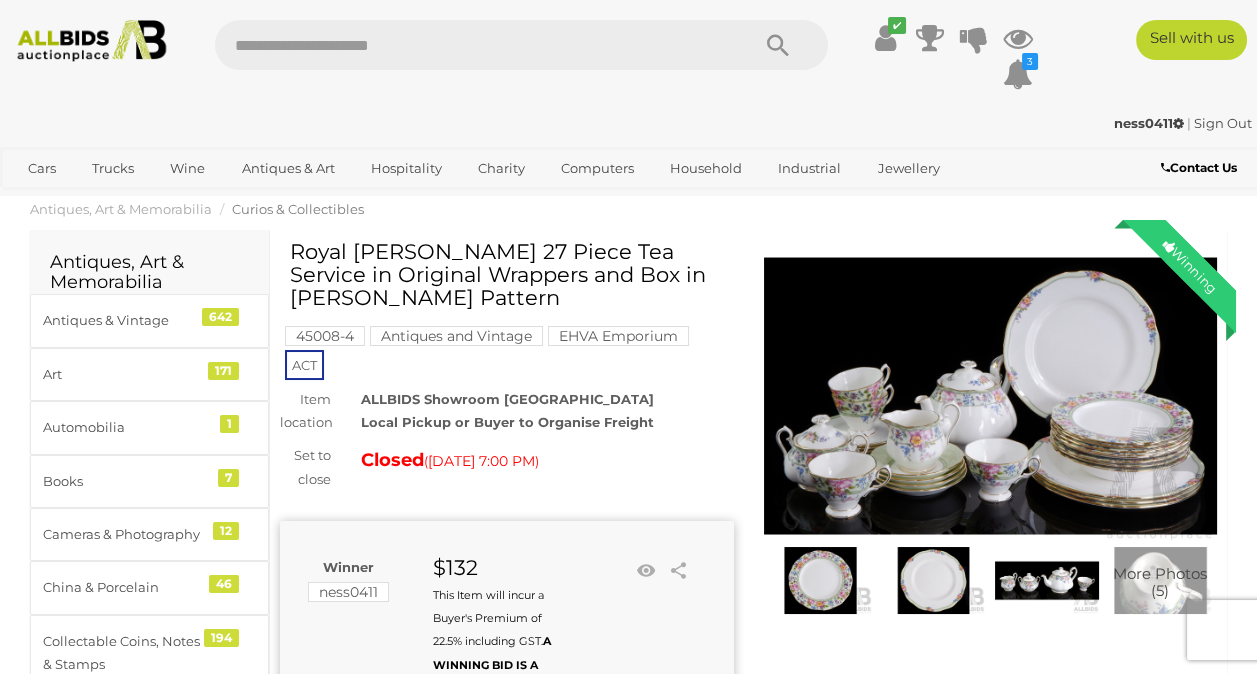 click on "Royal [PERSON_NAME] 27 Piece Tea Service in Original Wrappers and Box in [PERSON_NAME] Pattern" at bounding box center [509, 282] 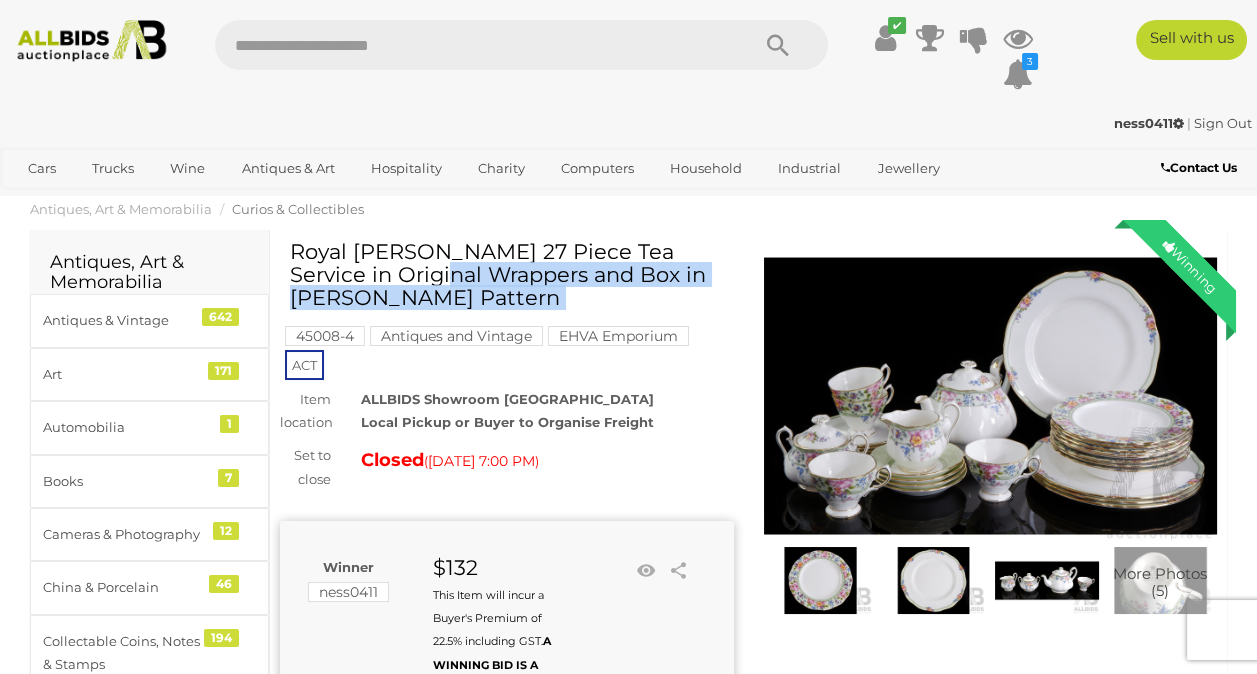 drag, startPoint x: 532, startPoint y: 322, endPoint x: 291, endPoint y: 249, distance: 251.81342 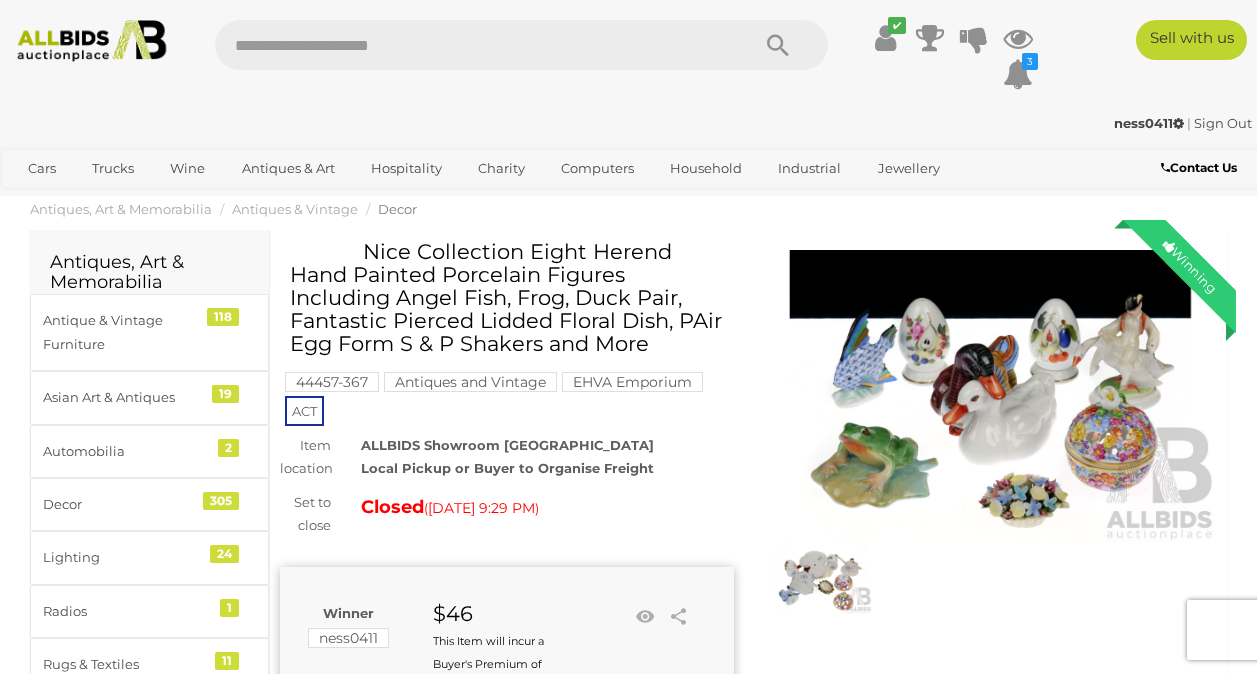 scroll, scrollTop: 0, scrollLeft: 0, axis: both 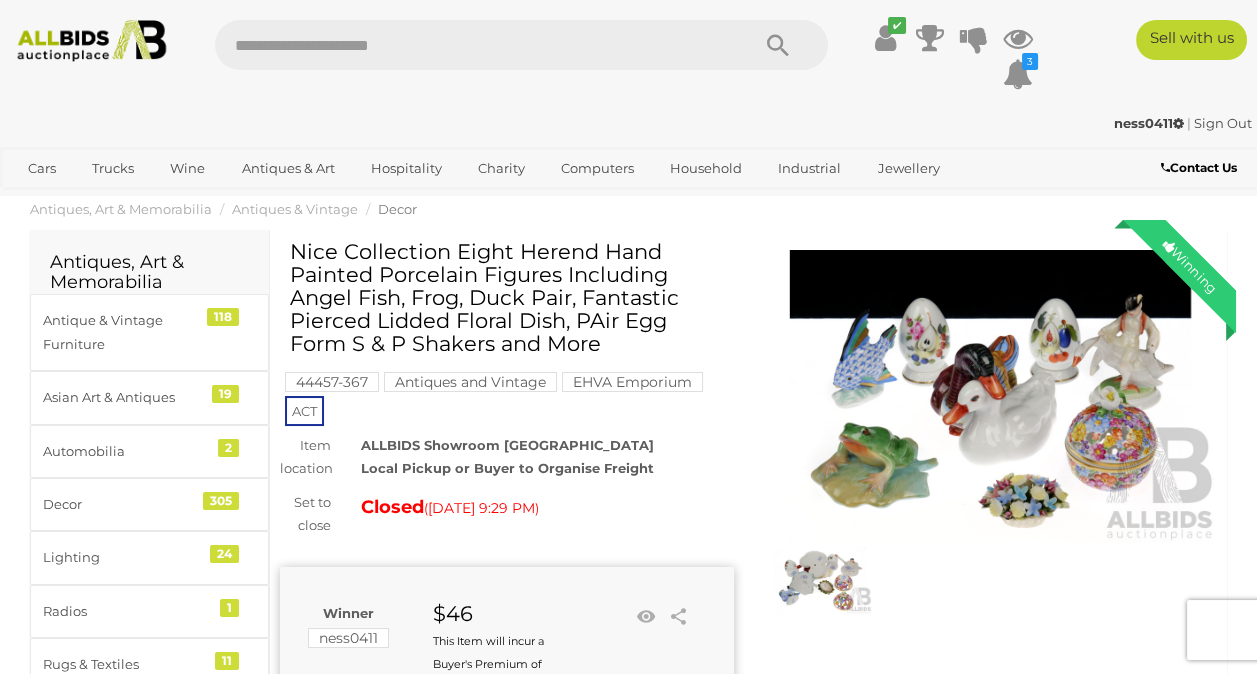 drag, startPoint x: 628, startPoint y: 353, endPoint x: 285, endPoint y: 262, distance: 354.86618 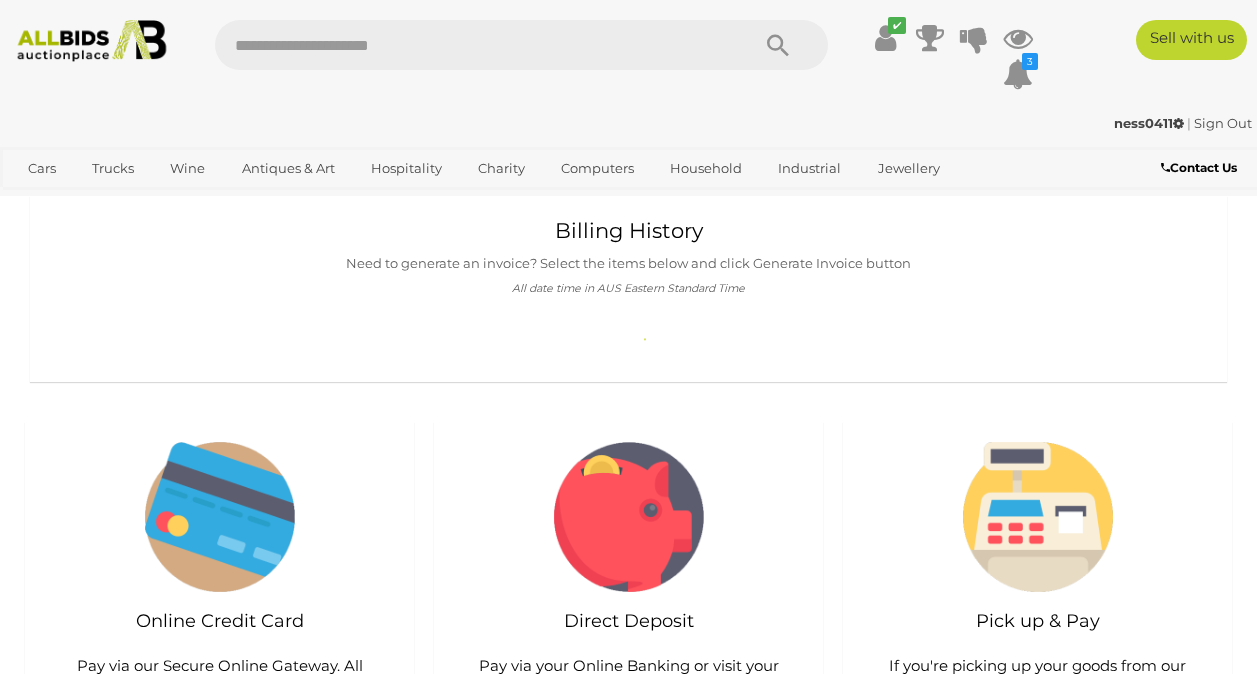 scroll, scrollTop: 88, scrollLeft: 0, axis: vertical 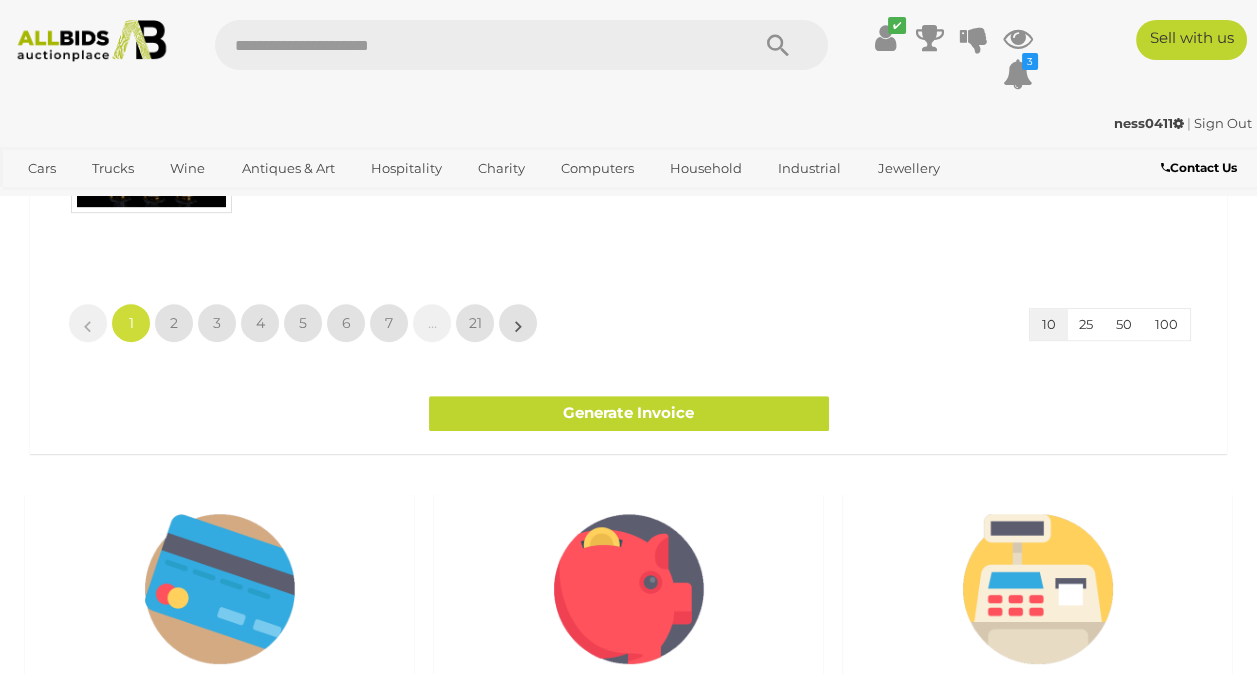 click on "100" at bounding box center (1166, 324) 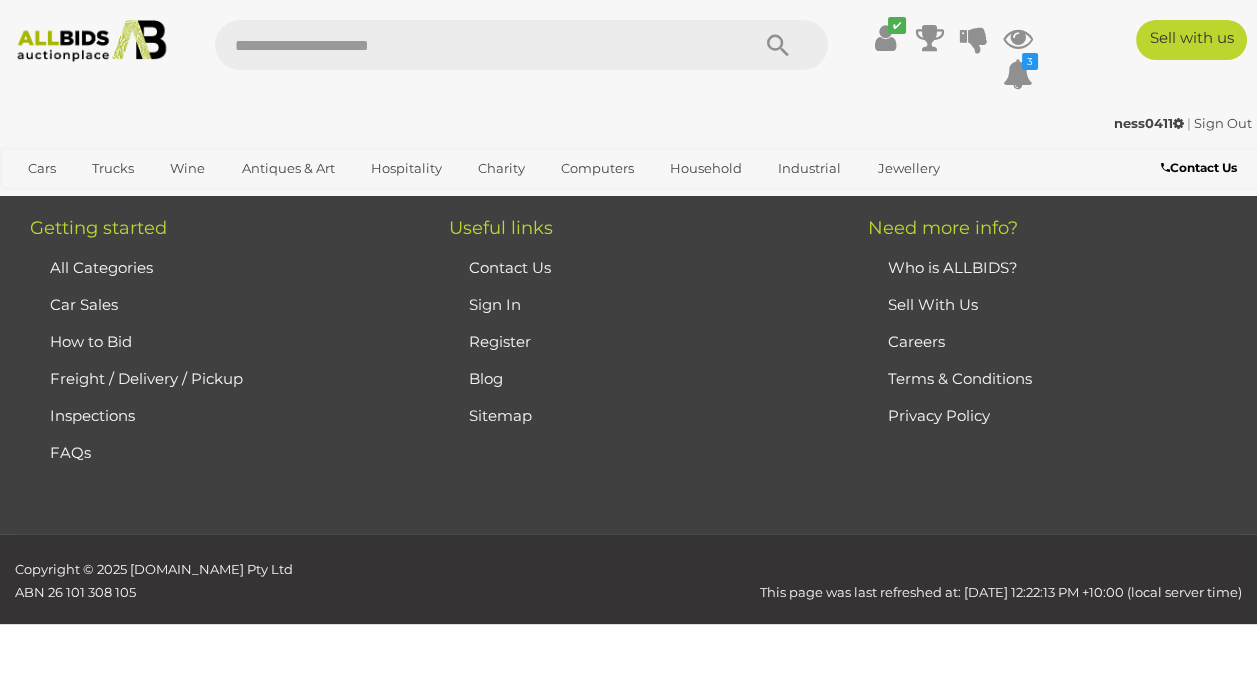 scroll, scrollTop: 0, scrollLeft: 0, axis: both 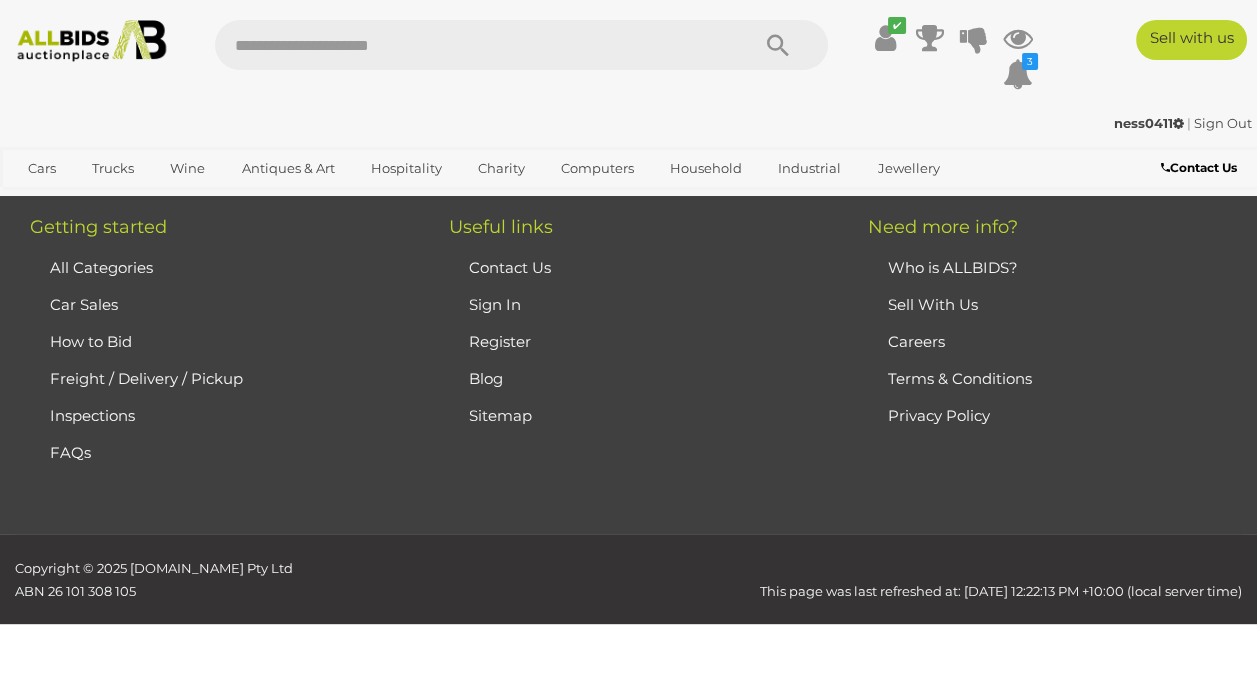 type 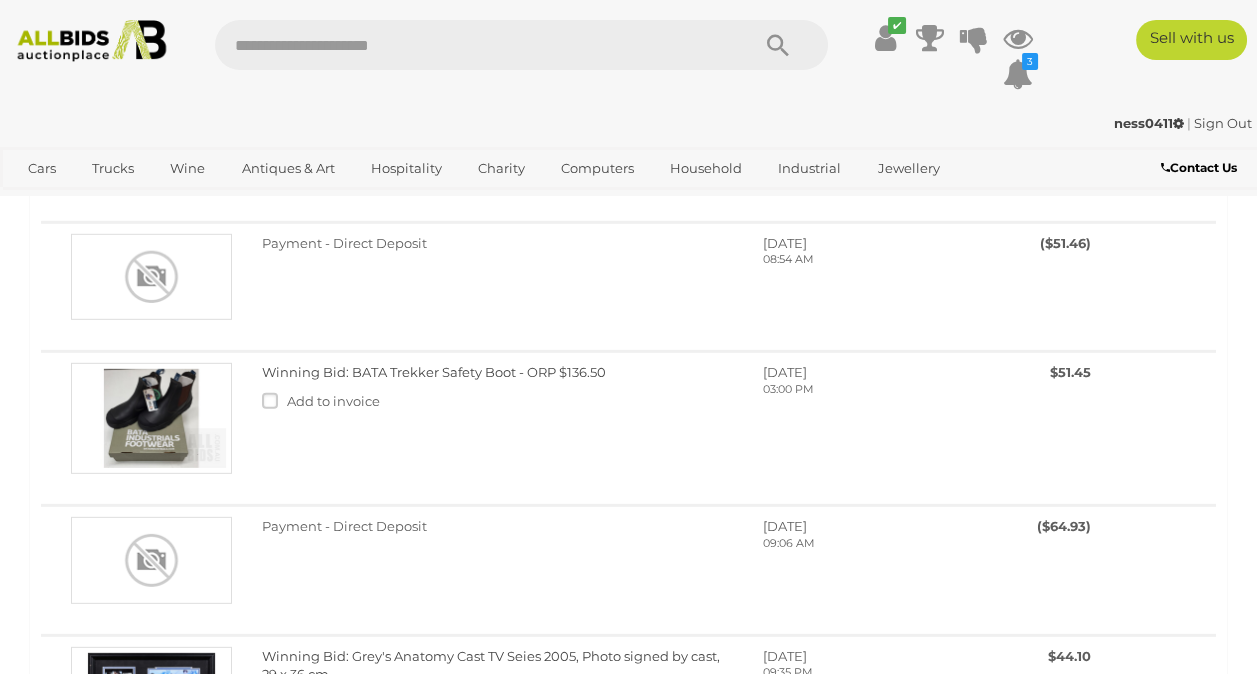 scroll, scrollTop: 9180, scrollLeft: 0, axis: vertical 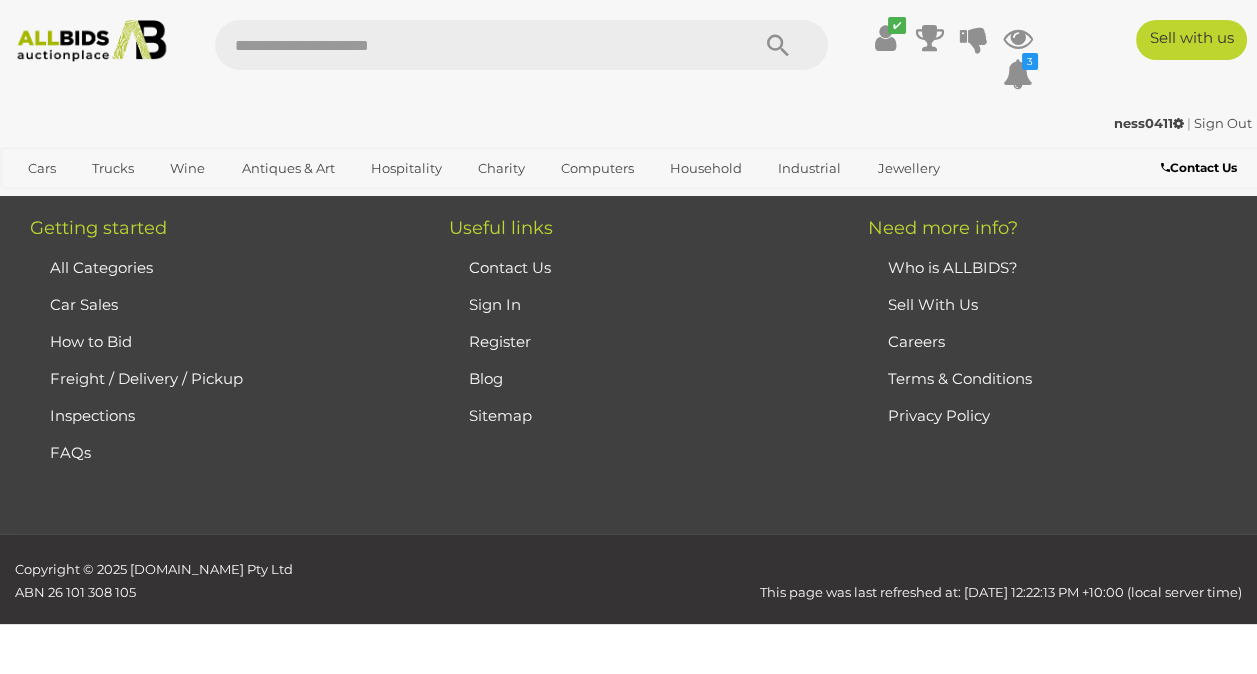 click on "1" at bounding box center [131, -833] 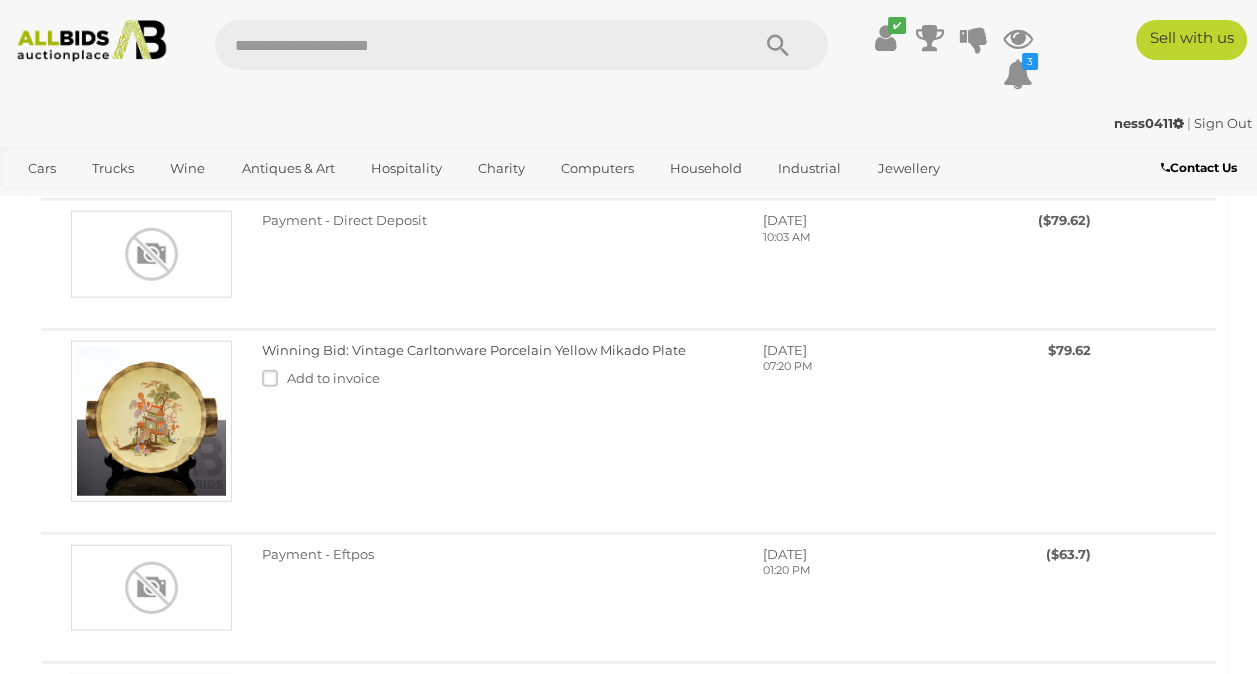 scroll, scrollTop: 8136, scrollLeft: 0, axis: vertical 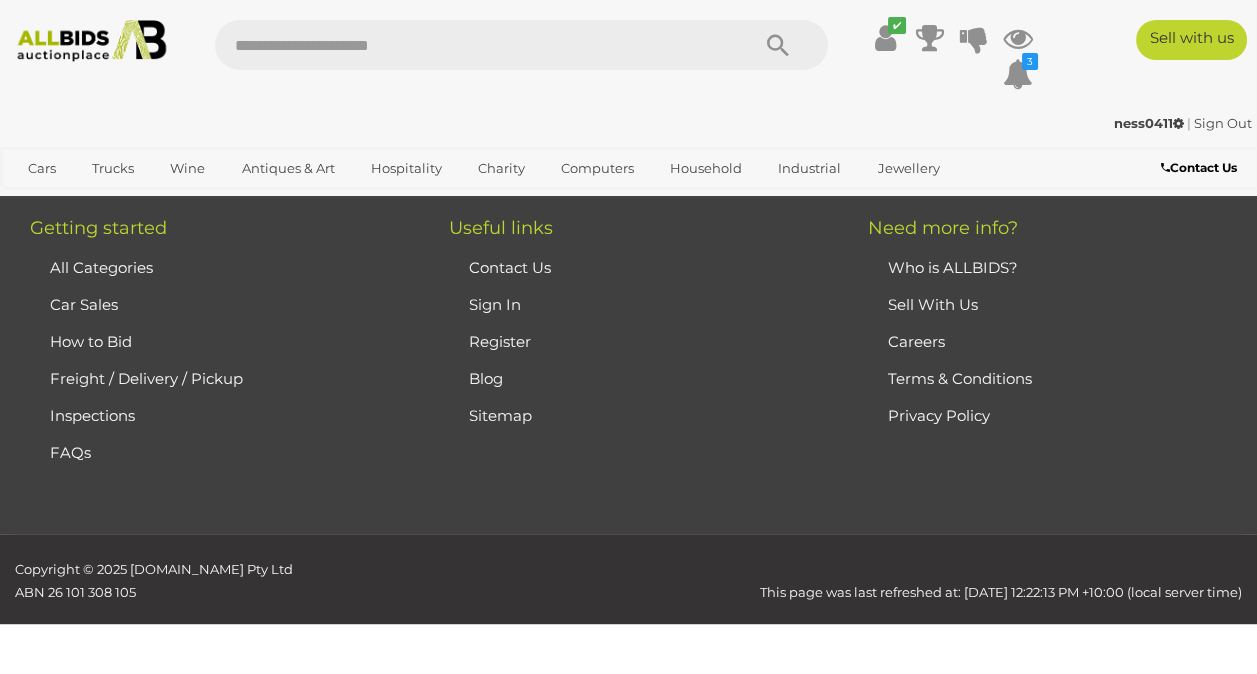 drag, startPoint x: 365, startPoint y: 471, endPoint x: 349, endPoint y: 451, distance: 25.612497 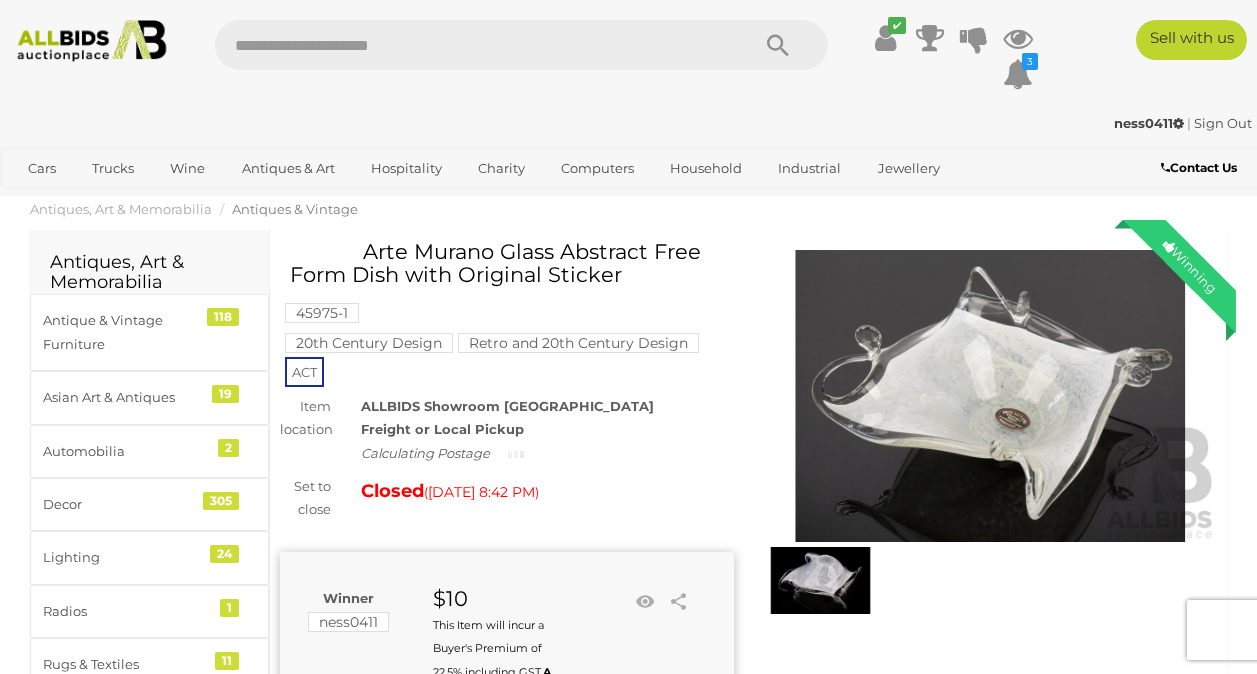 scroll, scrollTop: 0, scrollLeft: 0, axis: both 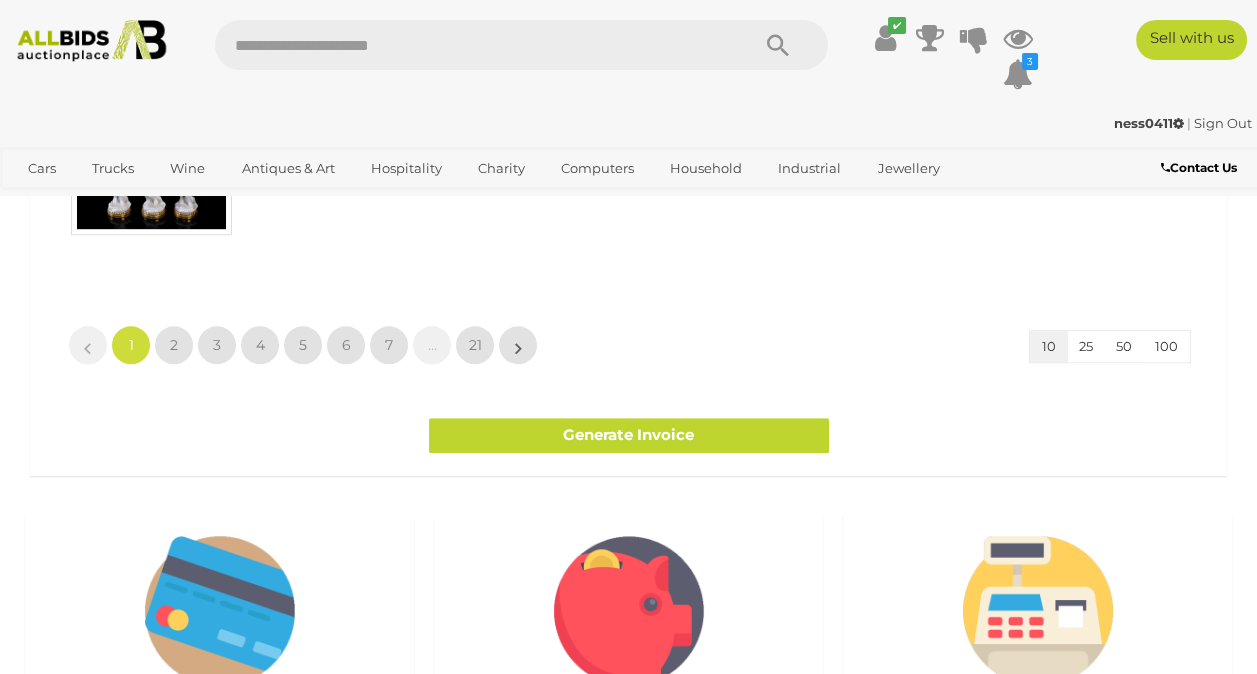 click on "100" at bounding box center [1166, 346] 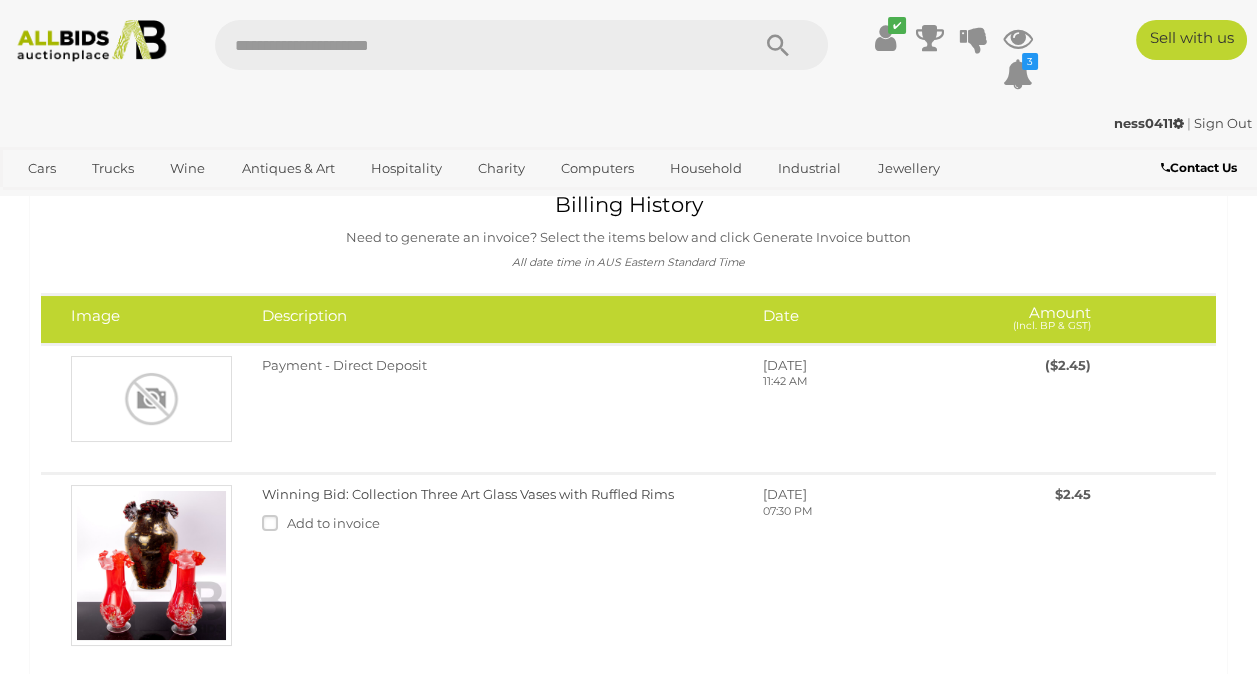 scroll, scrollTop: 12497, scrollLeft: 0, axis: vertical 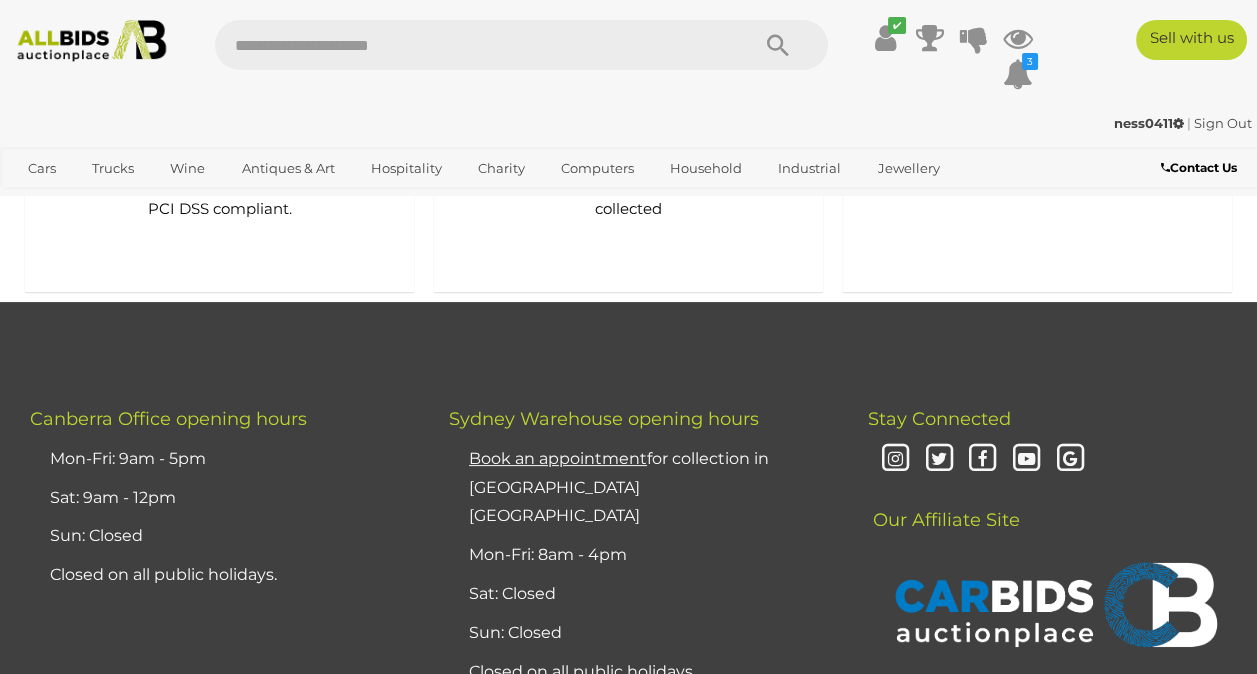 type 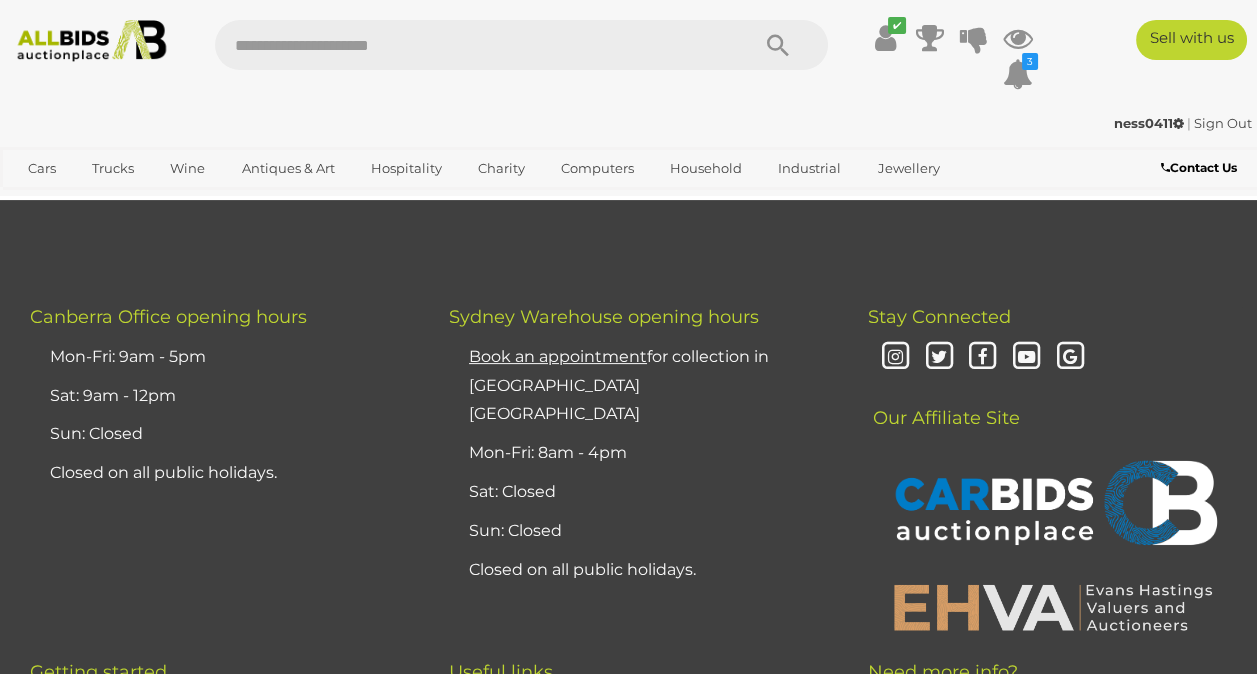 scroll, scrollTop: 12128, scrollLeft: 0, axis: vertical 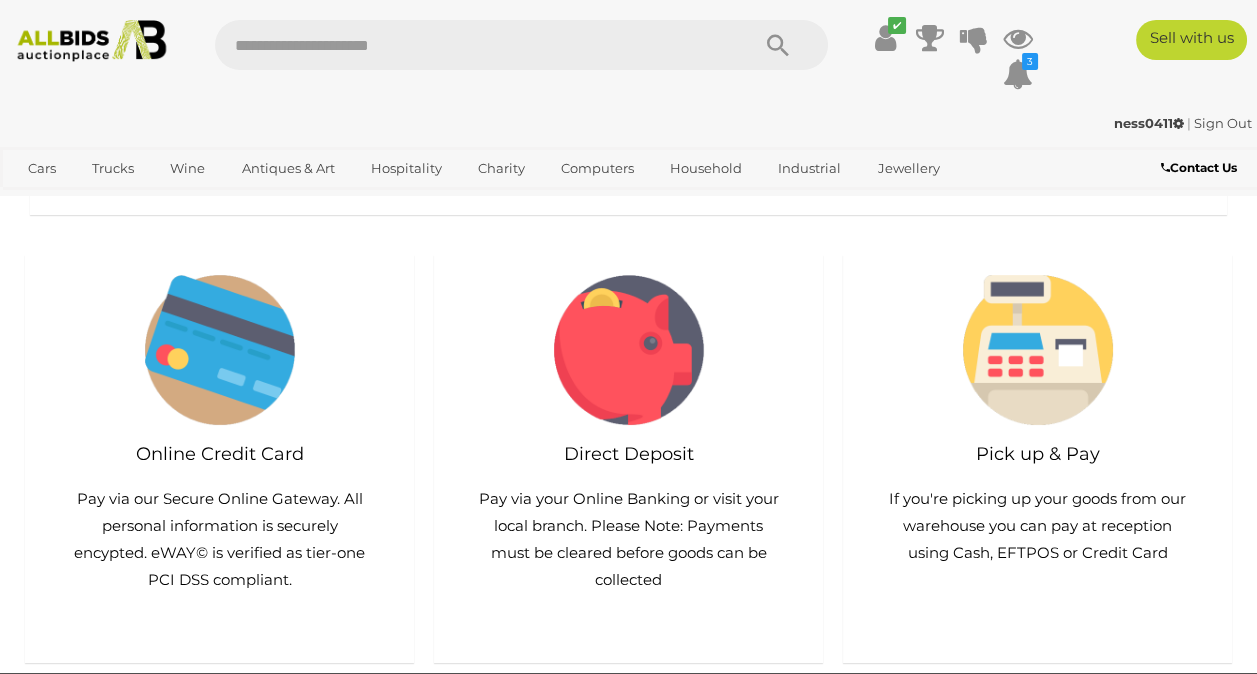 drag, startPoint x: 367, startPoint y: 452, endPoint x: 352, endPoint y: 438, distance: 20.518284 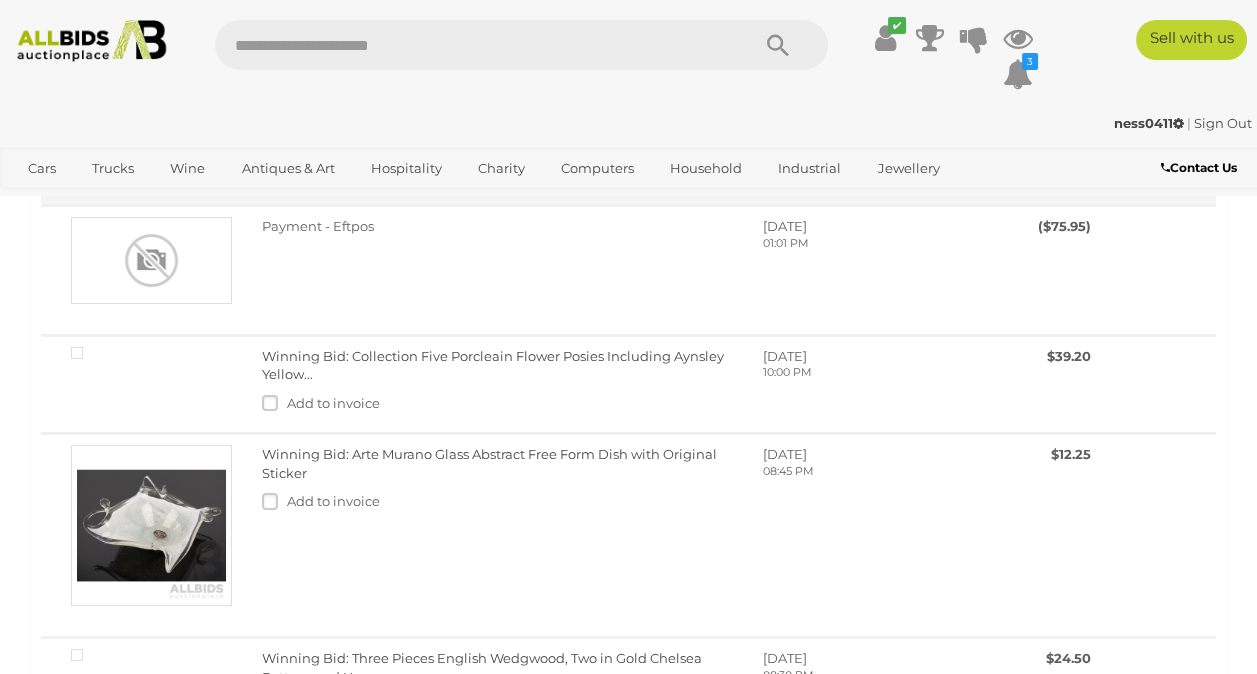 scroll, scrollTop: 11077, scrollLeft: 0, axis: vertical 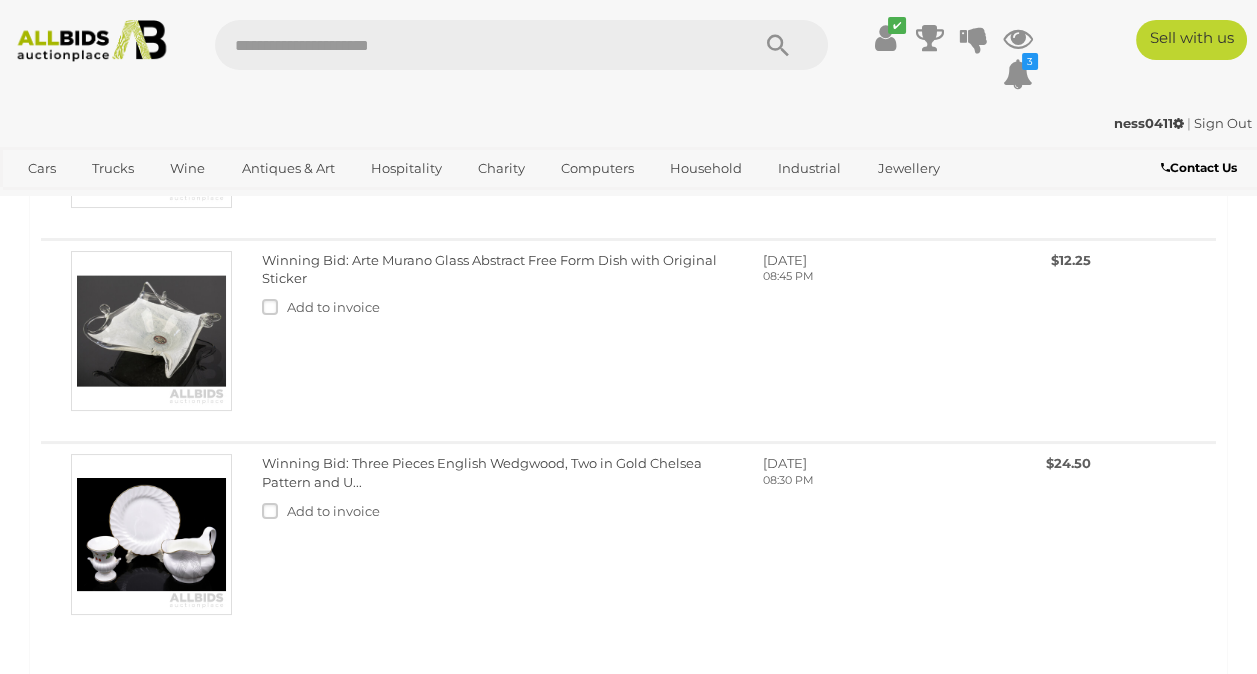 drag, startPoint x: 354, startPoint y: 366, endPoint x: 351, endPoint y: 349, distance: 17.262676 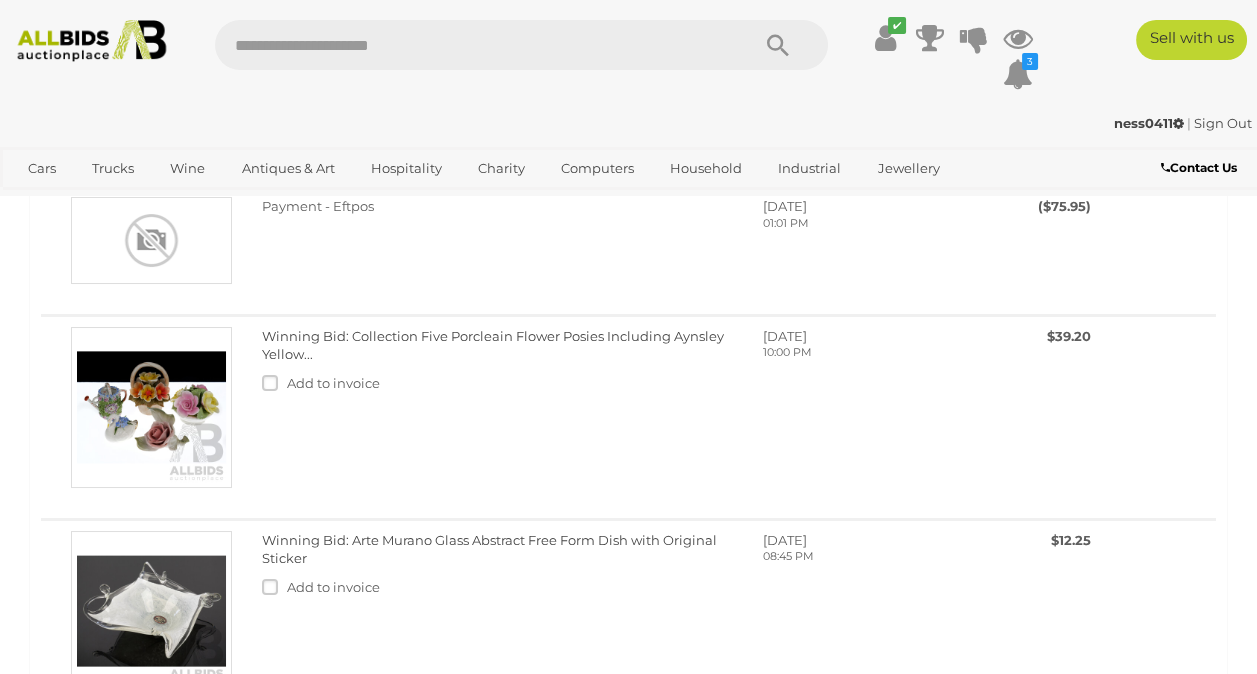 scroll, scrollTop: 11307, scrollLeft: 0, axis: vertical 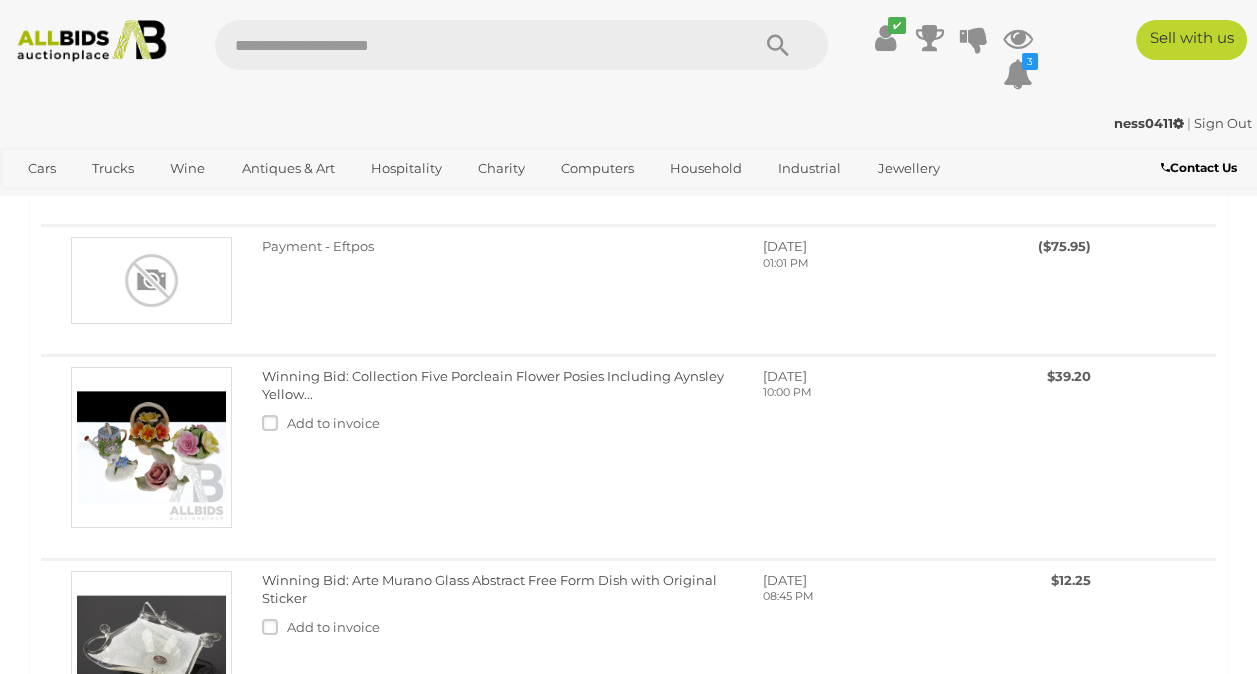 drag, startPoint x: 404, startPoint y: 479, endPoint x: 352, endPoint y: 463, distance: 54.405884 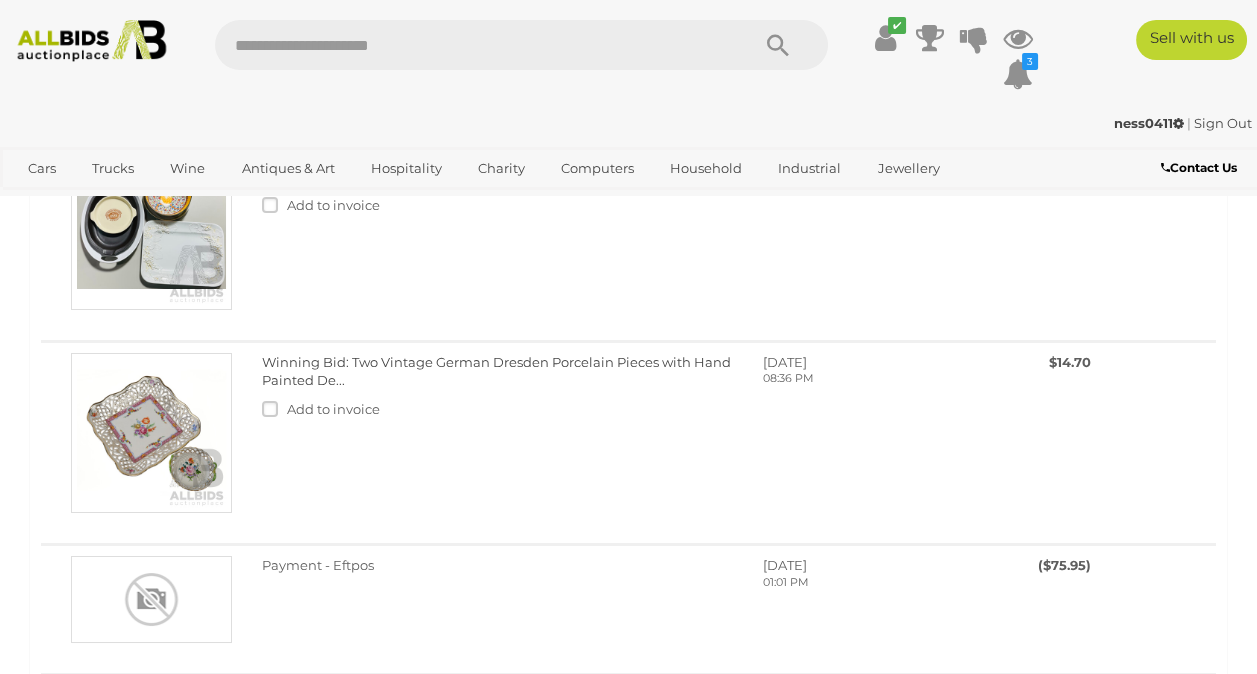 scroll, scrollTop: 10987, scrollLeft: 0, axis: vertical 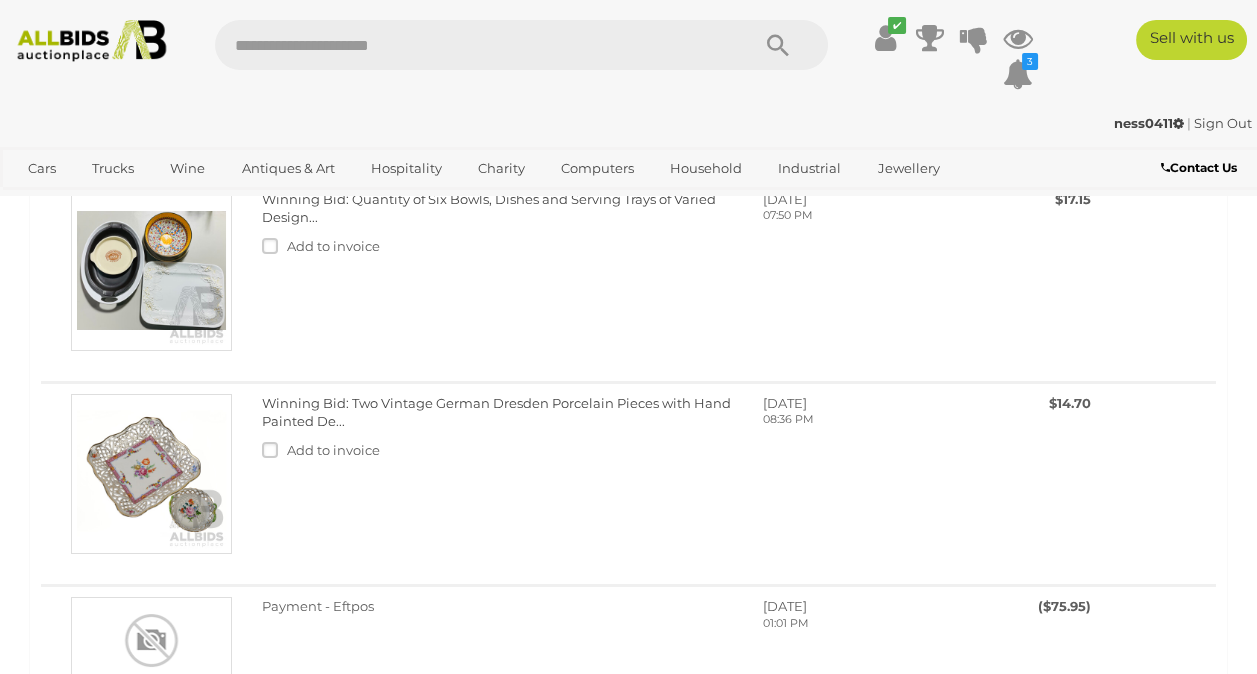 drag, startPoint x: 477, startPoint y: 445, endPoint x: 380, endPoint y: 422, distance: 99.68952 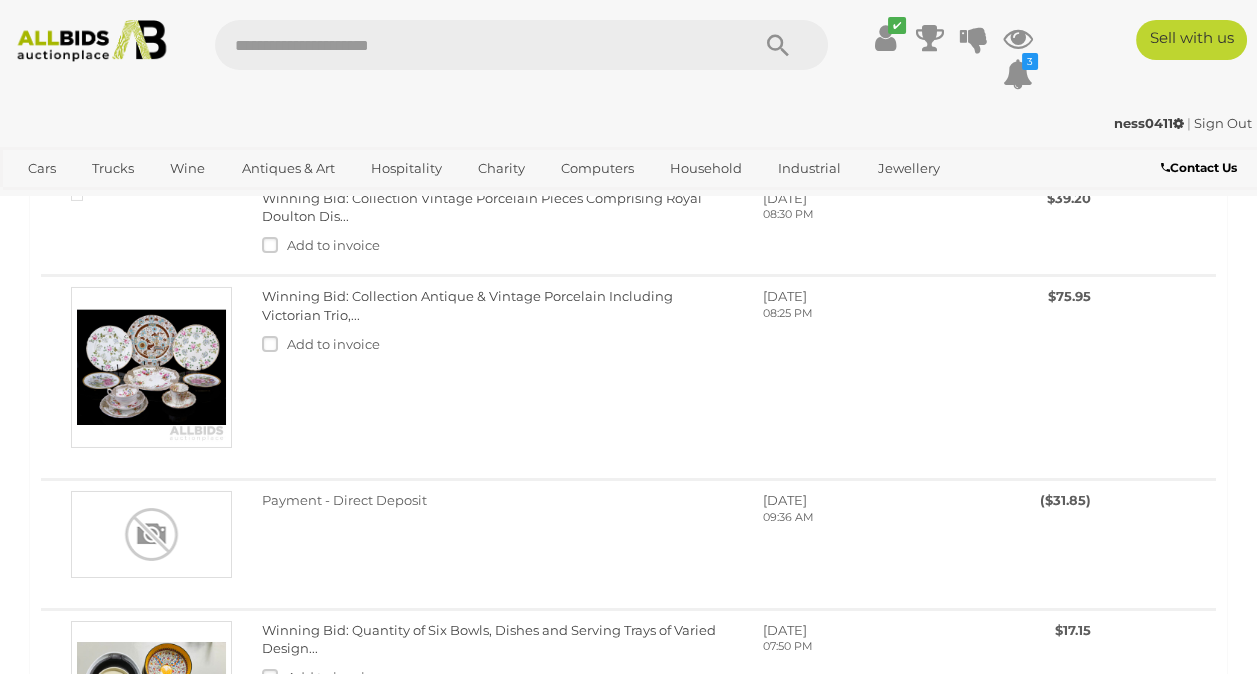 scroll, scrollTop: 10507, scrollLeft: 0, axis: vertical 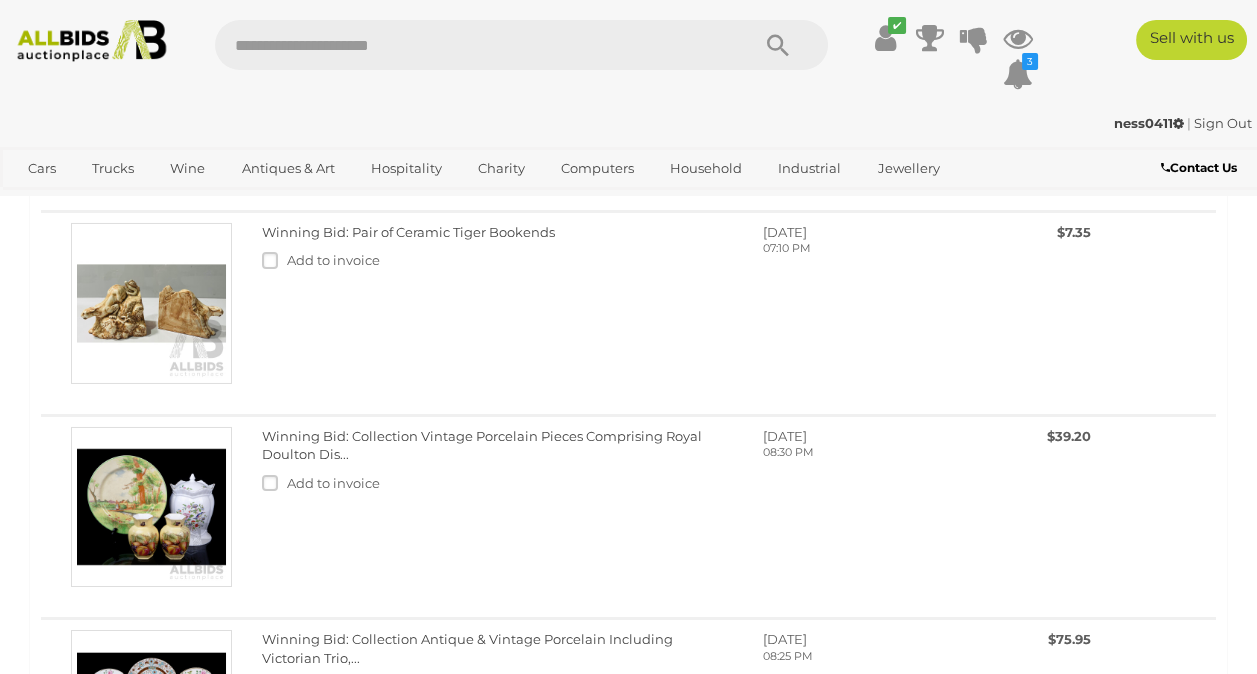 drag, startPoint x: 398, startPoint y: 478, endPoint x: 351, endPoint y: 457, distance: 51.47815 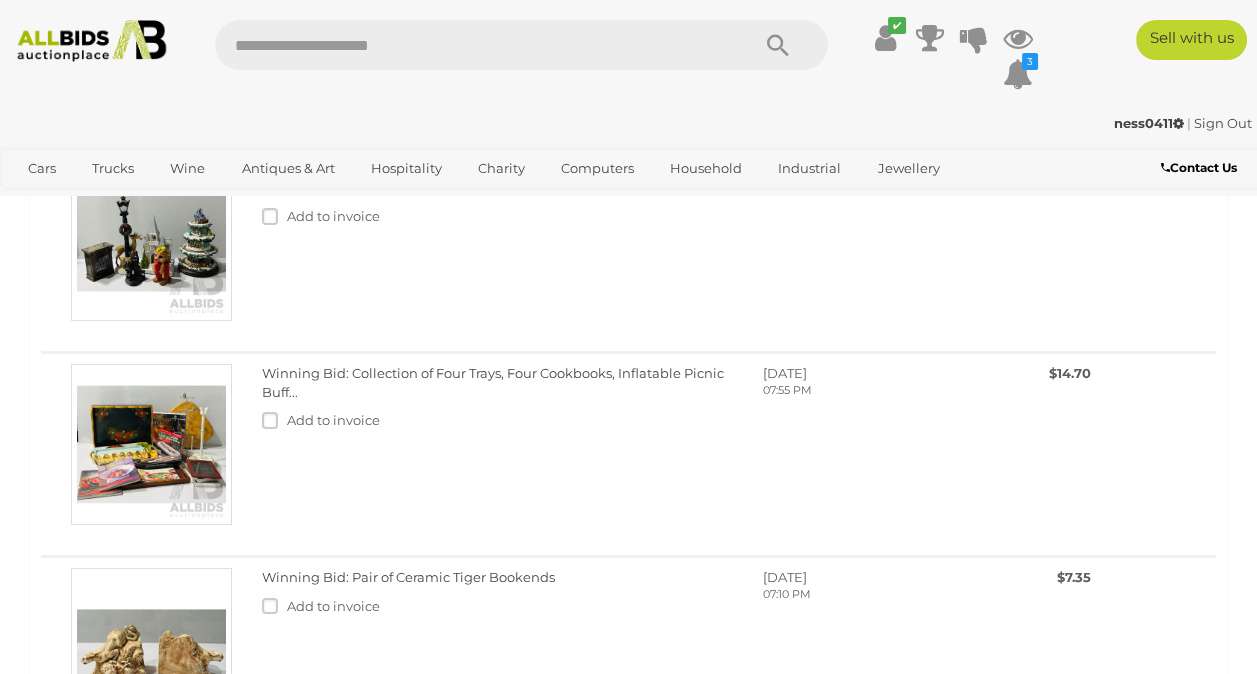 scroll, scrollTop: 10277, scrollLeft: 0, axis: vertical 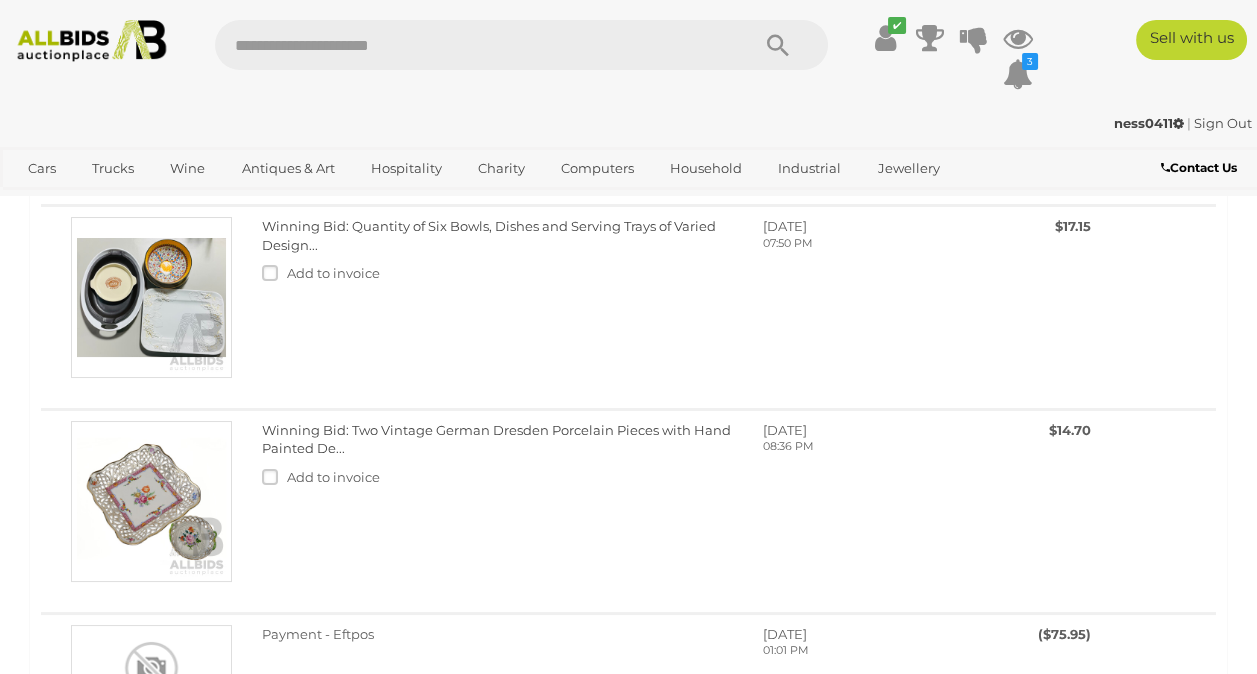 drag, startPoint x: 563, startPoint y: 363, endPoint x: 348, endPoint y: 366, distance: 215.02094 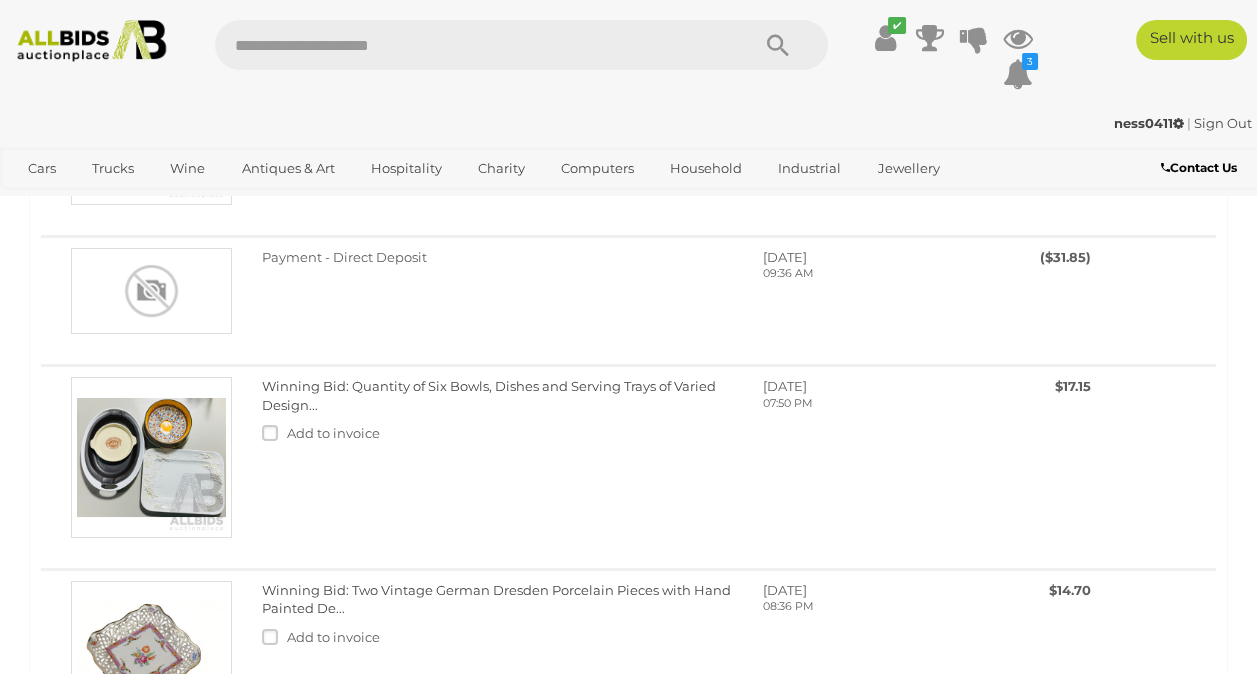 scroll, scrollTop: 11304, scrollLeft: 0, axis: vertical 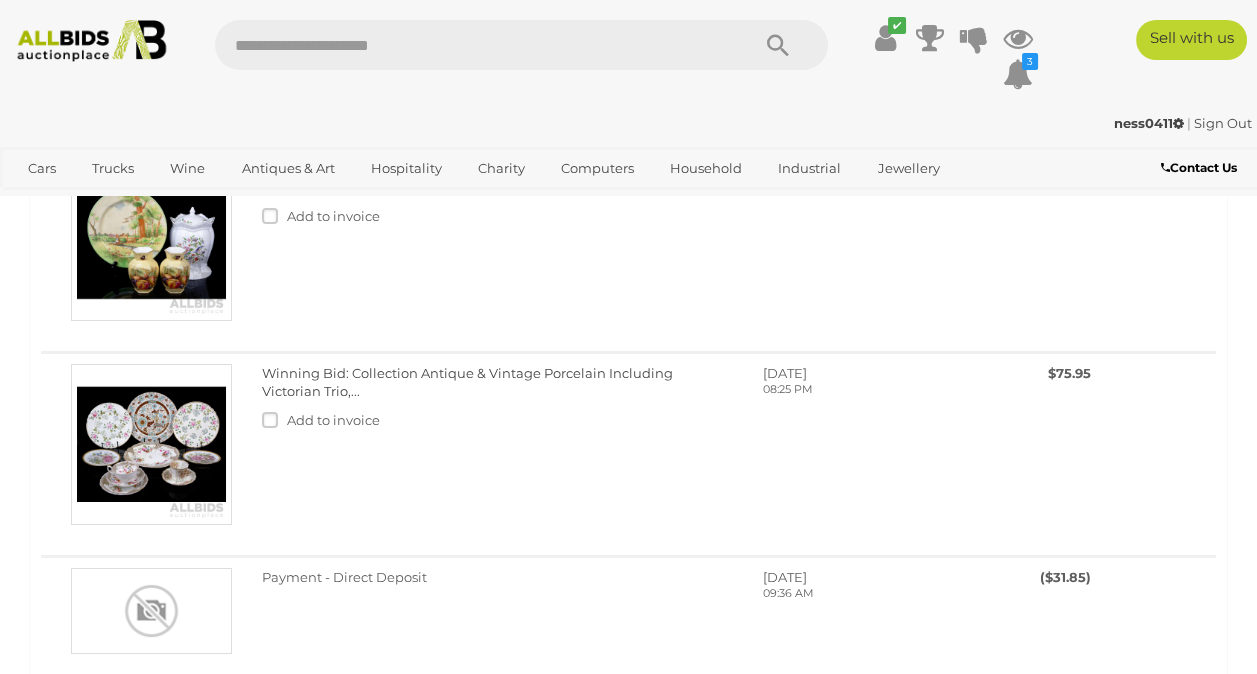 drag, startPoint x: 713, startPoint y: 510, endPoint x: 256, endPoint y: 515, distance: 457.02734 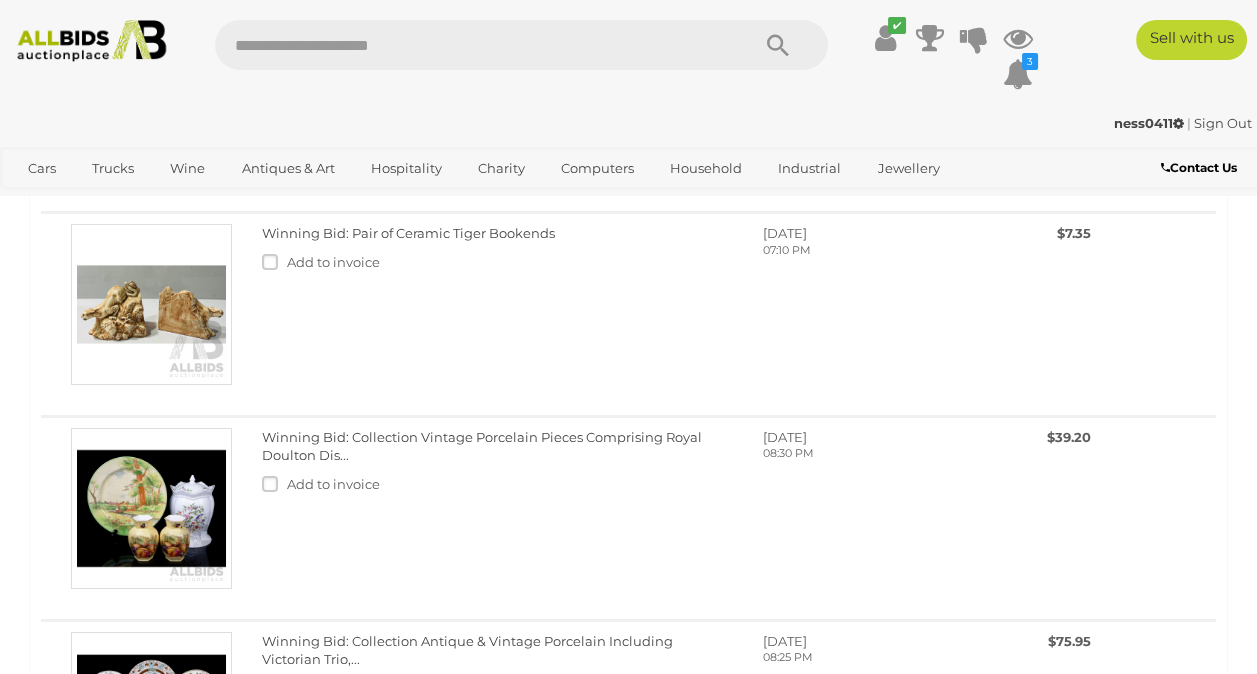scroll, scrollTop: 10704, scrollLeft: 0, axis: vertical 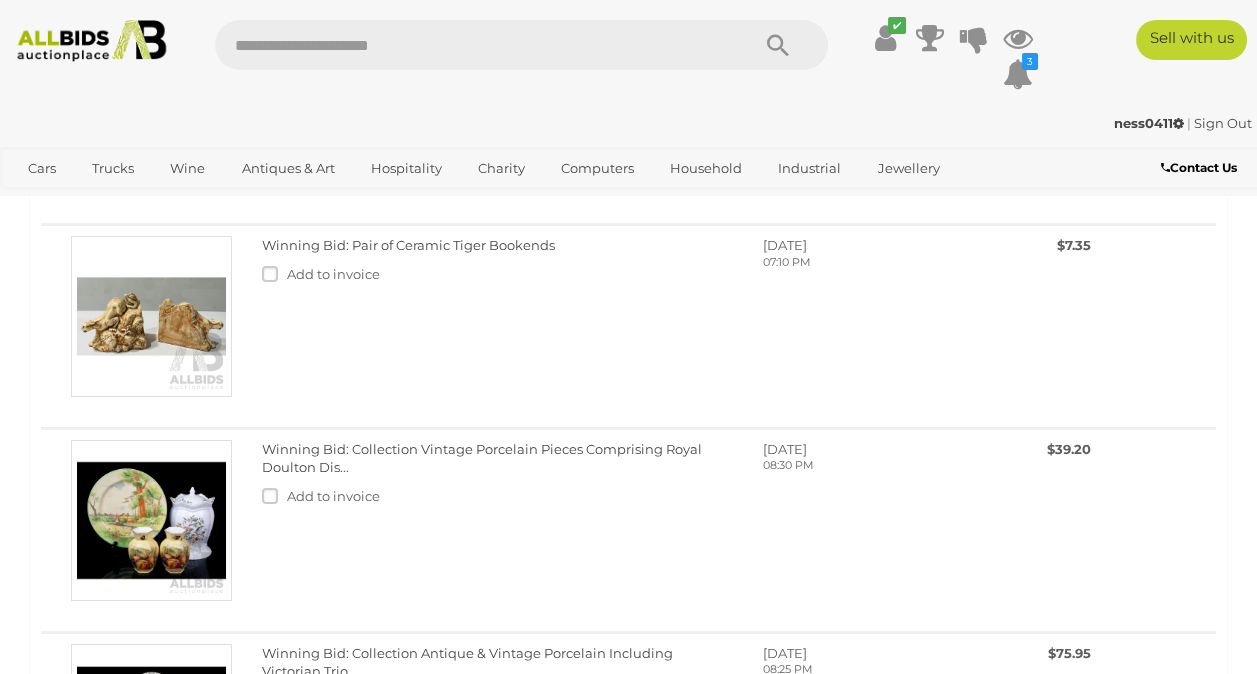 drag, startPoint x: 393, startPoint y: 410, endPoint x: 353, endPoint y: 385, distance: 47.169907 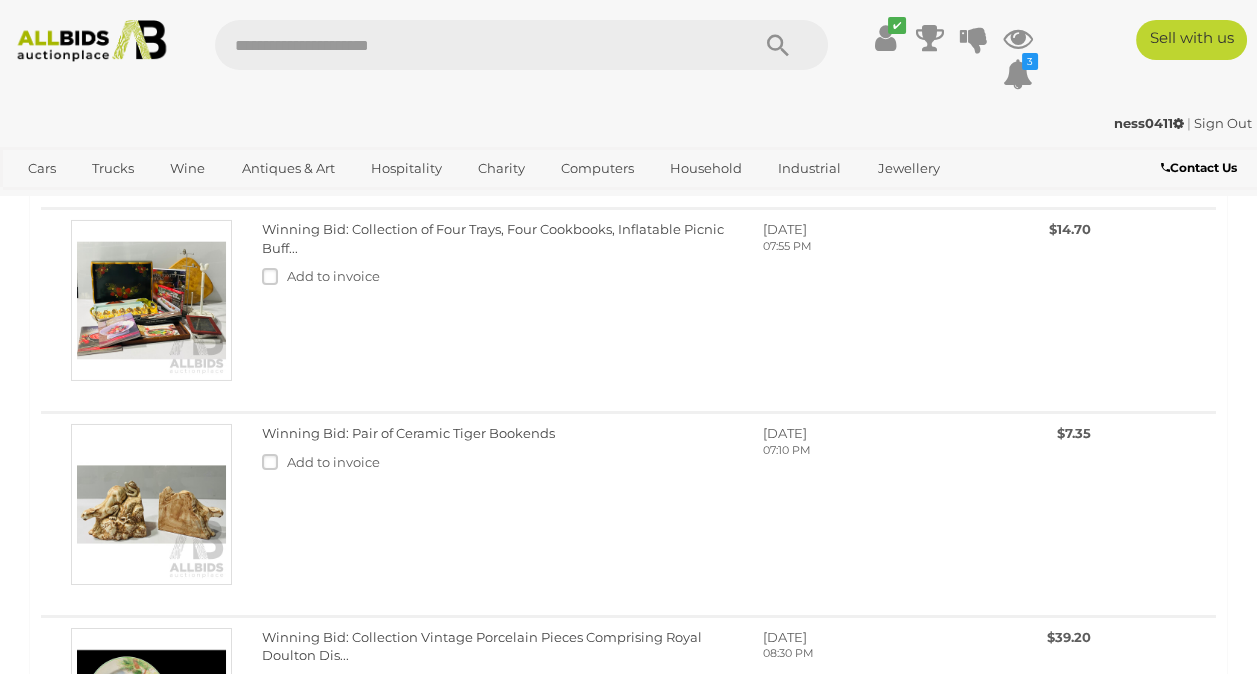 scroll, scrollTop: 10504, scrollLeft: 0, axis: vertical 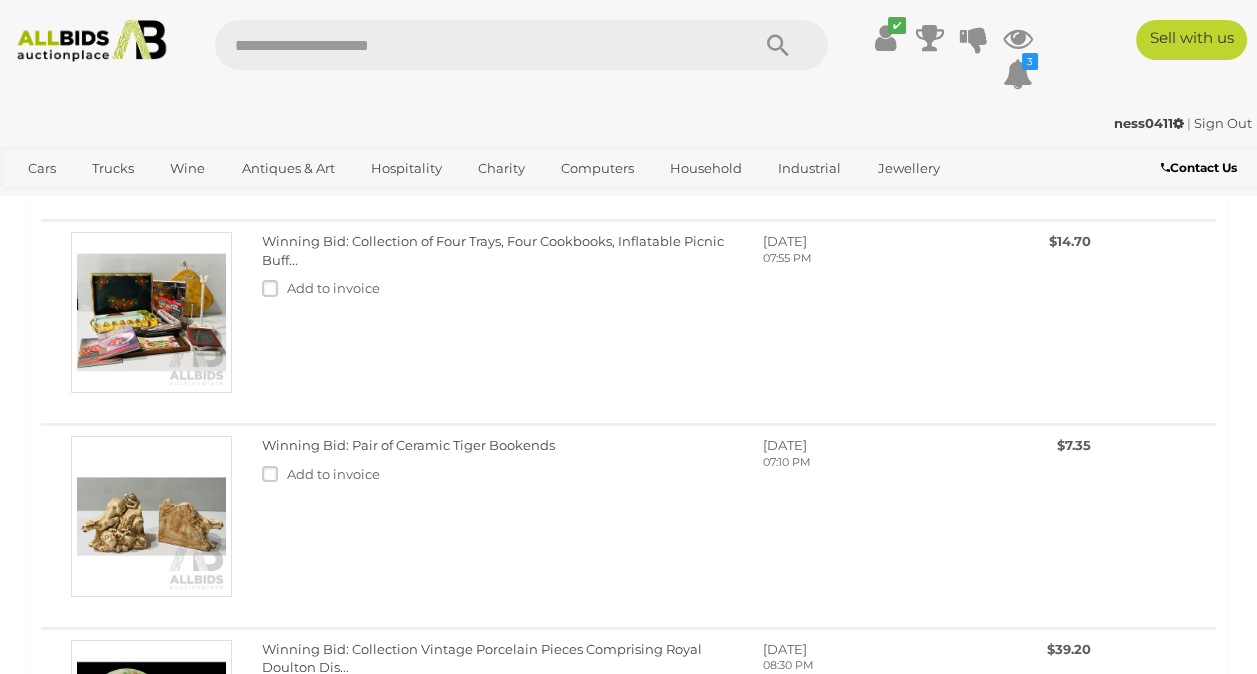 drag, startPoint x: 388, startPoint y: 402, endPoint x: 352, endPoint y: 383, distance: 40.706264 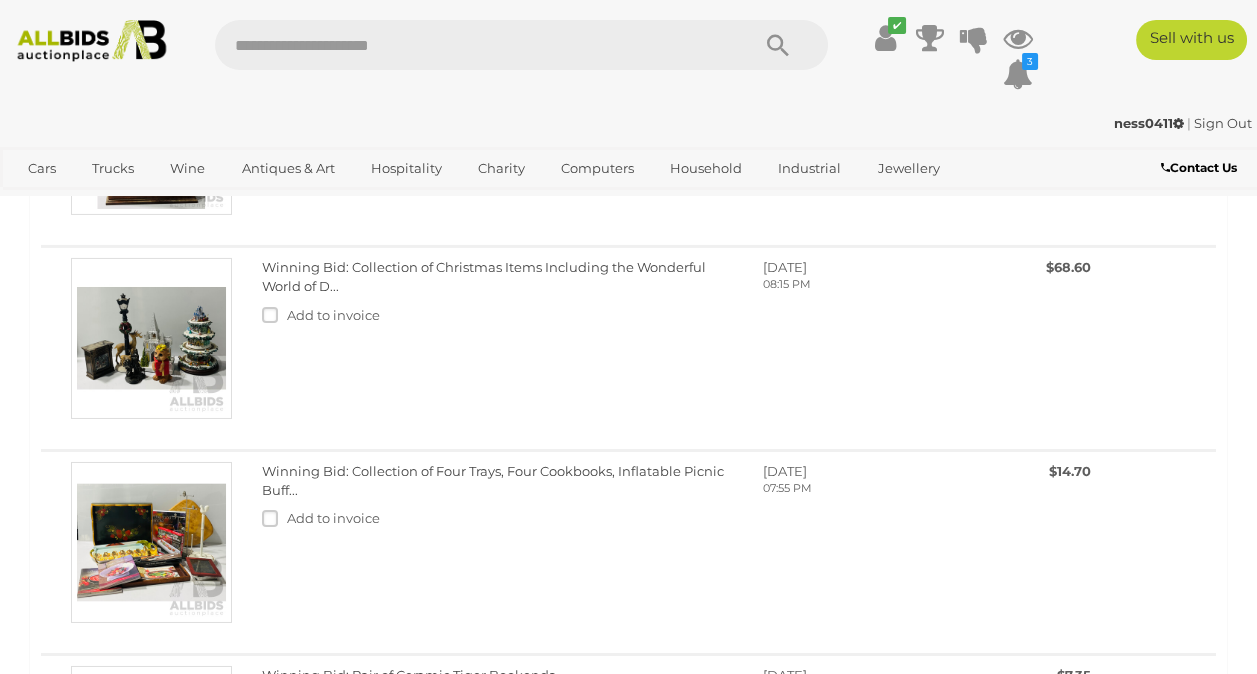 scroll, scrollTop: 10264, scrollLeft: 0, axis: vertical 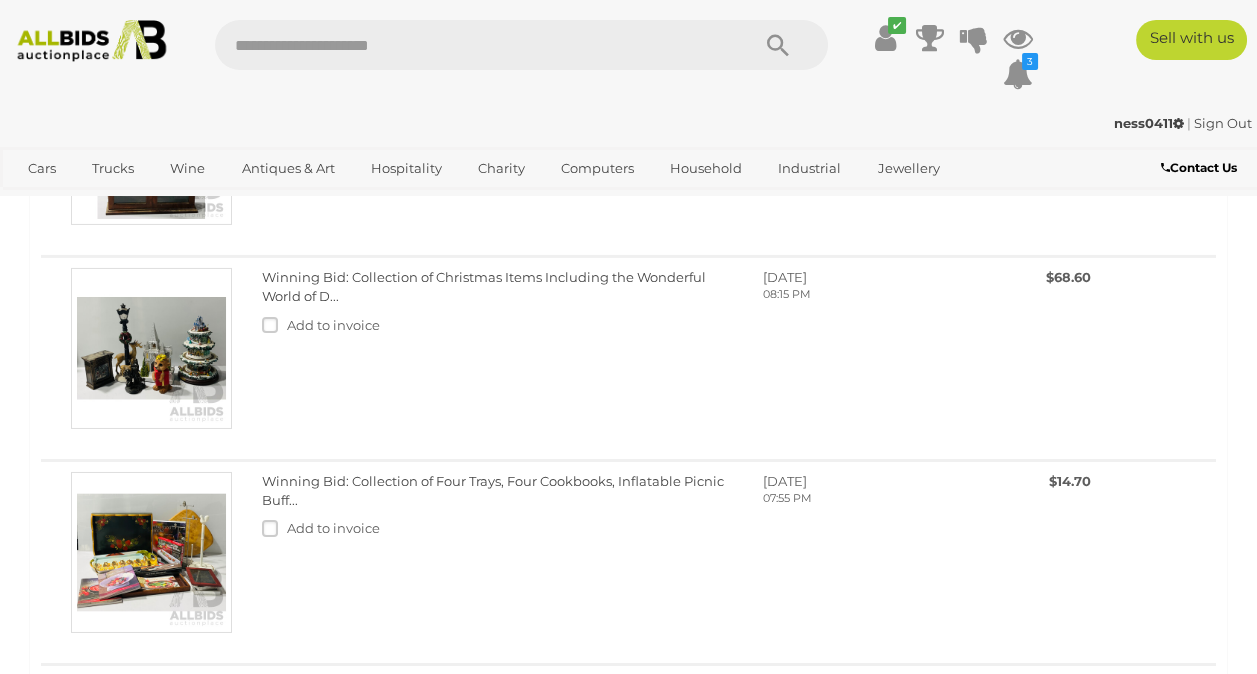drag, startPoint x: 685, startPoint y: 419, endPoint x: 349, endPoint y: 422, distance: 336.0134 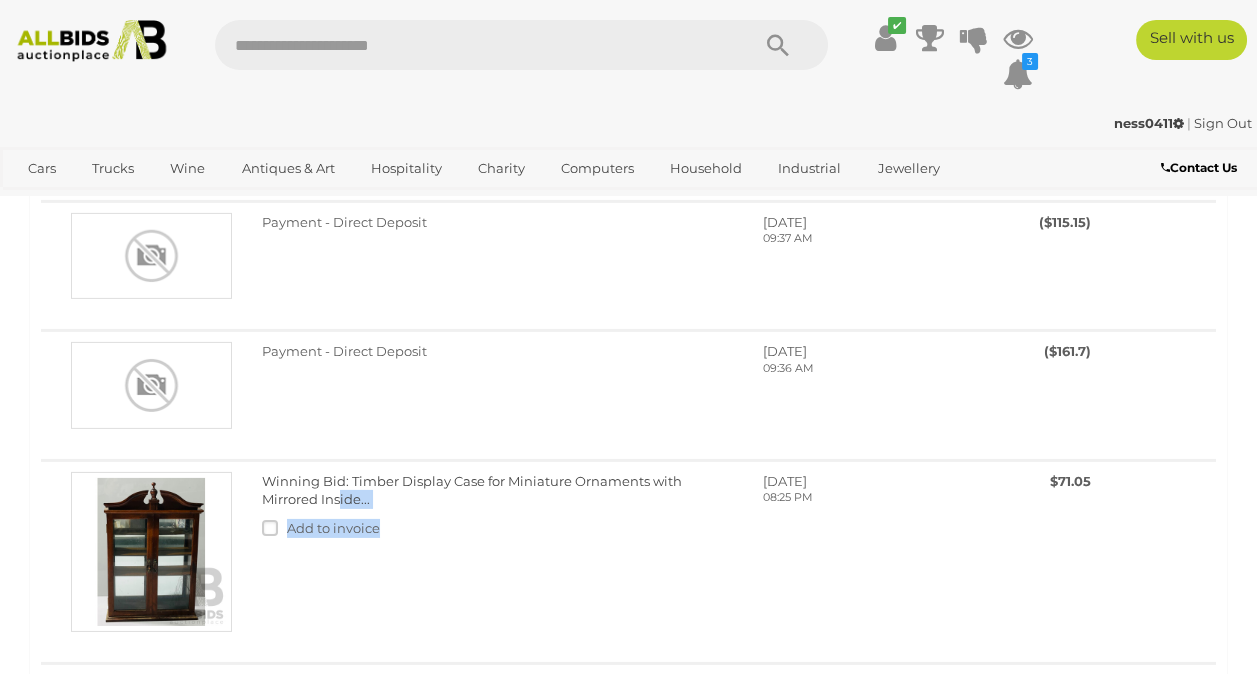 scroll, scrollTop: 9864, scrollLeft: 0, axis: vertical 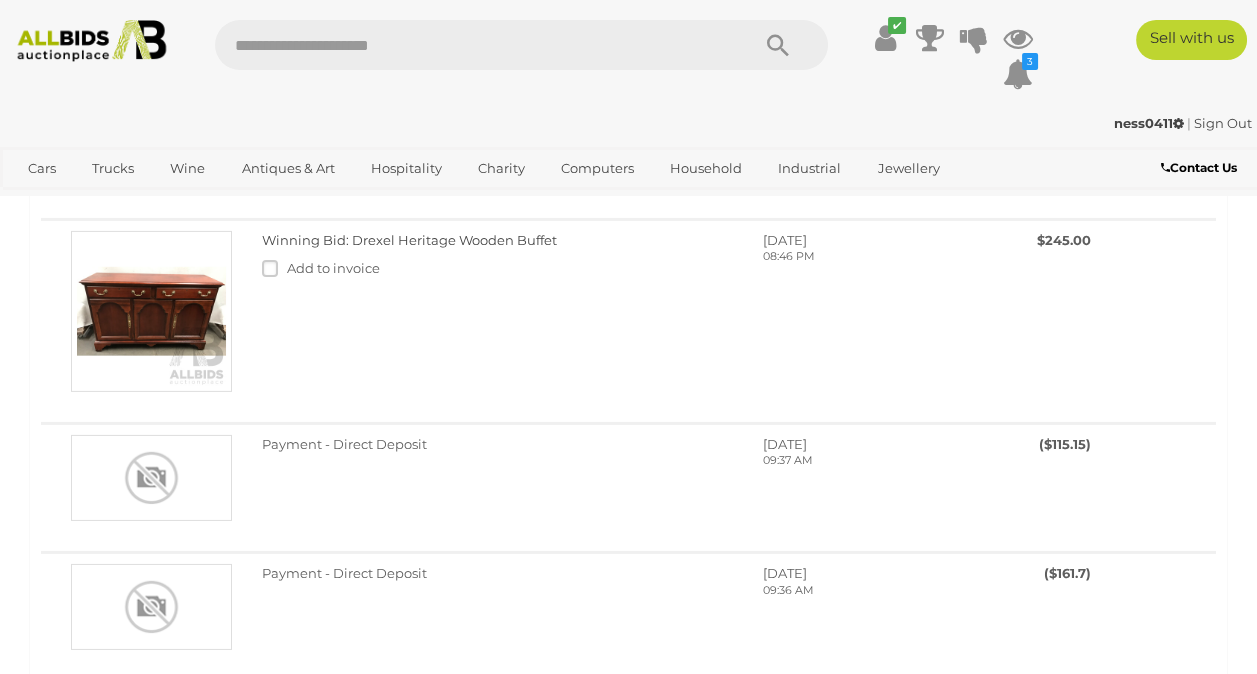 drag, startPoint x: 341, startPoint y: 504, endPoint x: 349, endPoint y: 482, distance: 23.409399 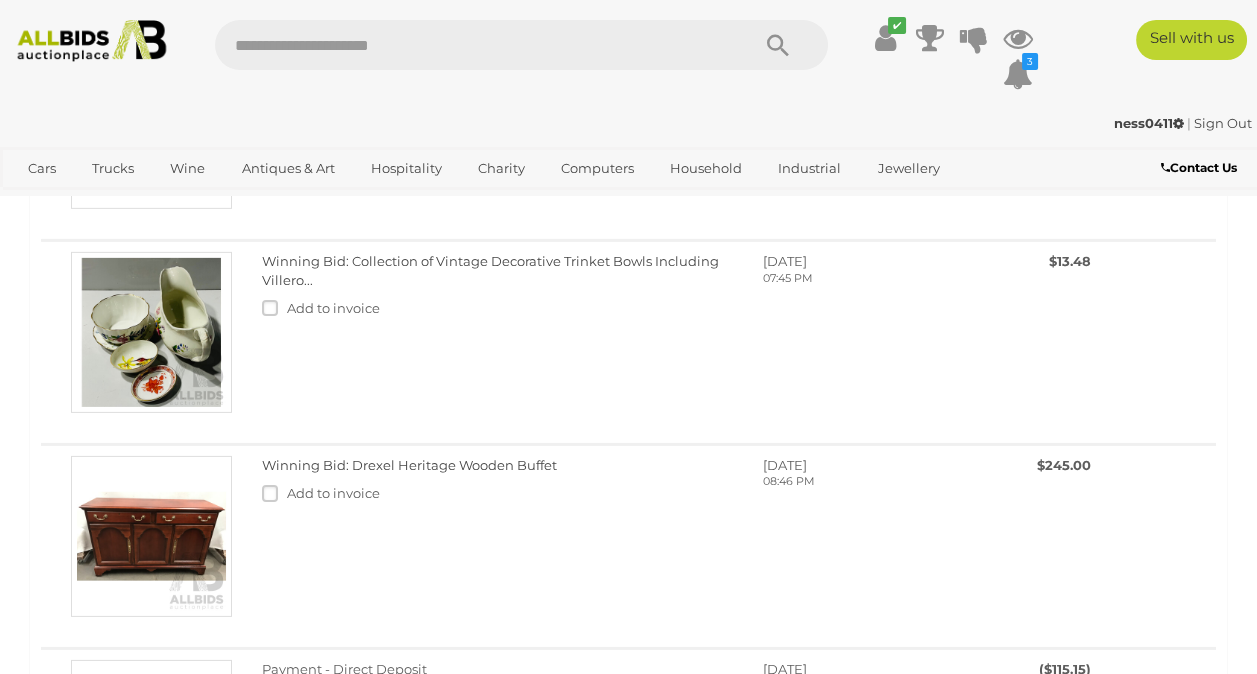 scroll, scrollTop: 9624, scrollLeft: 0, axis: vertical 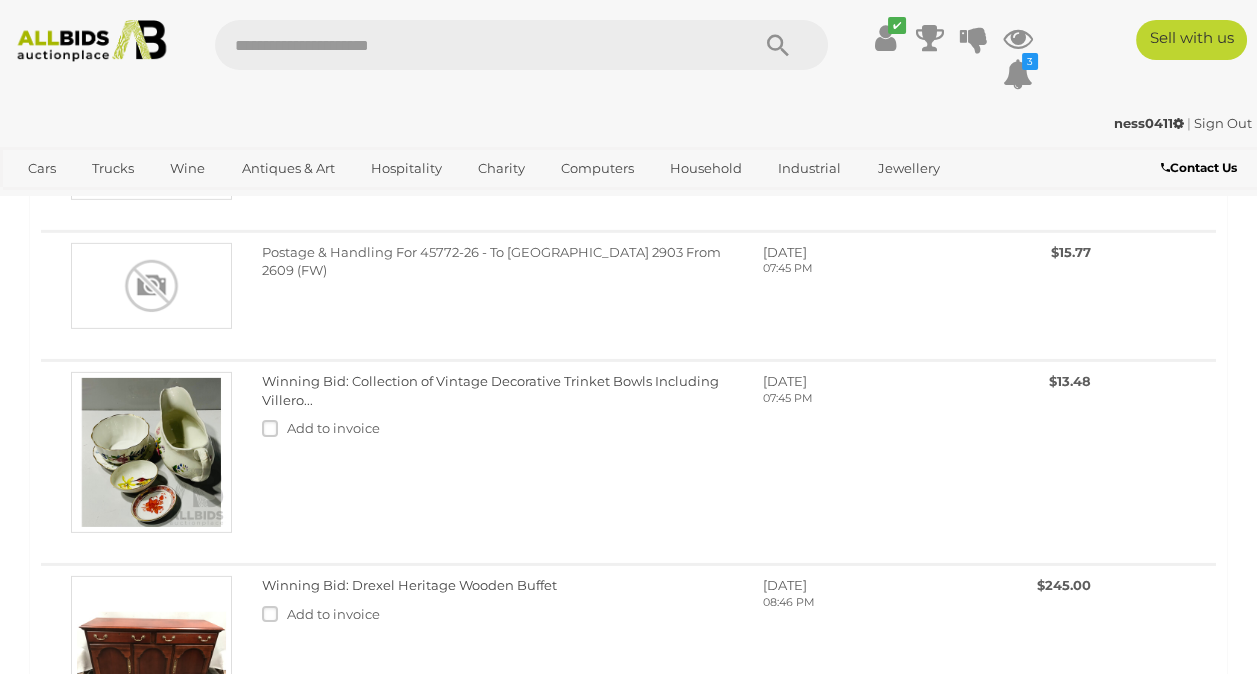 drag, startPoint x: 417, startPoint y: 342, endPoint x: 348, endPoint y: 320, distance: 72.42237 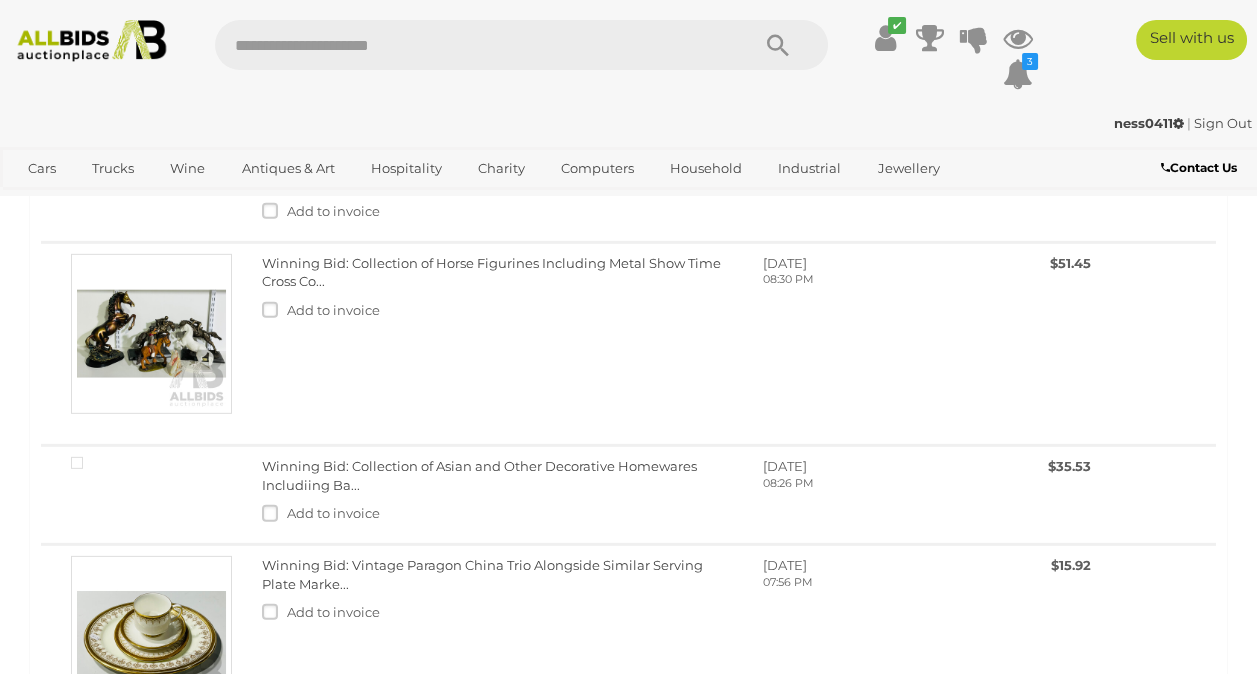 scroll, scrollTop: 9224, scrollLeft: 0, axis: vertical 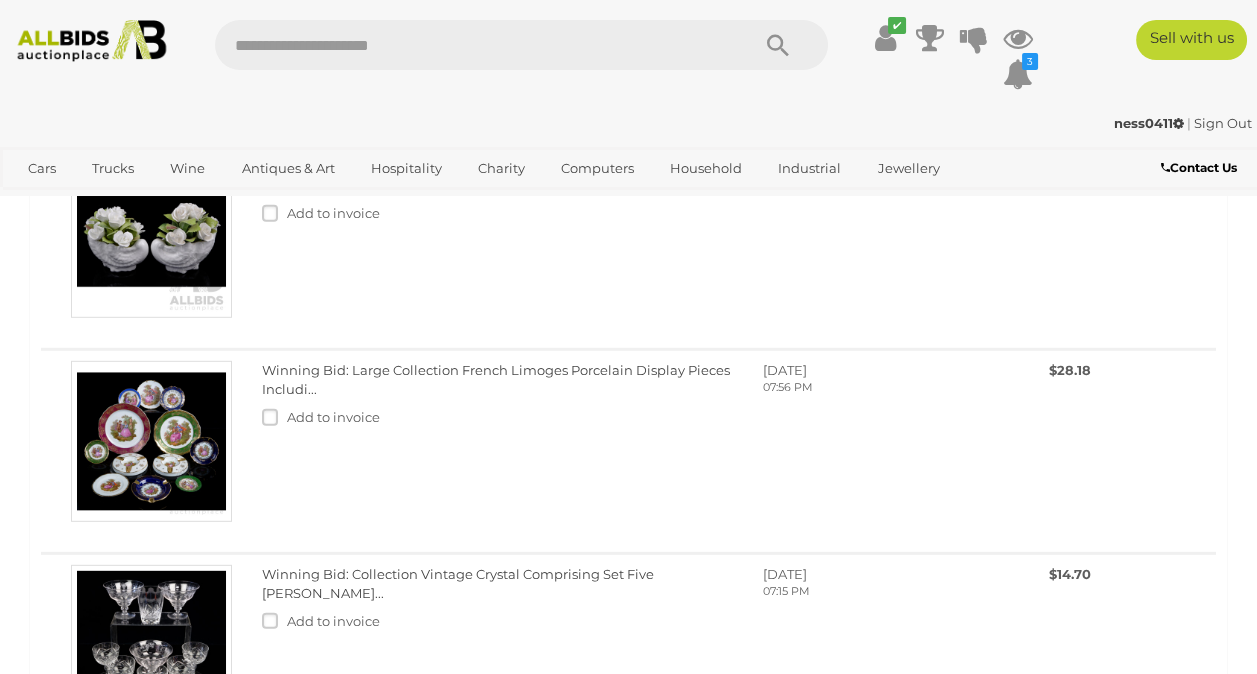 drag, startPoint x: 387, startPoint y: 516, endPoint x: 352, endPoint y: 496, distance: 40.311287 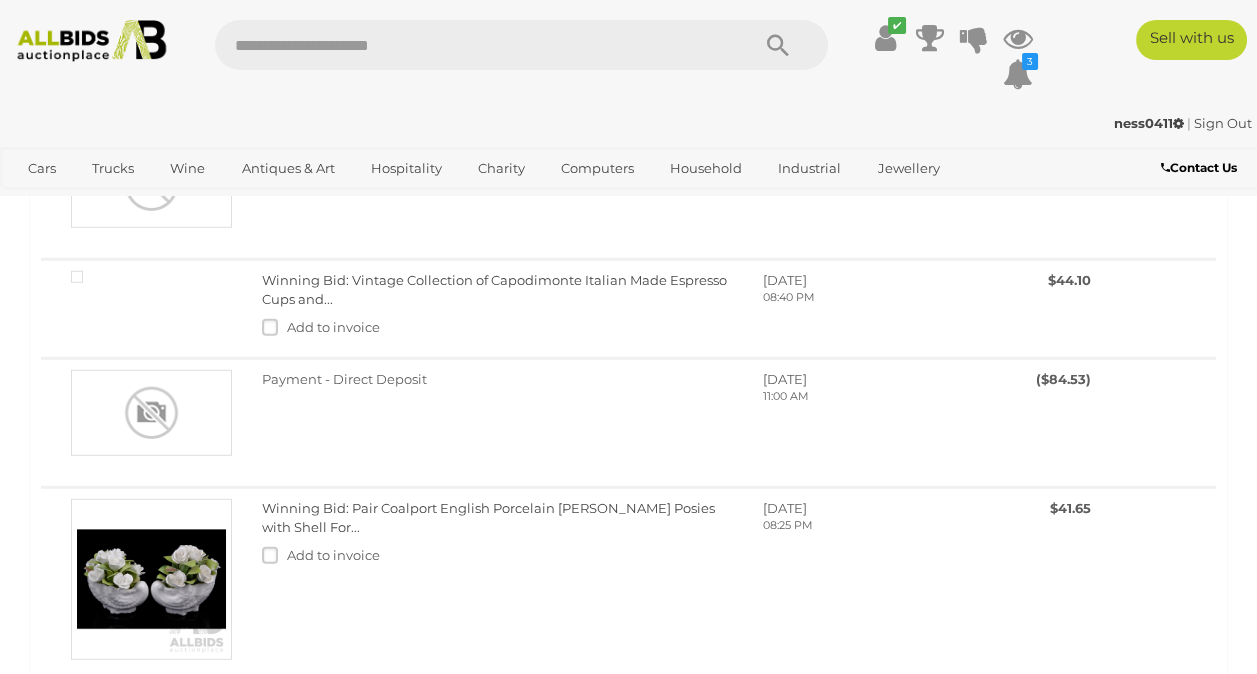 scroll, scrollTop: 8427, scrollLeft: 0, axis: vertical 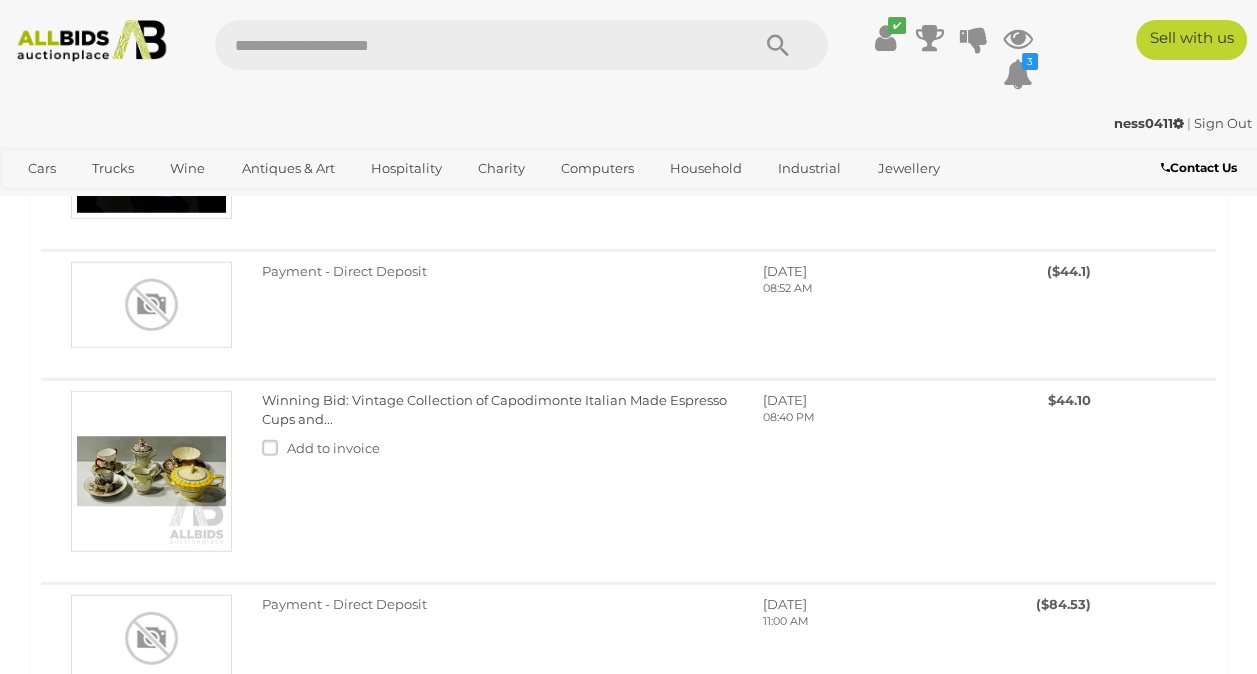 drag, startPoint x: 724, startPoint y: 438, endPoint x: 348, endPoint y: 443, distance: 376.03323 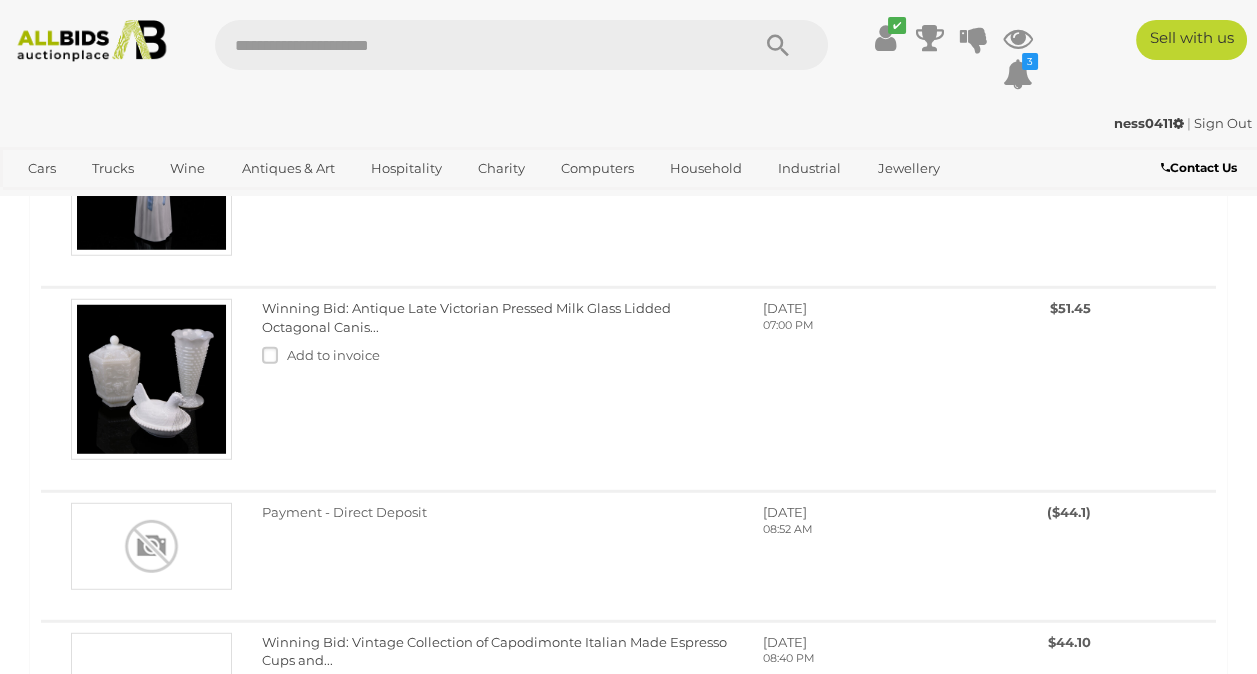 scroll, scrollTop: 8277, scrollLeft: 0, axis: vertical 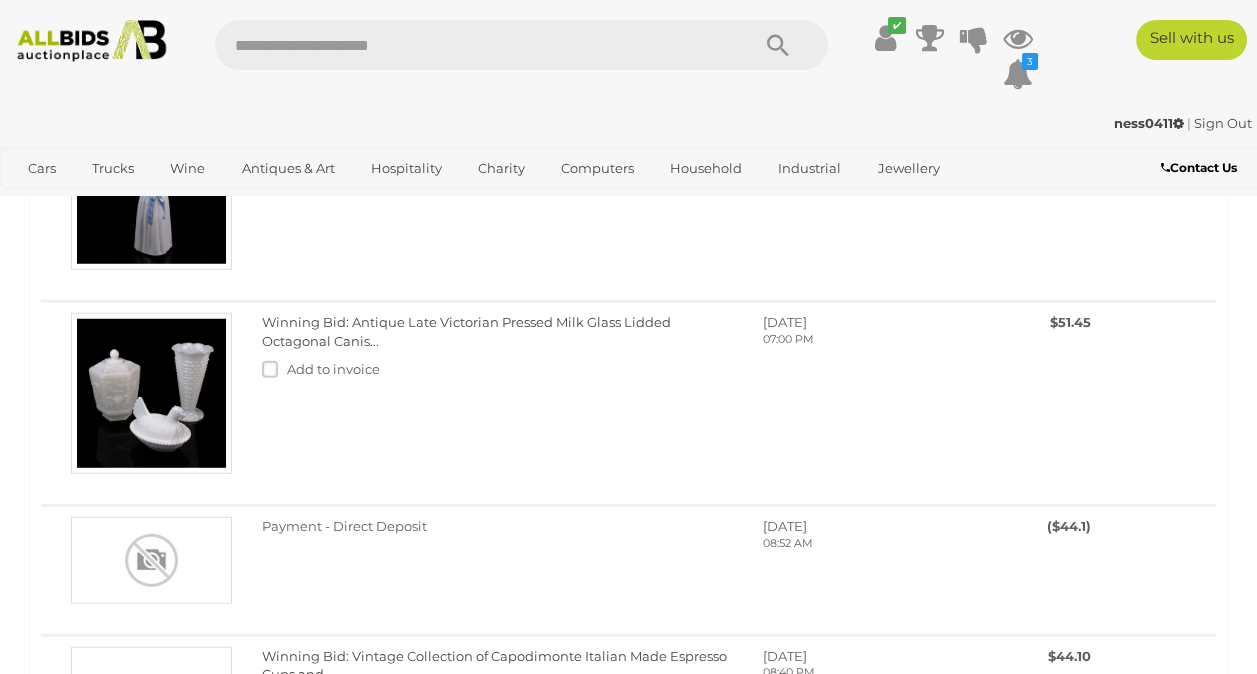 drag, startPoint x: 696, startPoint y: 463, endPoint x: 352, endPoint y: 464, distance: 344.00146 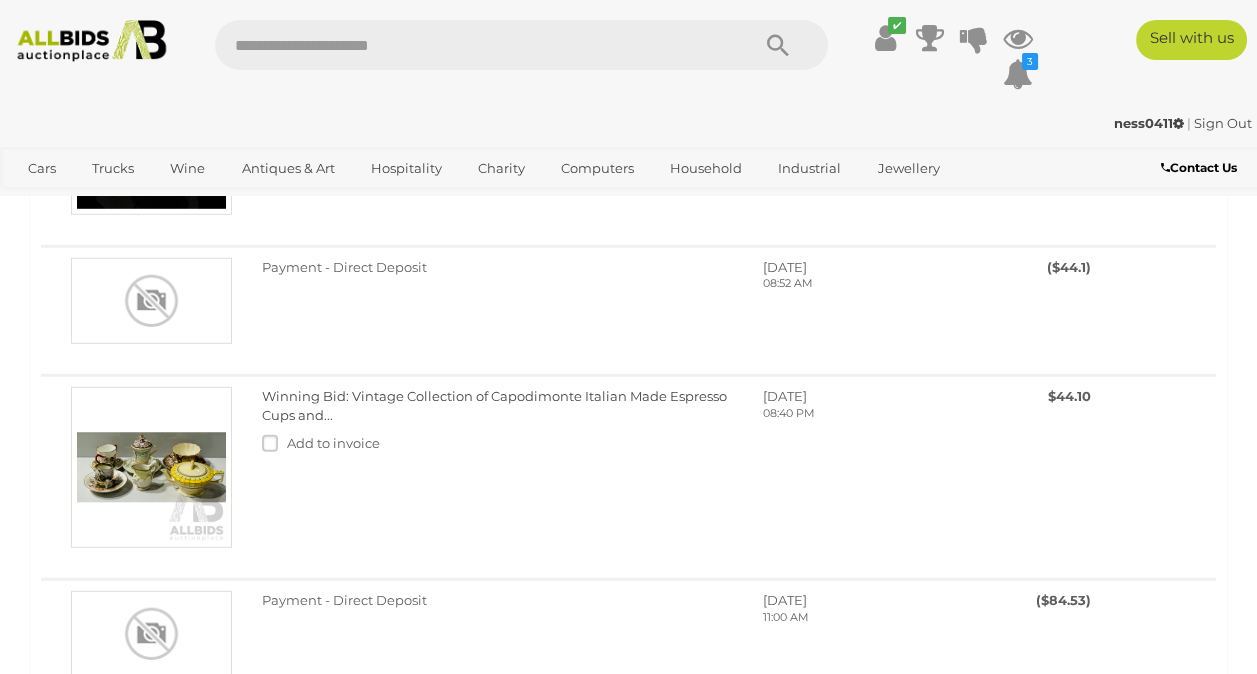 scroll, scrollTop: 8672, scrollLeft: 0, axis: vertical 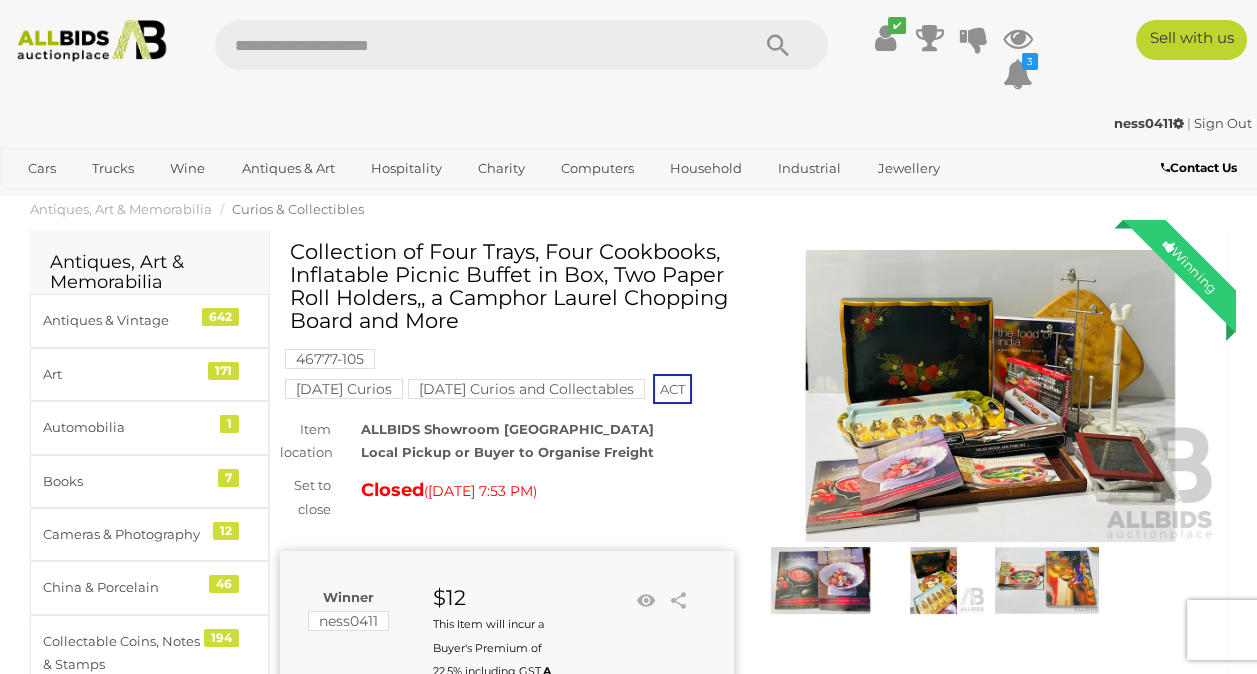 drag, startPoint x: 376, startPoint y: 355, endPoint x: 371, endPoint y: 272, distance: 83.15047 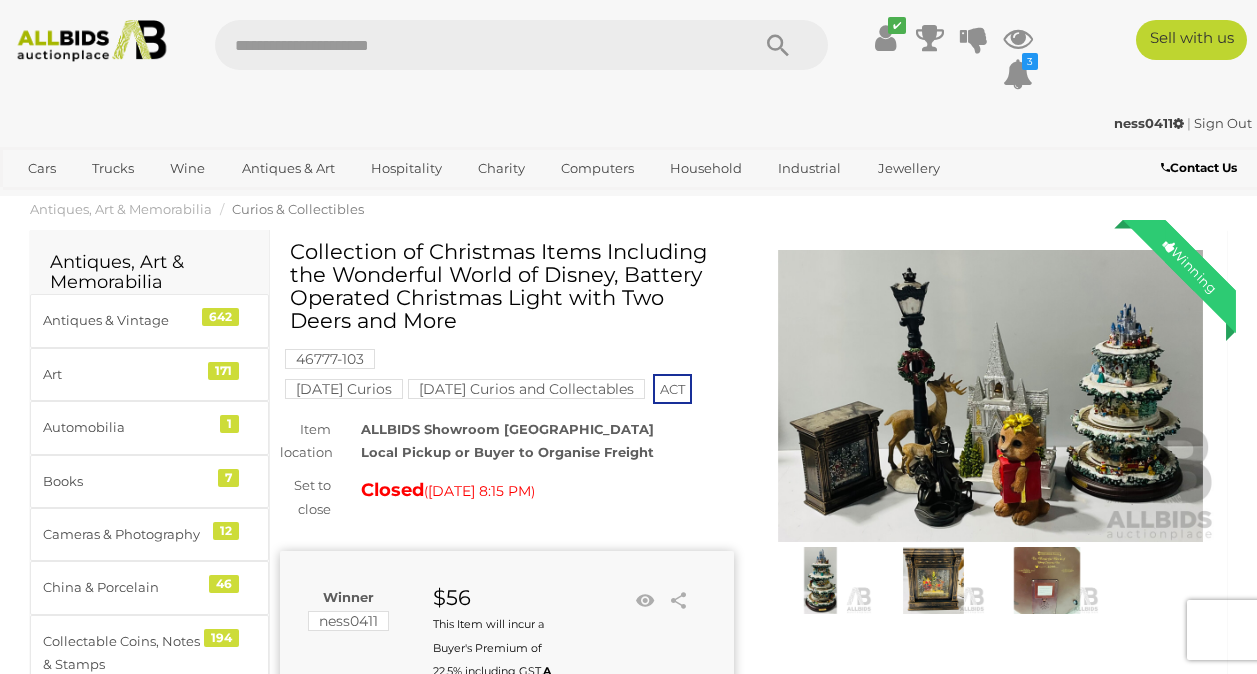 scroll, scrollTop: 0, scrollLeft: 0, axis: both 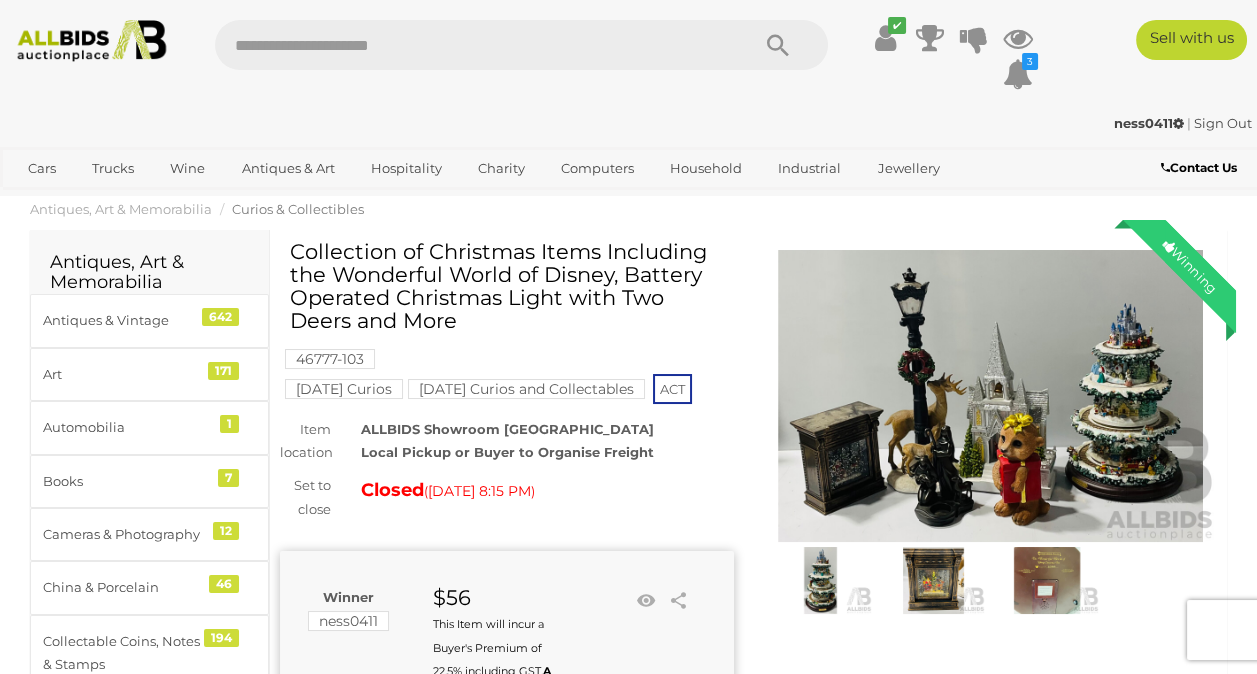 drag, startPoint x: 659, startPoint y: 330, endPoint x: 292, endPoint y: 250, distance: 375.61816 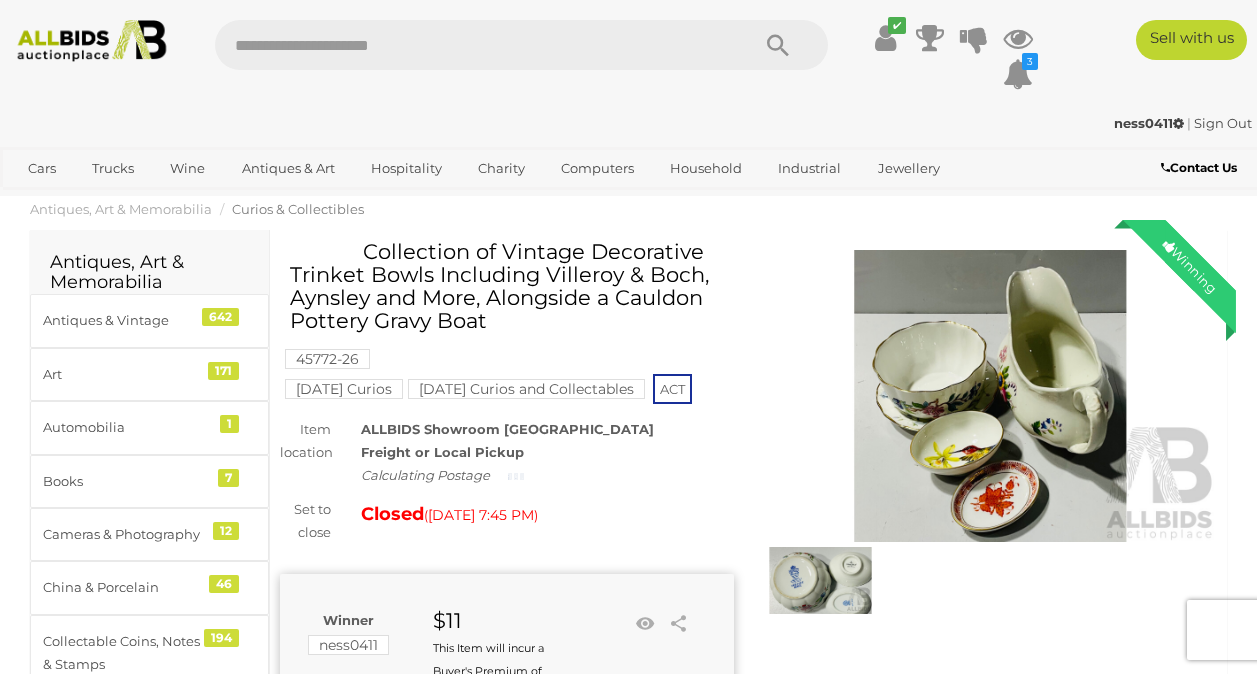 scroll, scrollTop: 0, scrollLeft: 0, axis: both 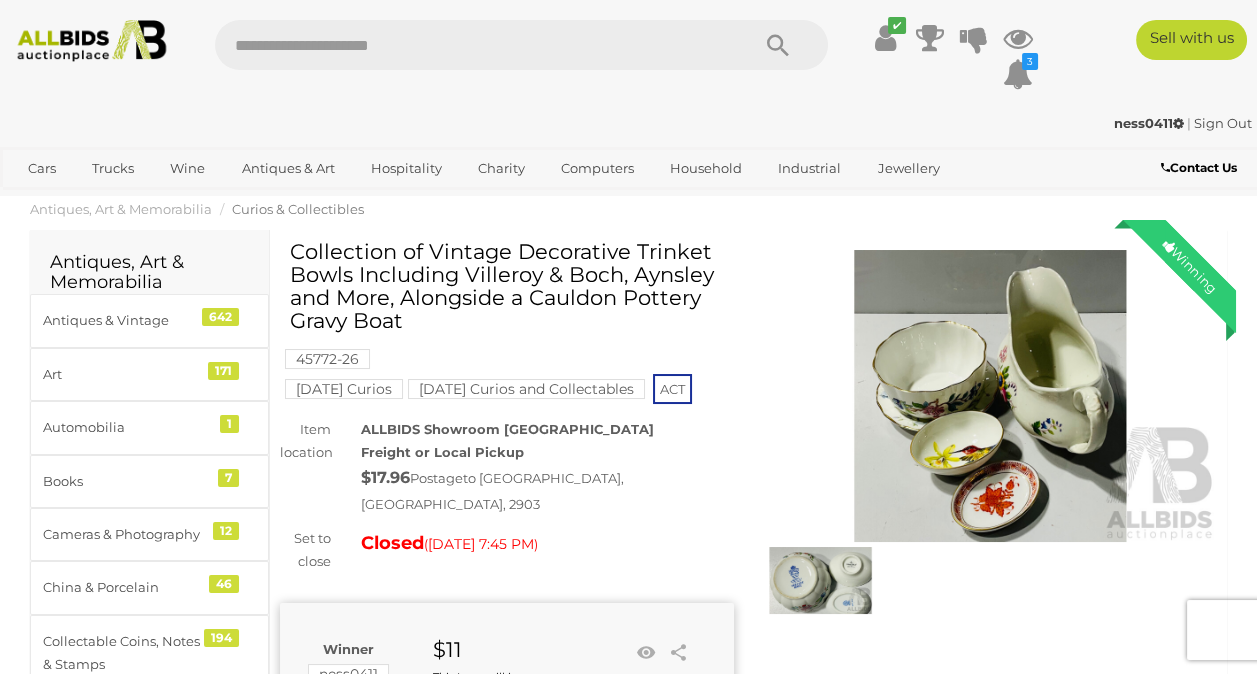 drag, startPoint x: 300, startPoint y: 252, endPoint x: 591, endPoint y: 336, distance: 302.88116 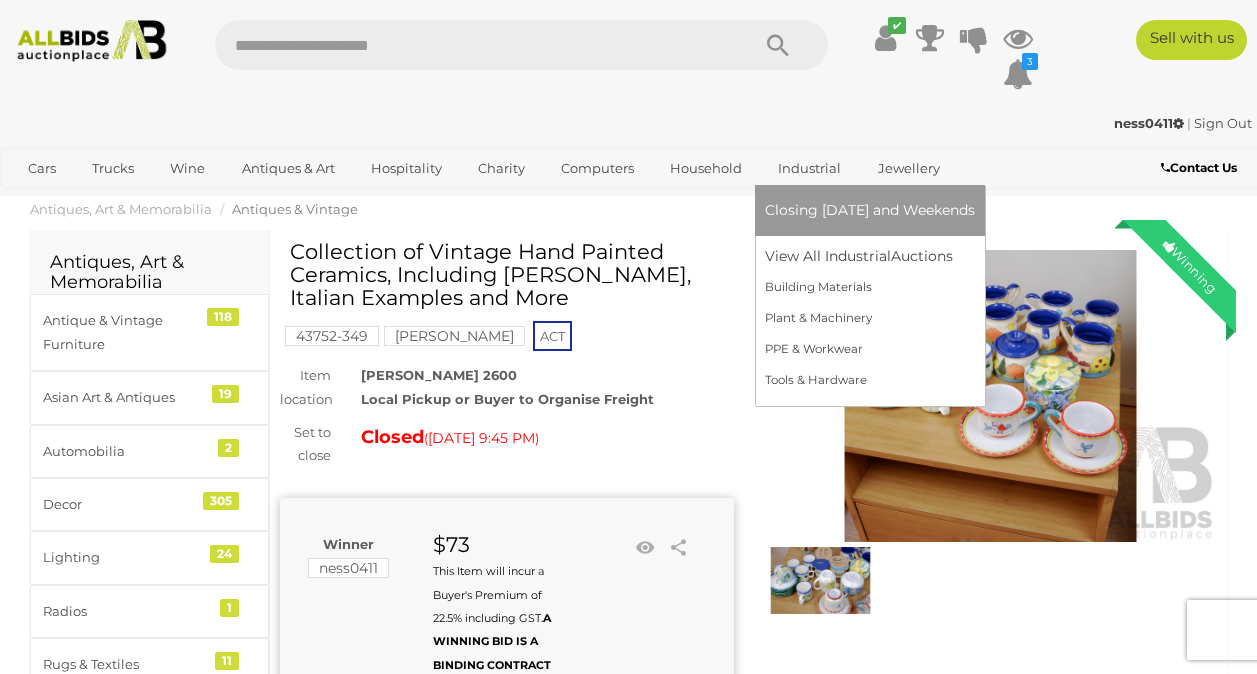 scroll, scrollTop: 0, scrollLeft: 0, axis: both 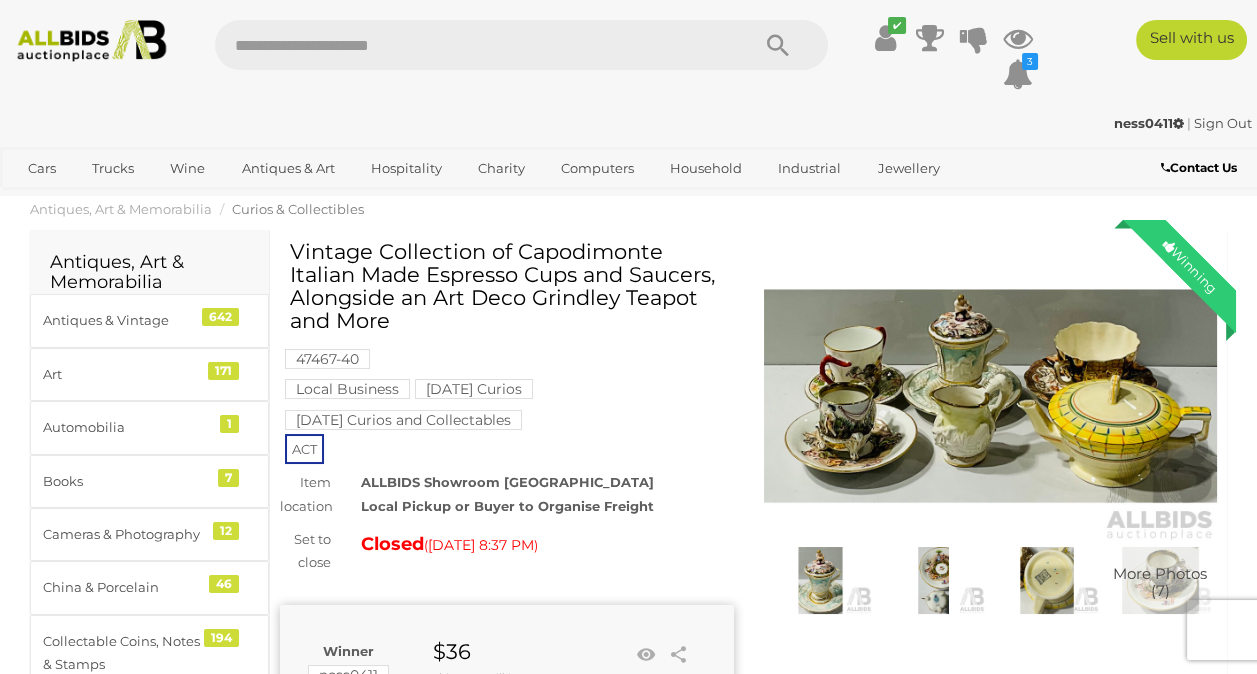 drag, startPoint x: 598, startPoint y: 334, endPoint x: 292, endPoint y: 260, distance: 314.8206 